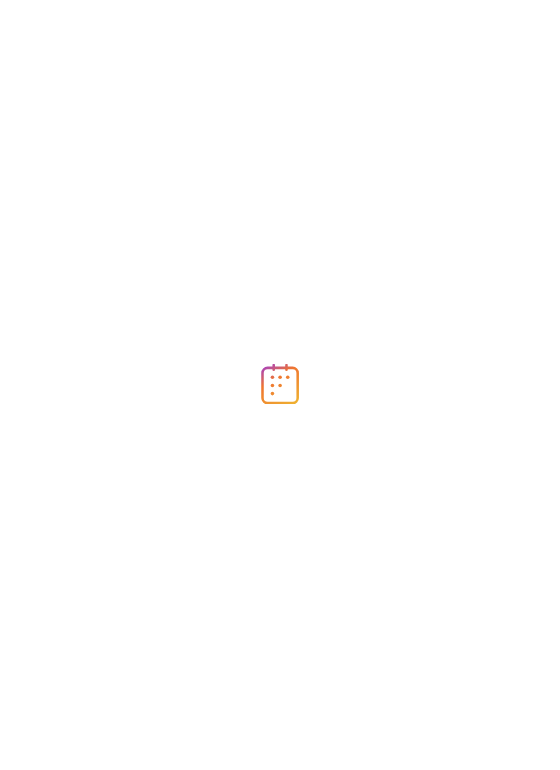 scroll, scrollTop: 0, scrollLeft: 0, axis: both 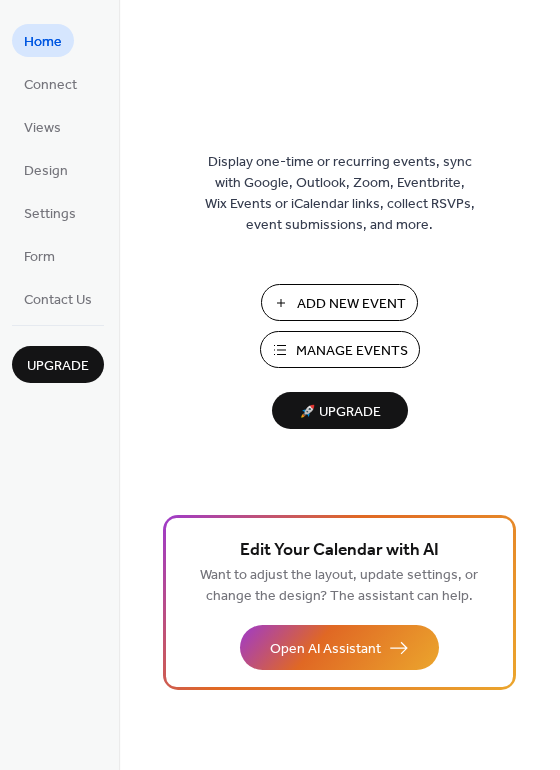 click on "Add New Event" at bounding box center (351, 304) 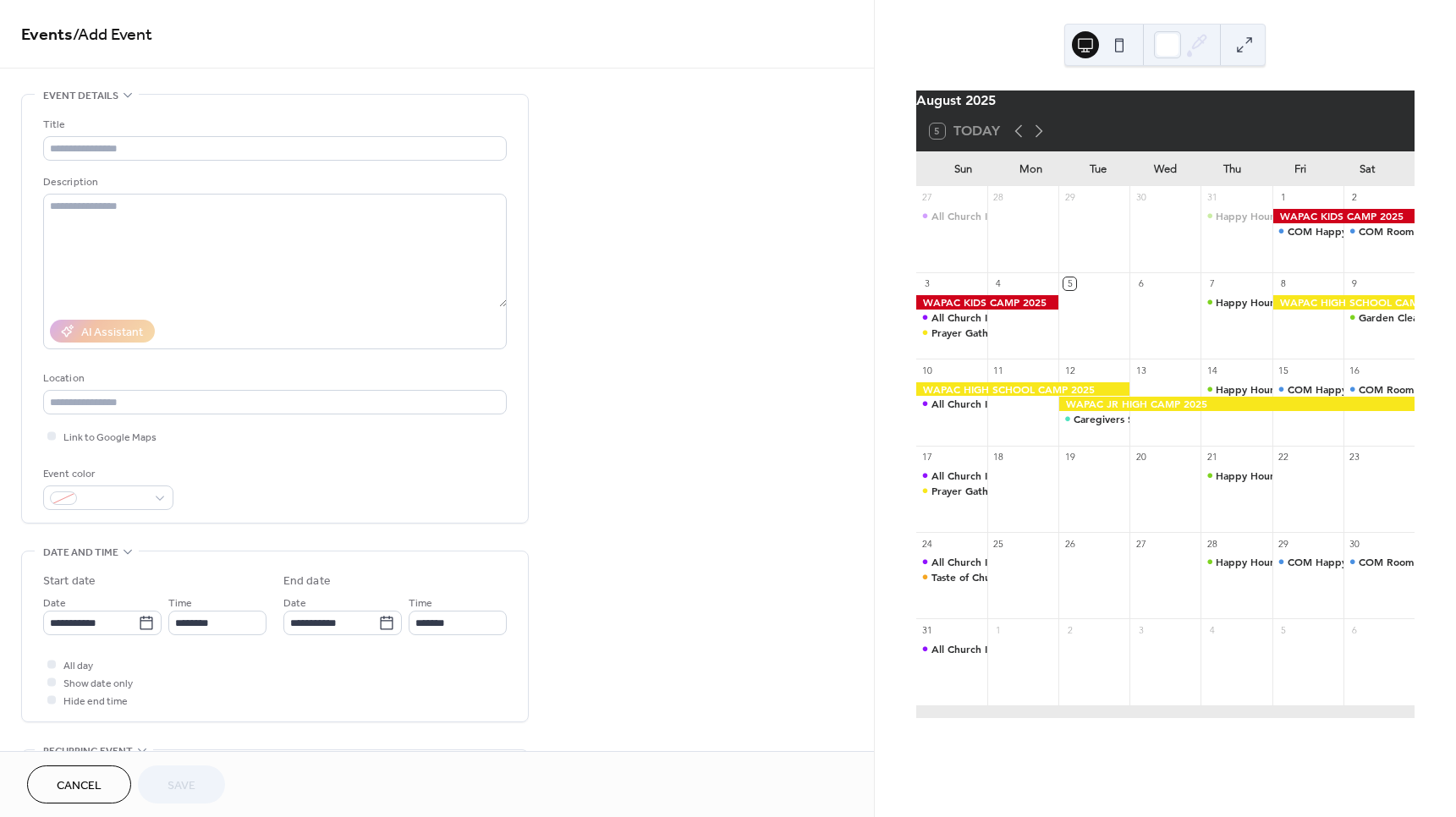 scroll, scrollTop: 0, scrollLeft: 0, axis: both 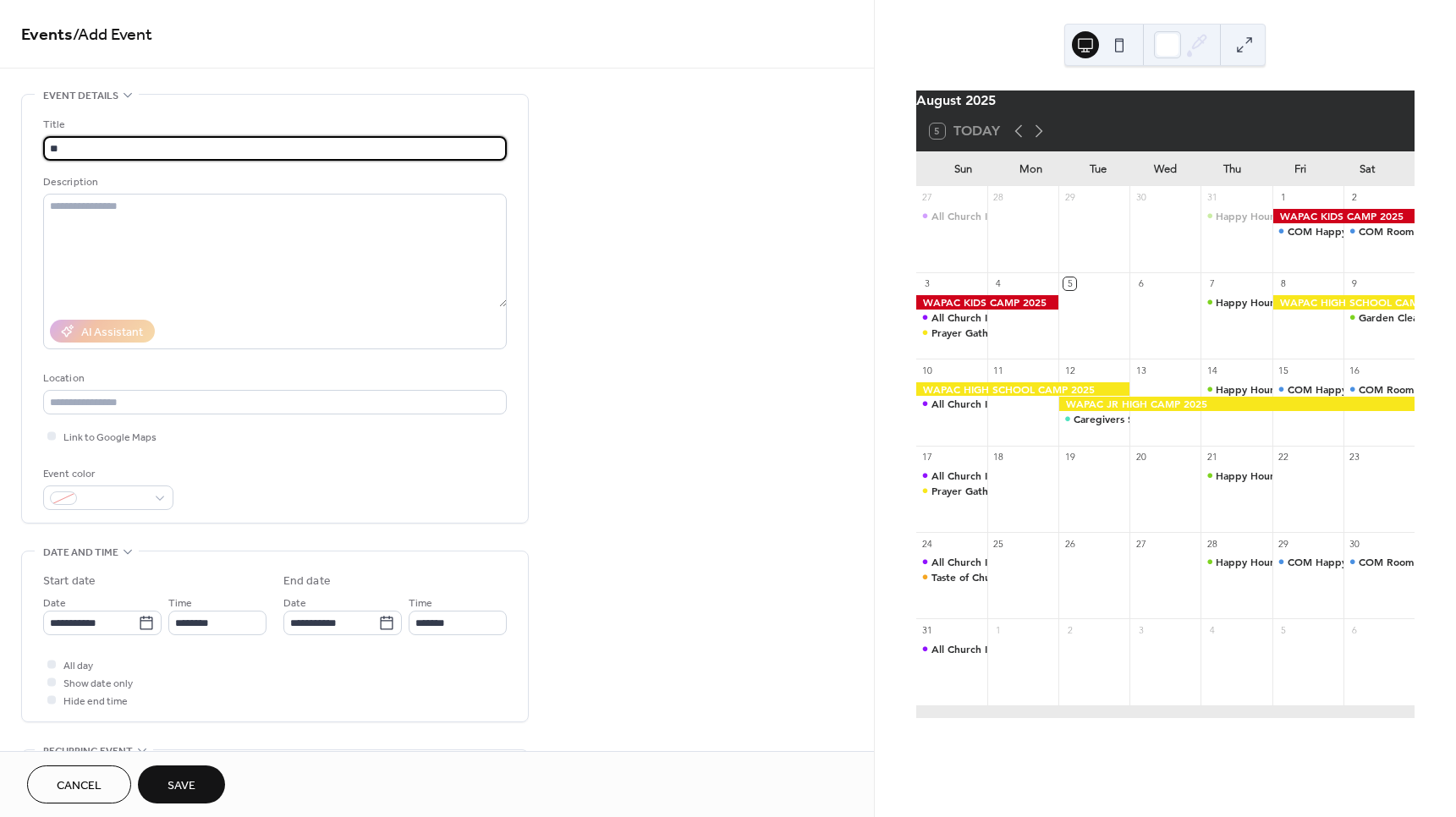 type on "*" 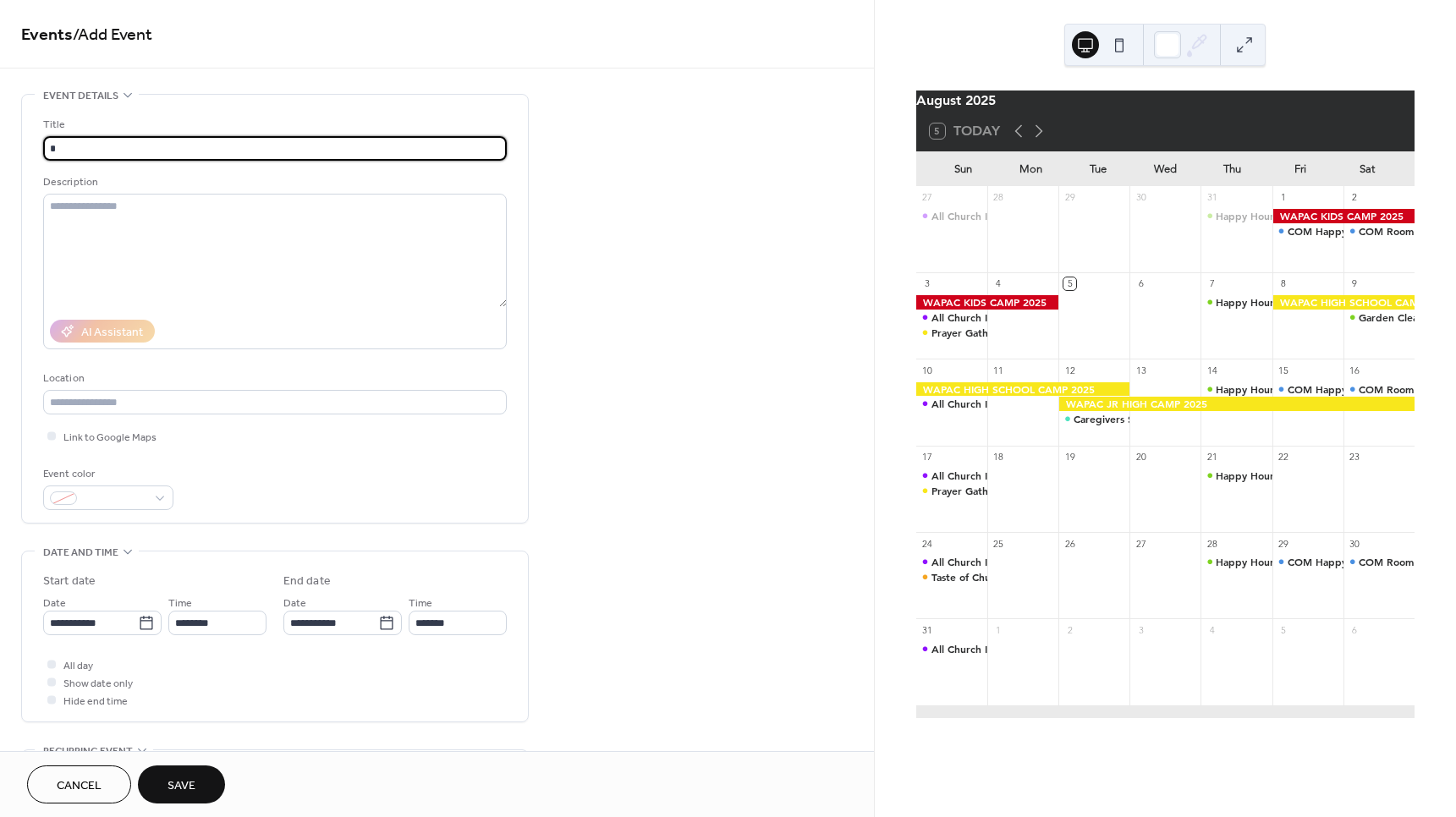type on "**********" 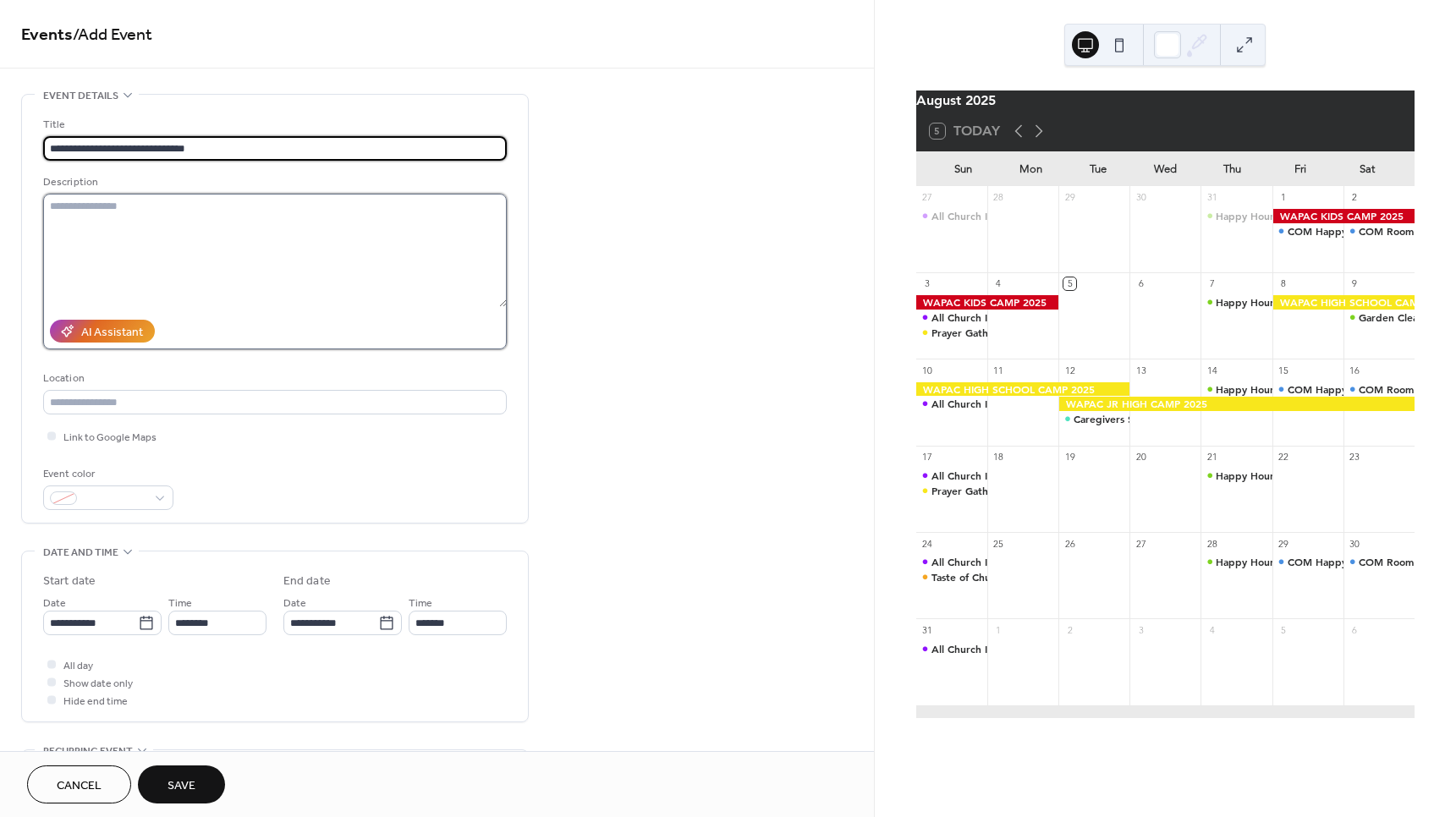 click at bounding box center [275, 250] 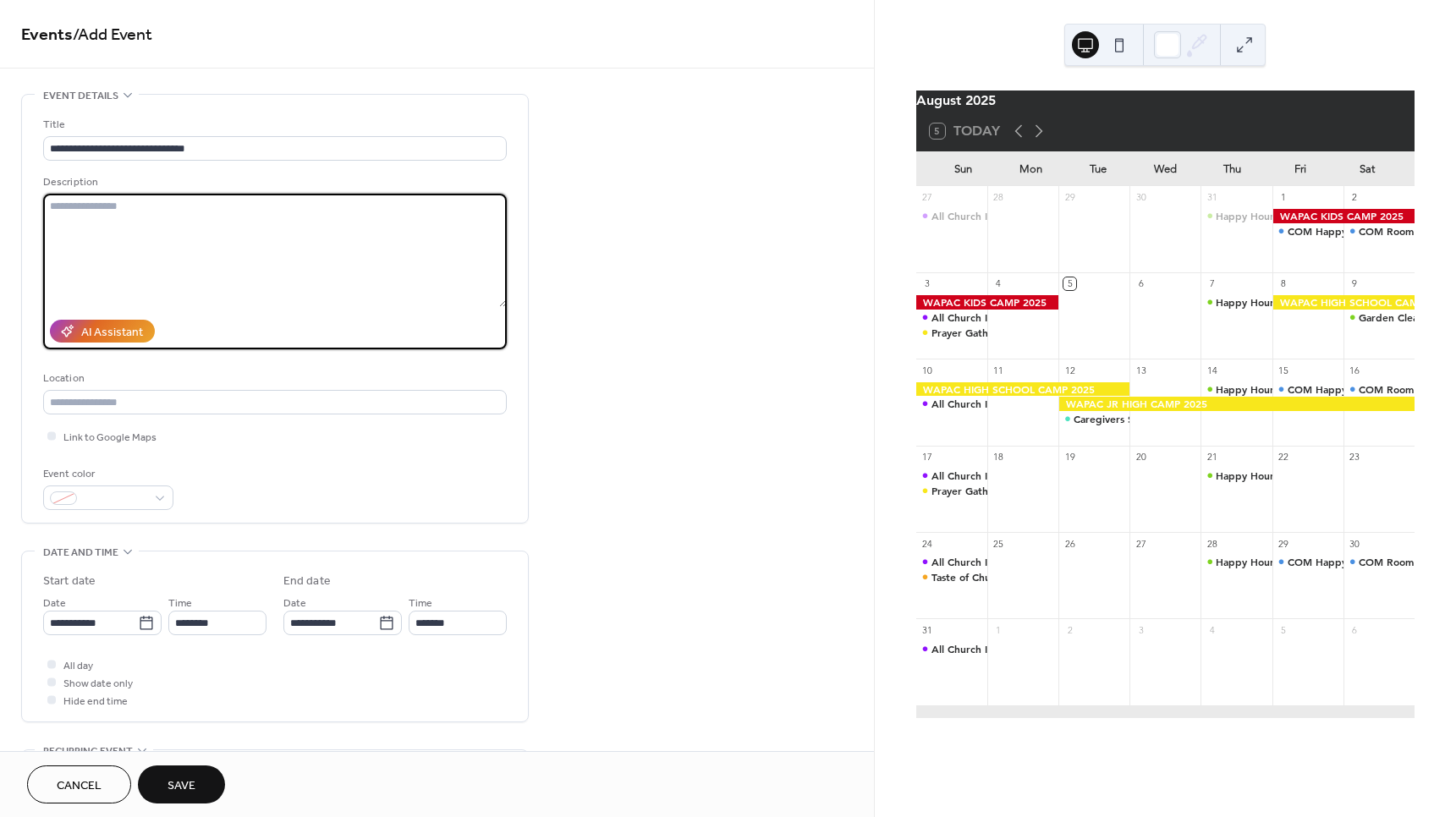 paste on "**********" 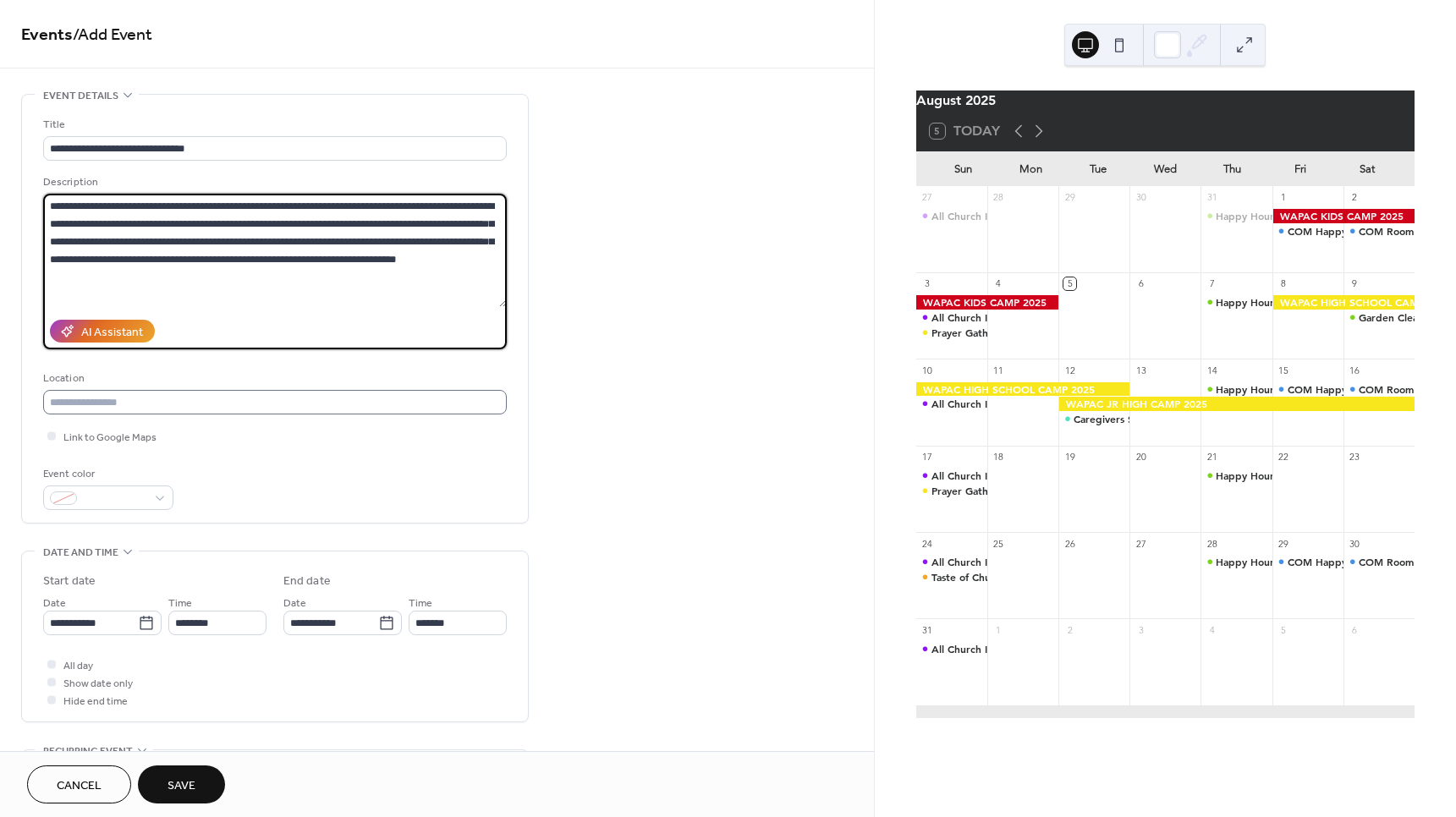 type on "**********" 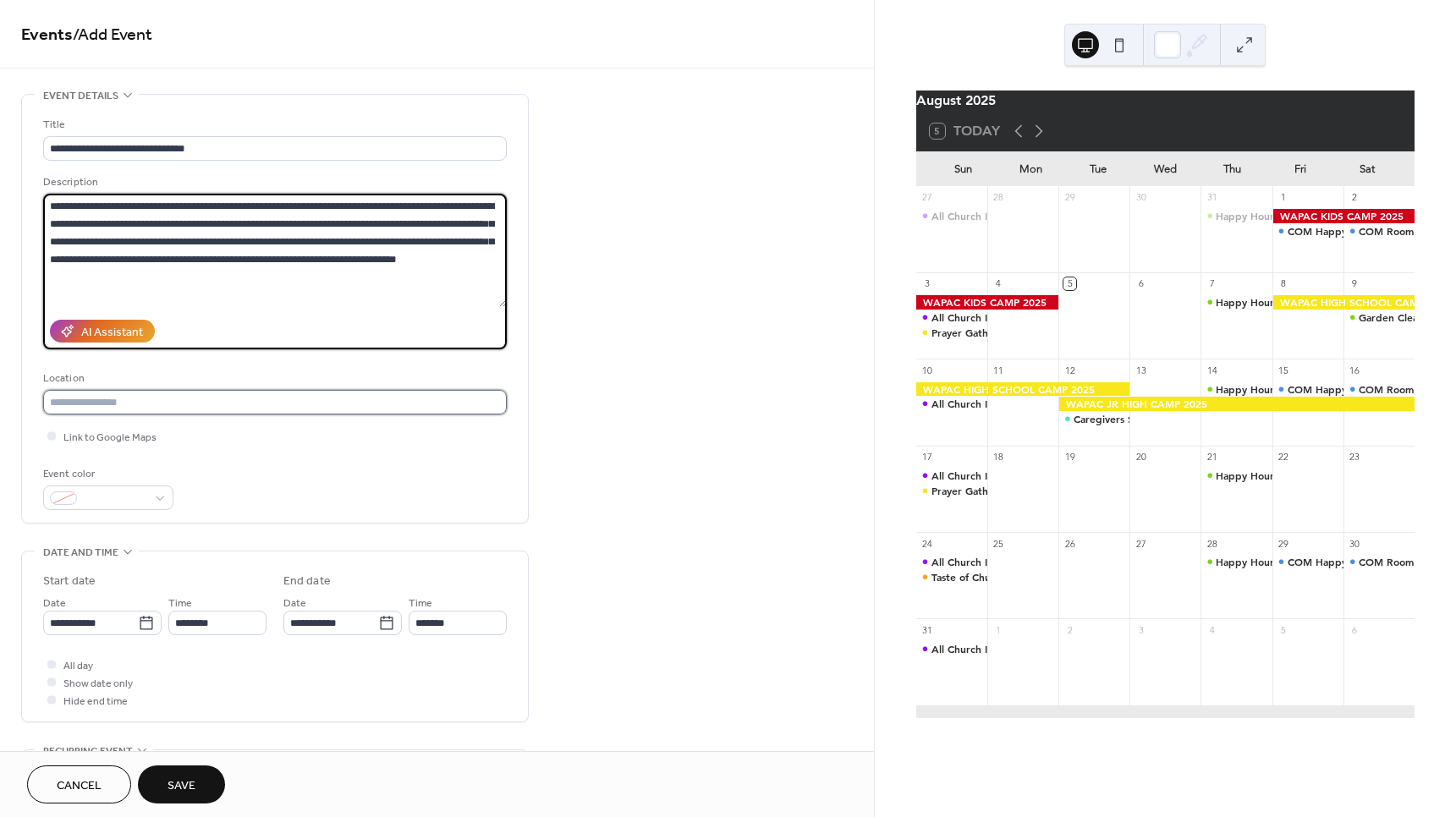 click at bounding box center [275, 402] 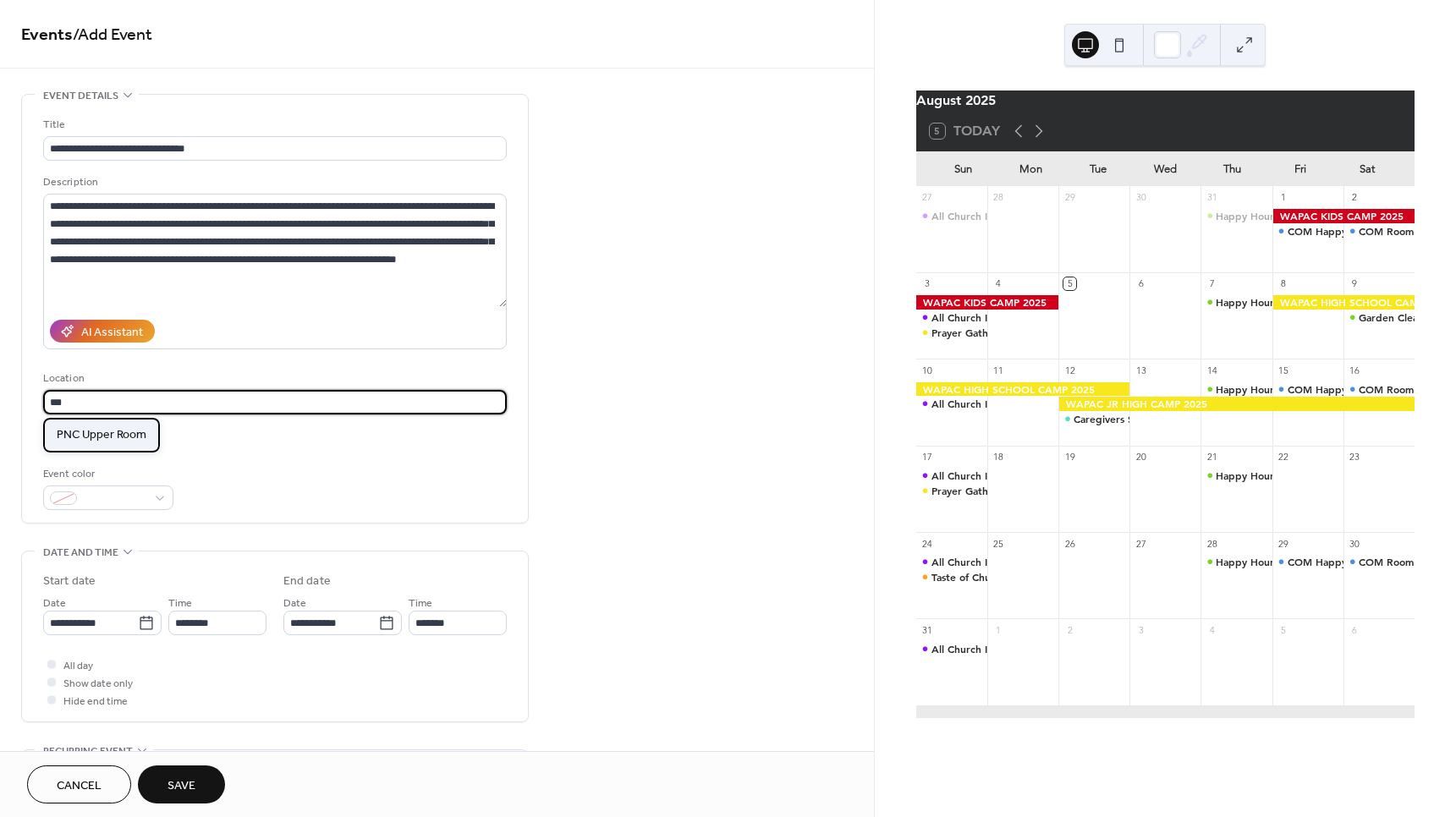 click on "PNC Upper Room" at bounding box center [102, 435] 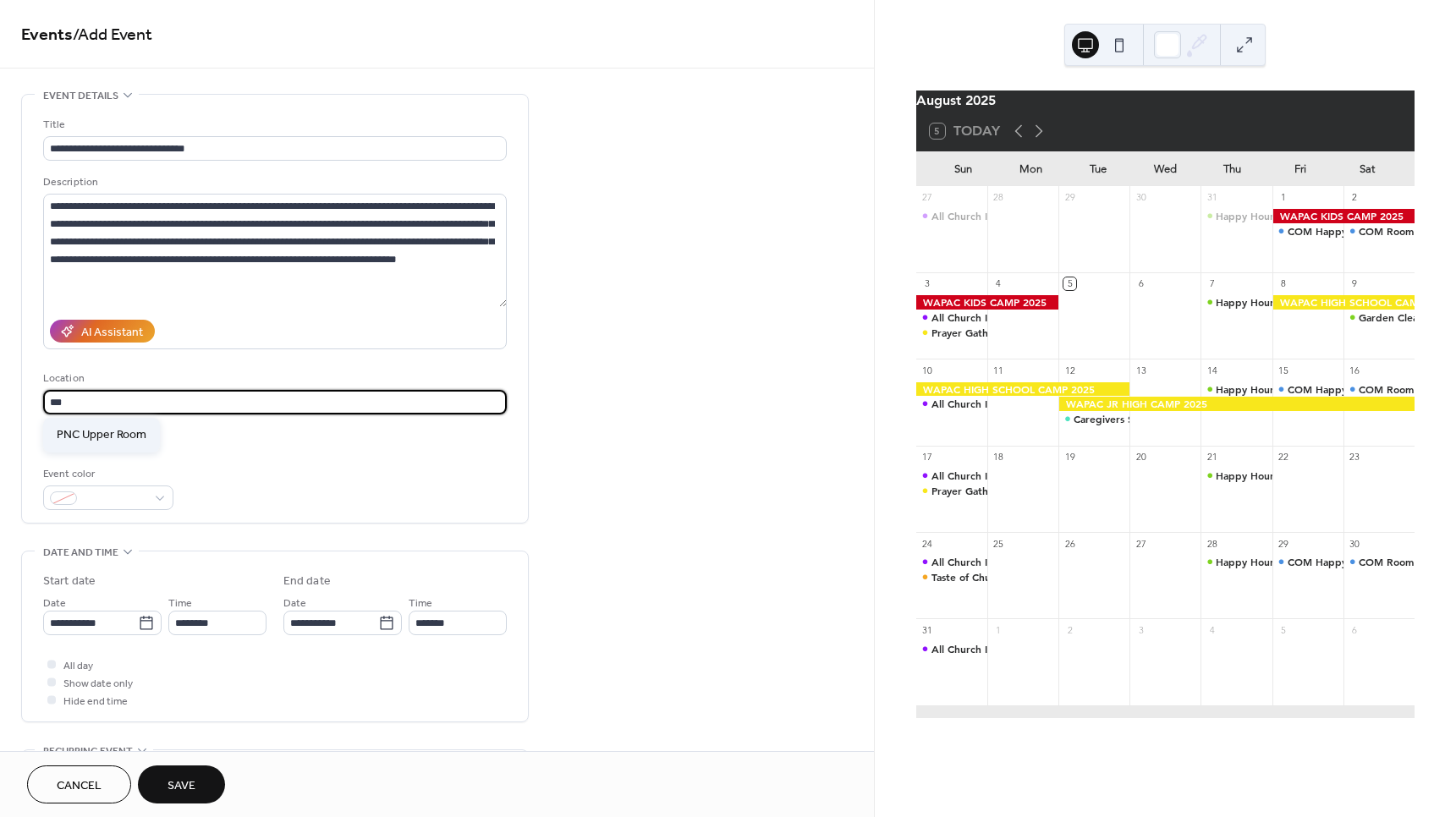type on "**********" 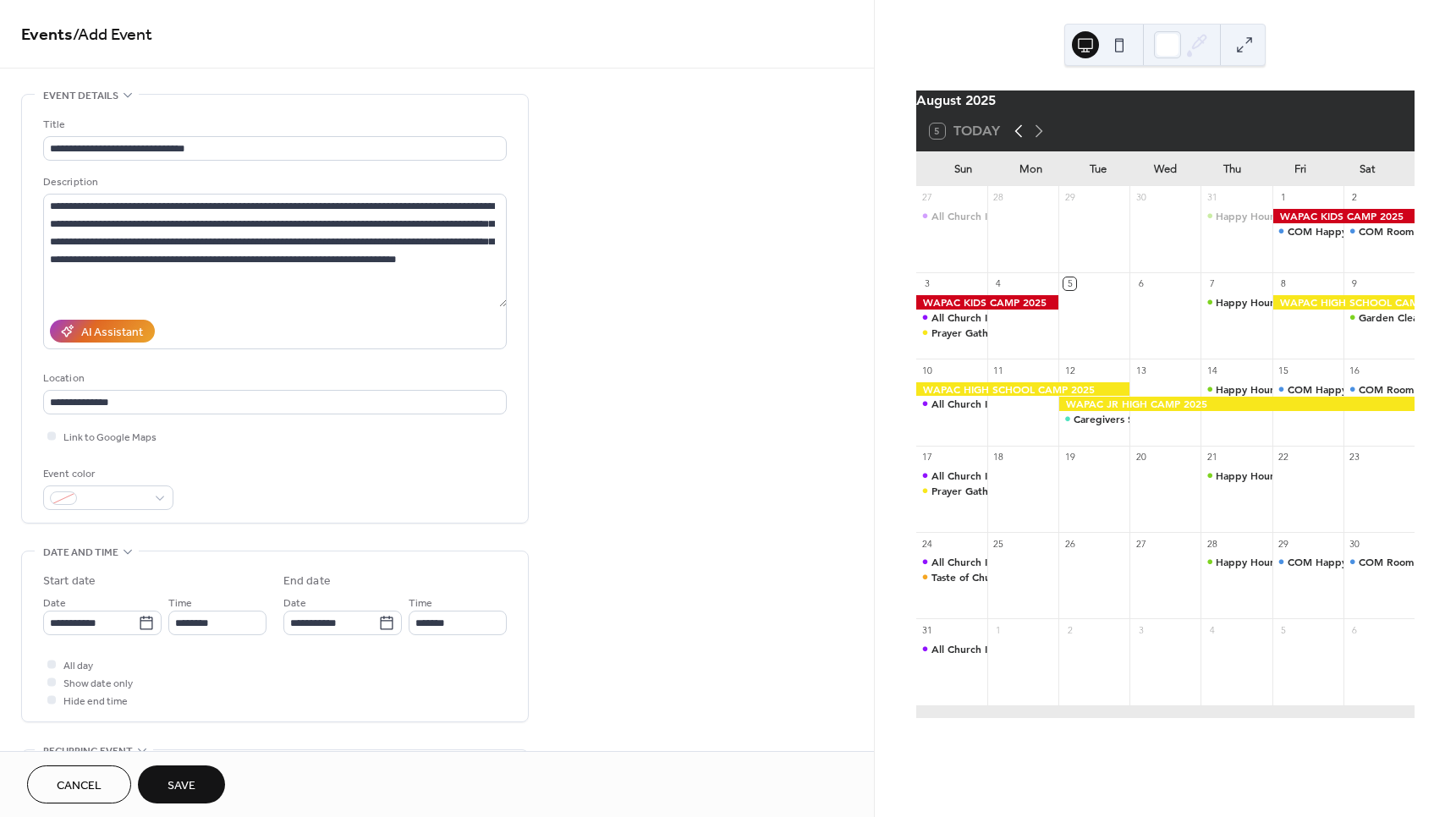 click 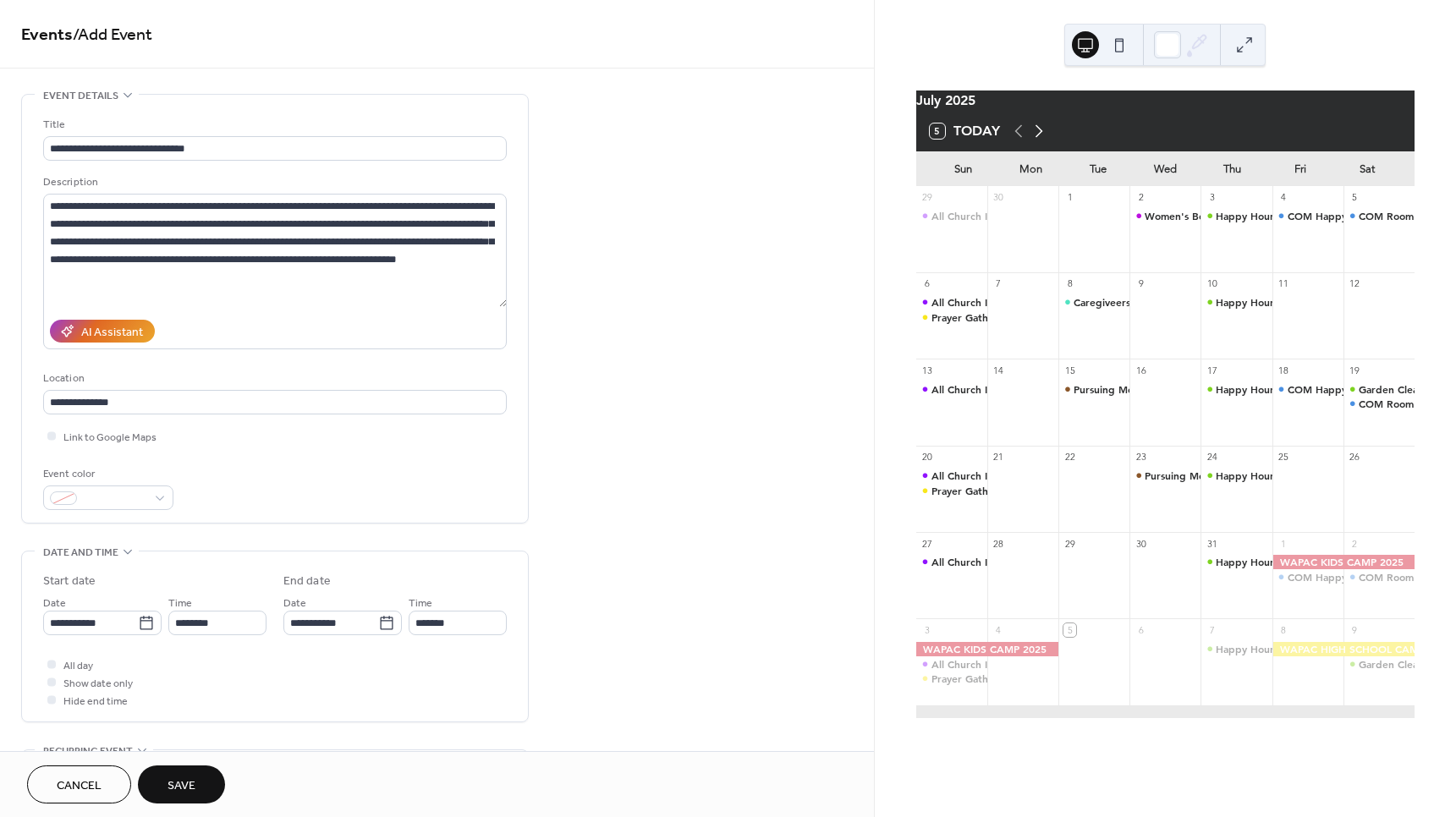 click 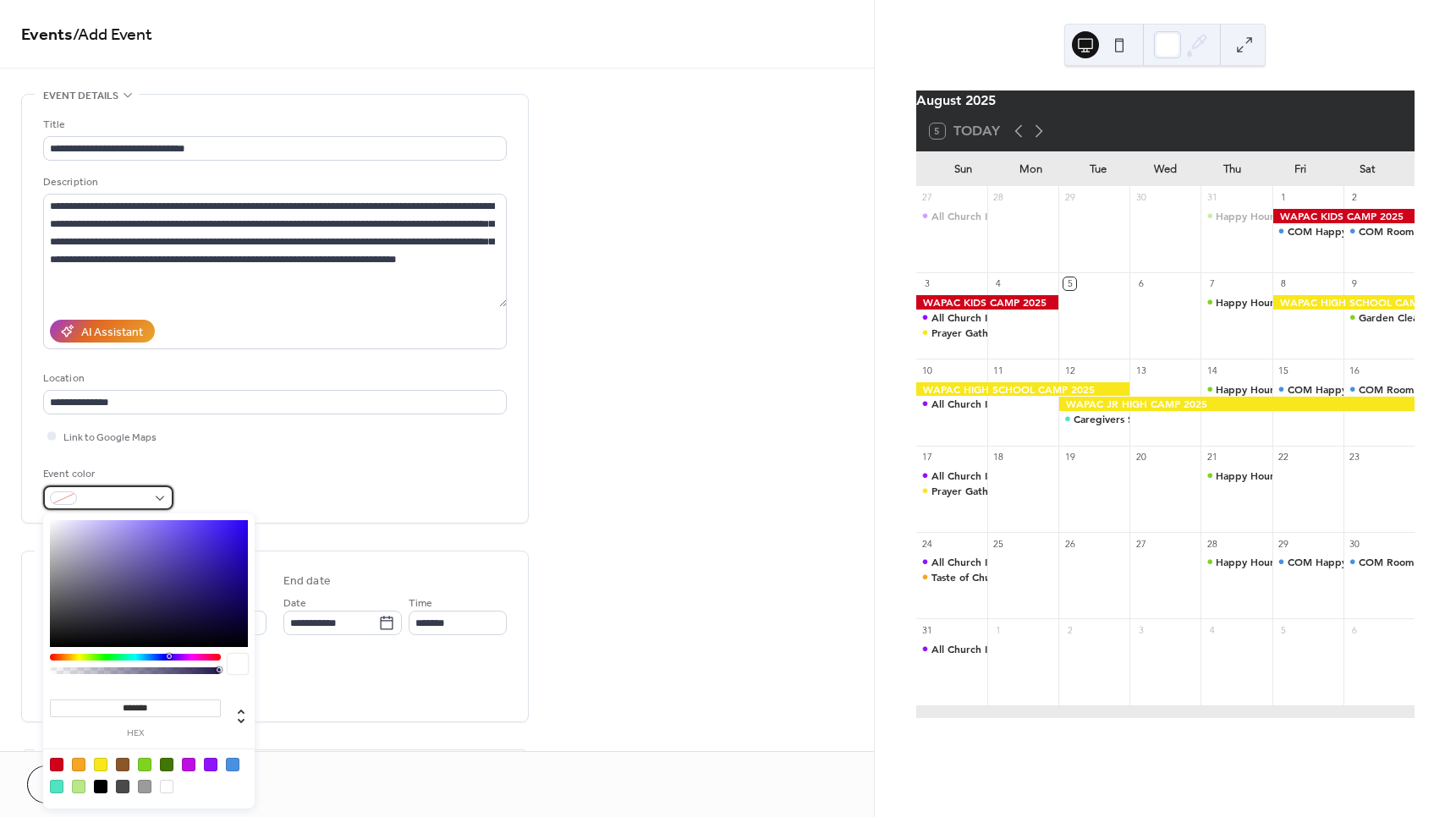 click at bounding box center [115, 499] 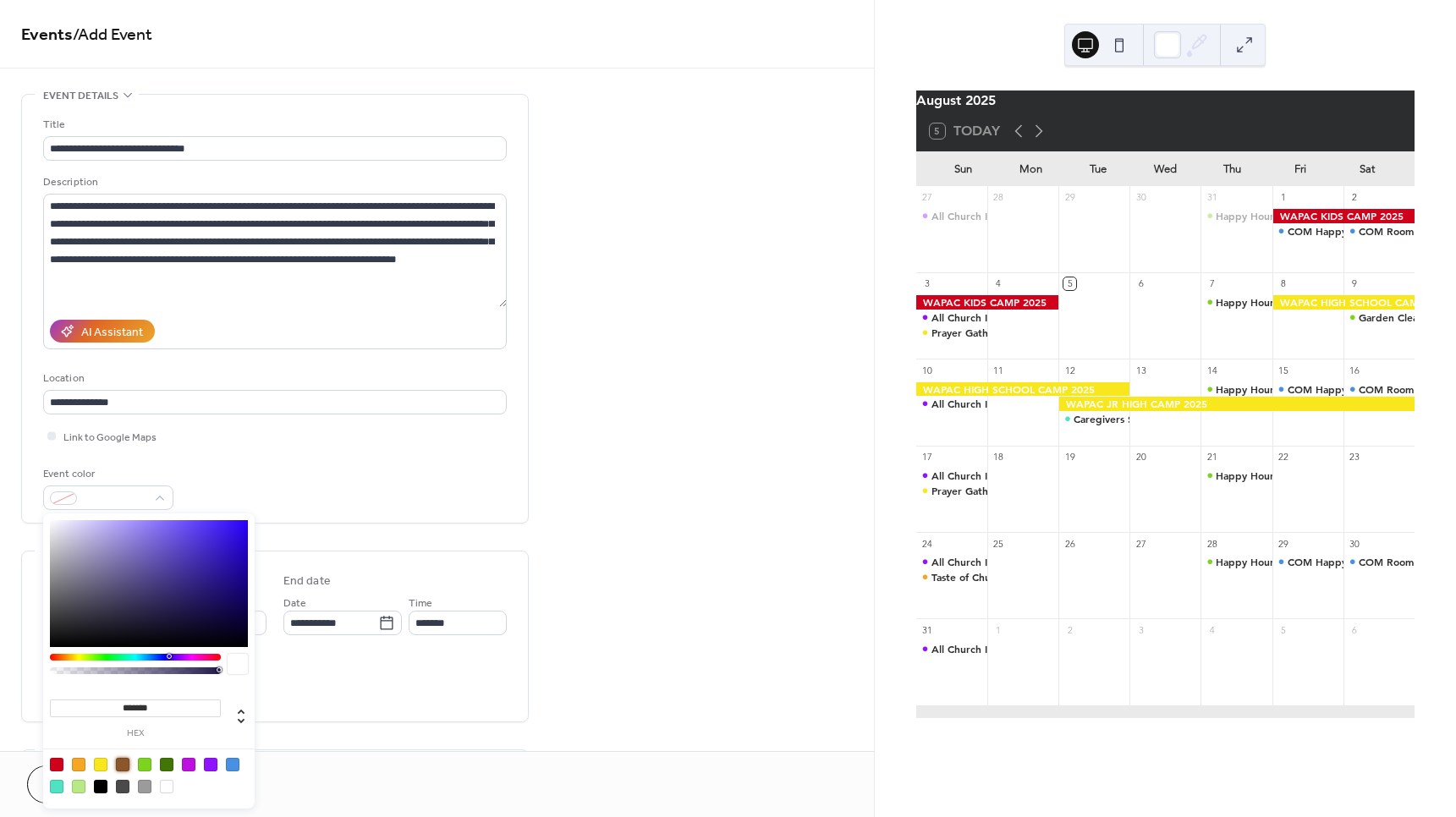 click at bounding box center (123, 765) 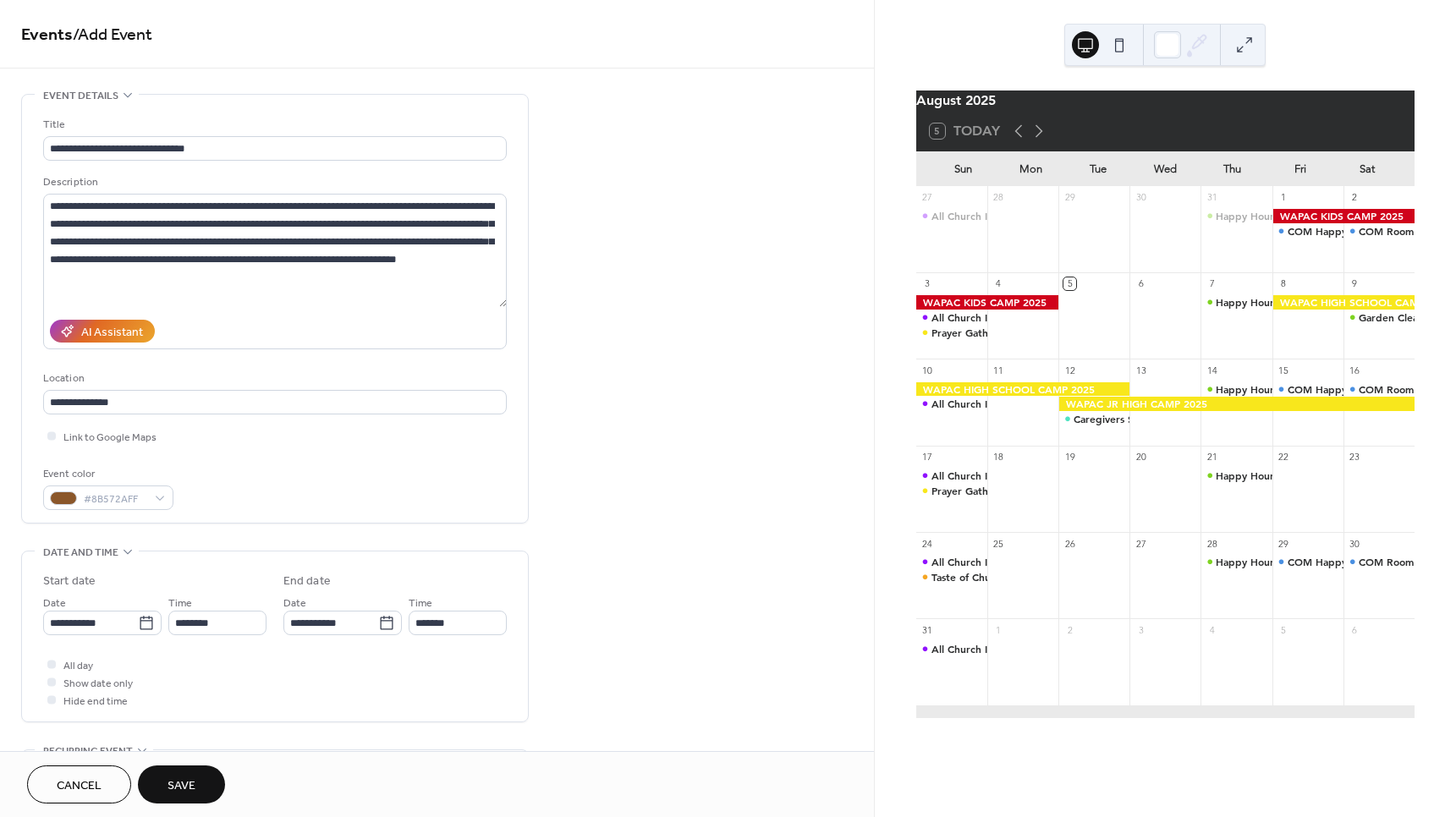 click on "**********" at bounding box center (275, 309) 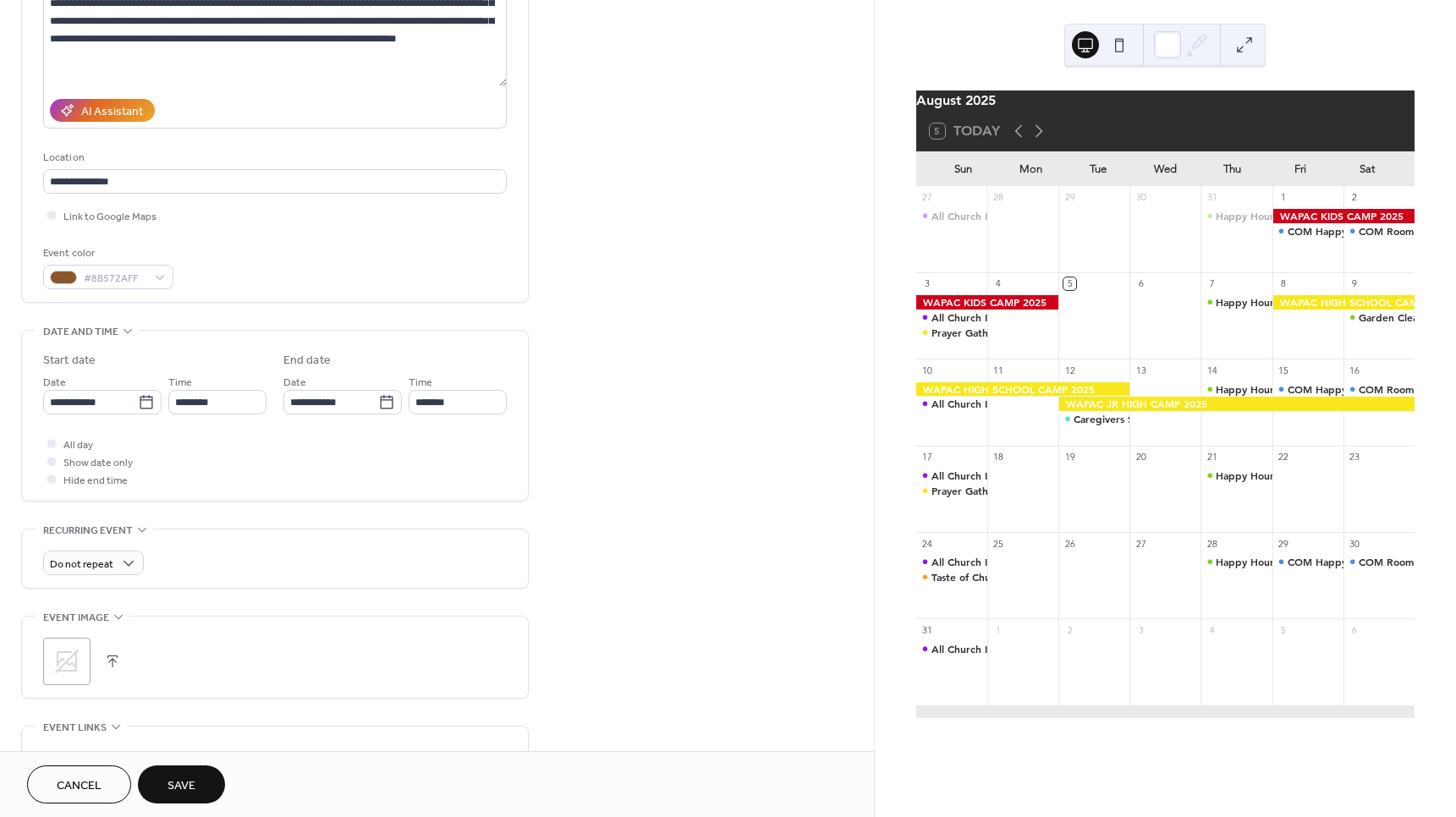 scroll, scrollTop: 254, scrollLeft: 0, axis: vertical 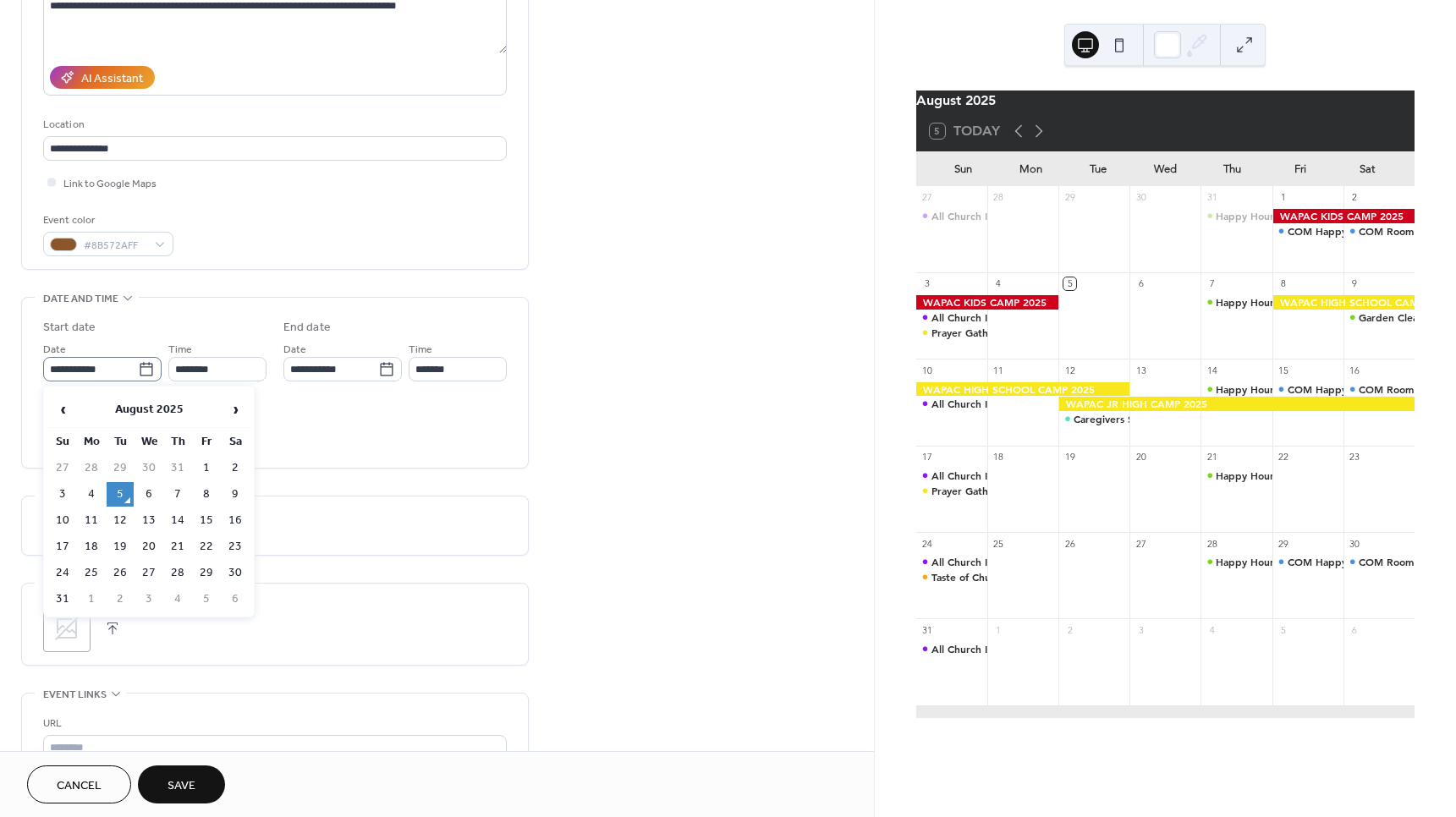 click 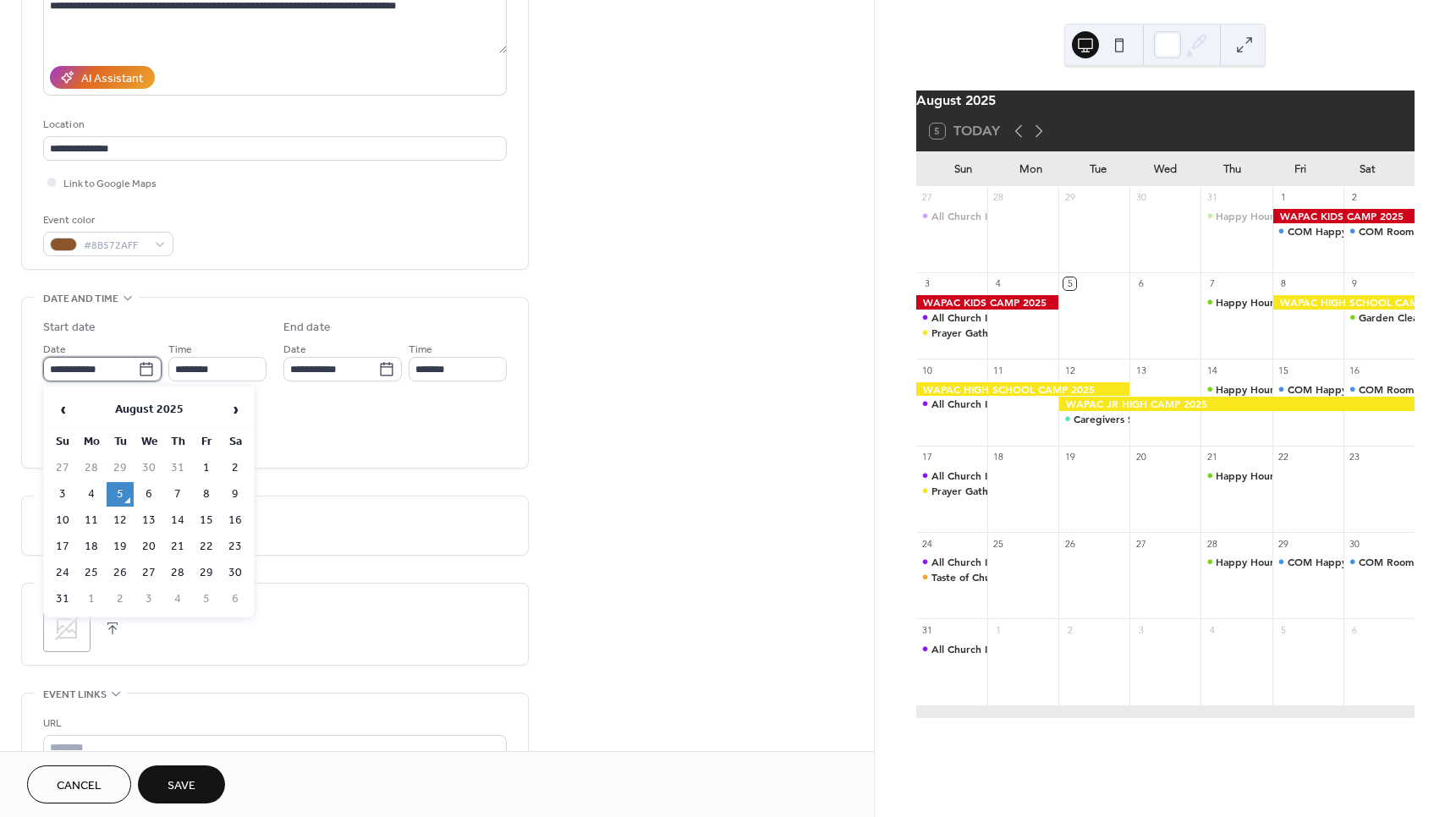 click on "**********" at bounding box center [91, 369] 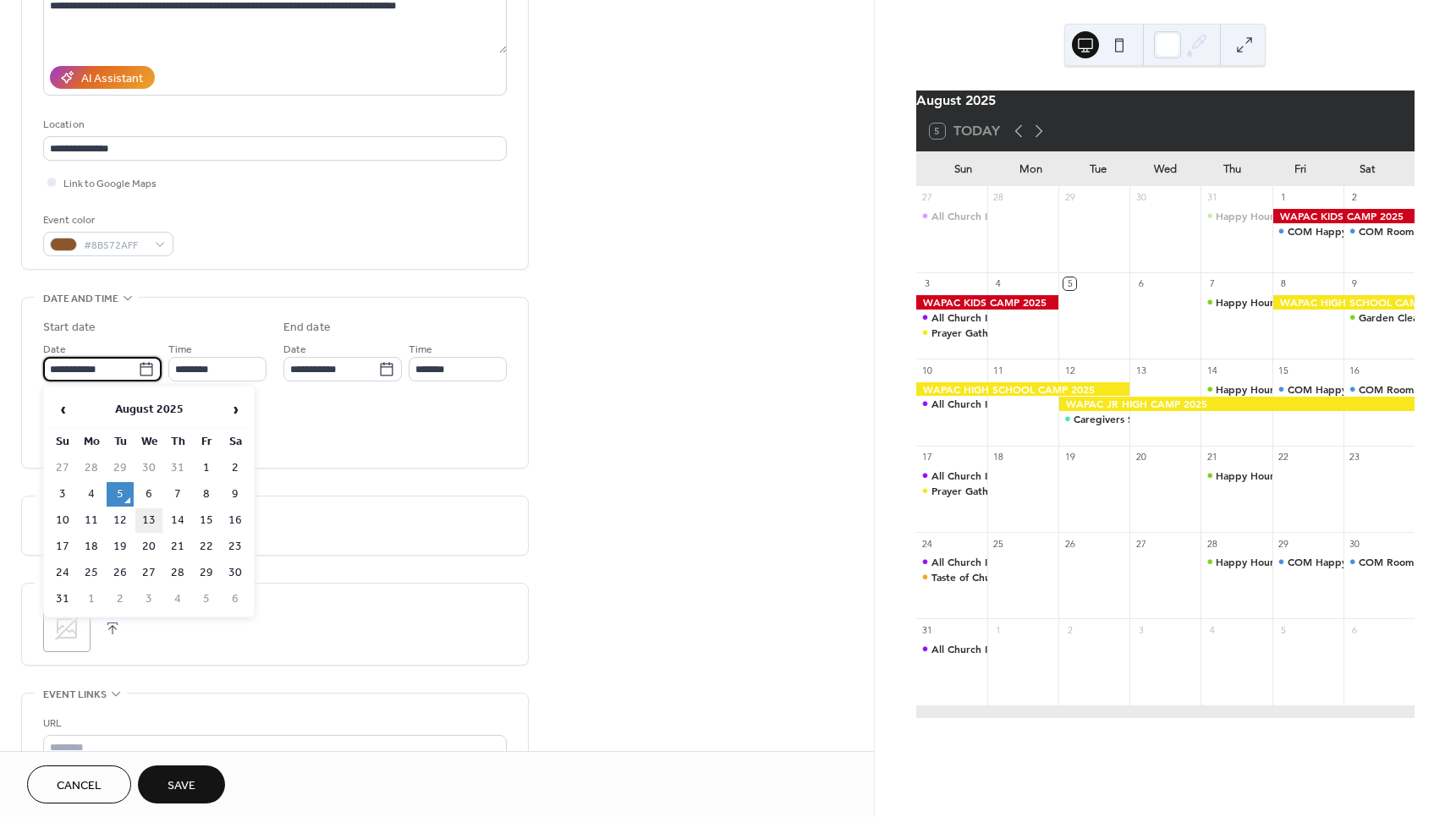 click on "13" at bounding box center (149, 520) 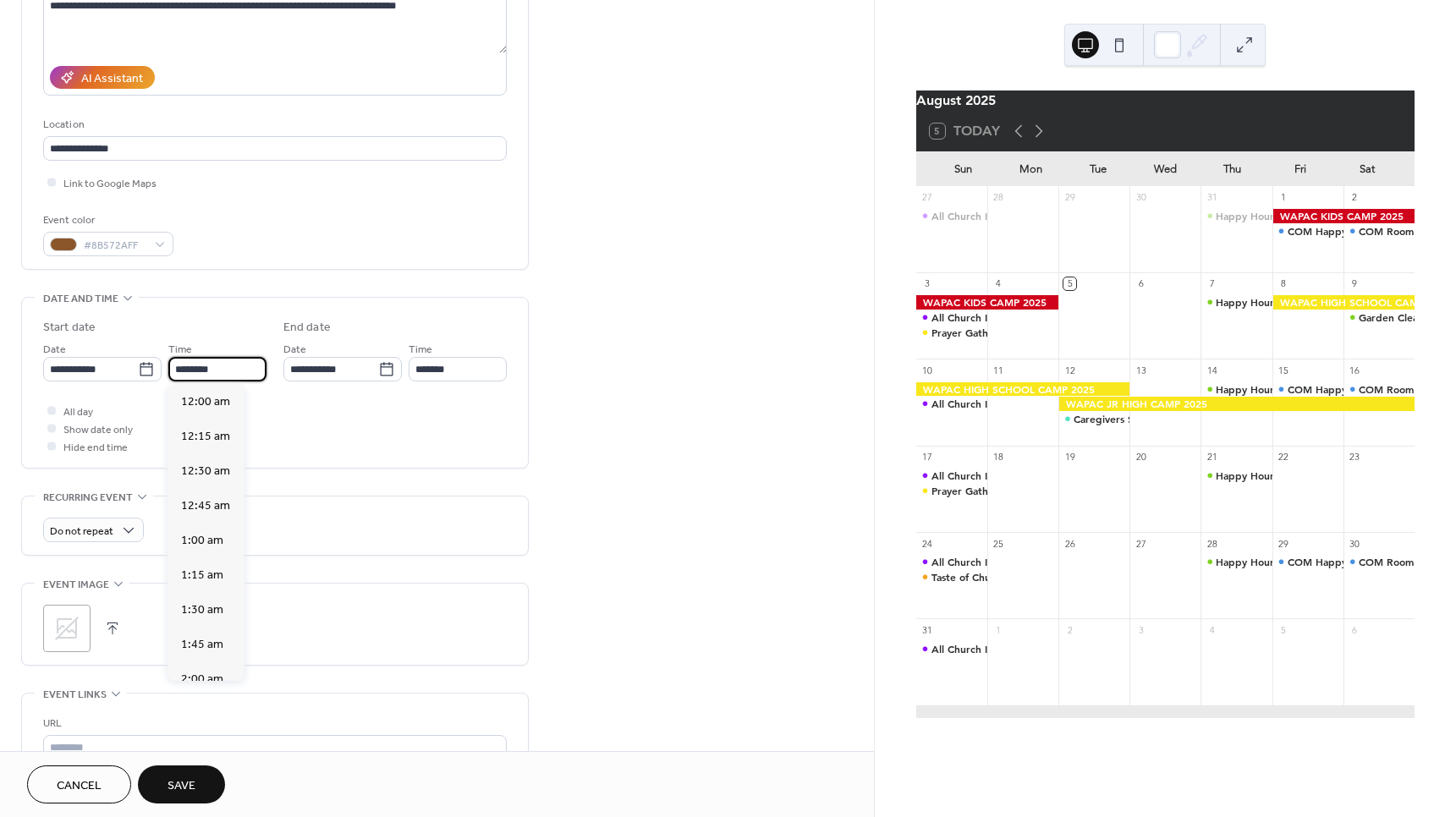 click on "********" at bounding box center (217, 369) 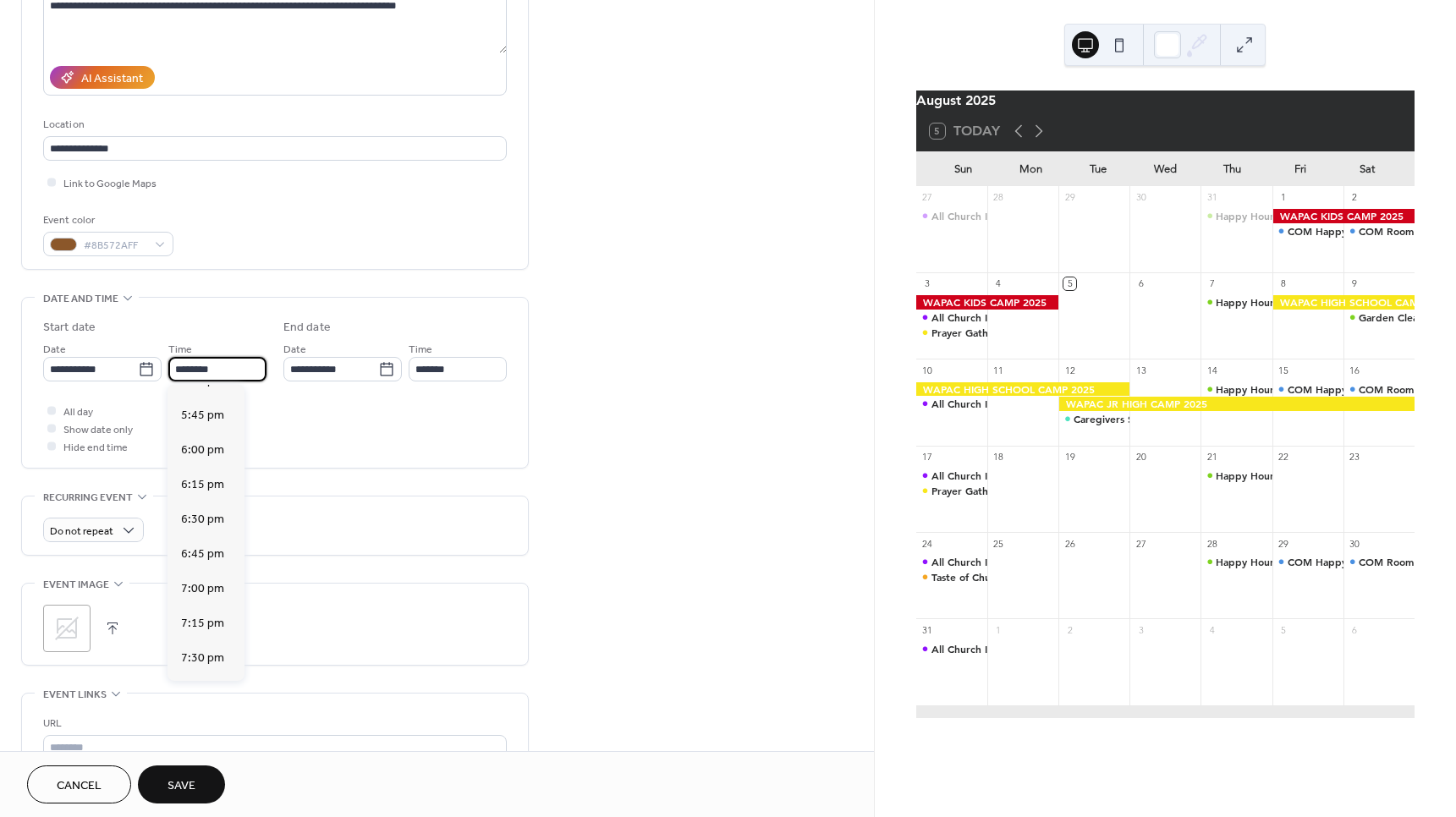 scroll, scrollTop: 2510, scrollLeft: 0, axis: vertical 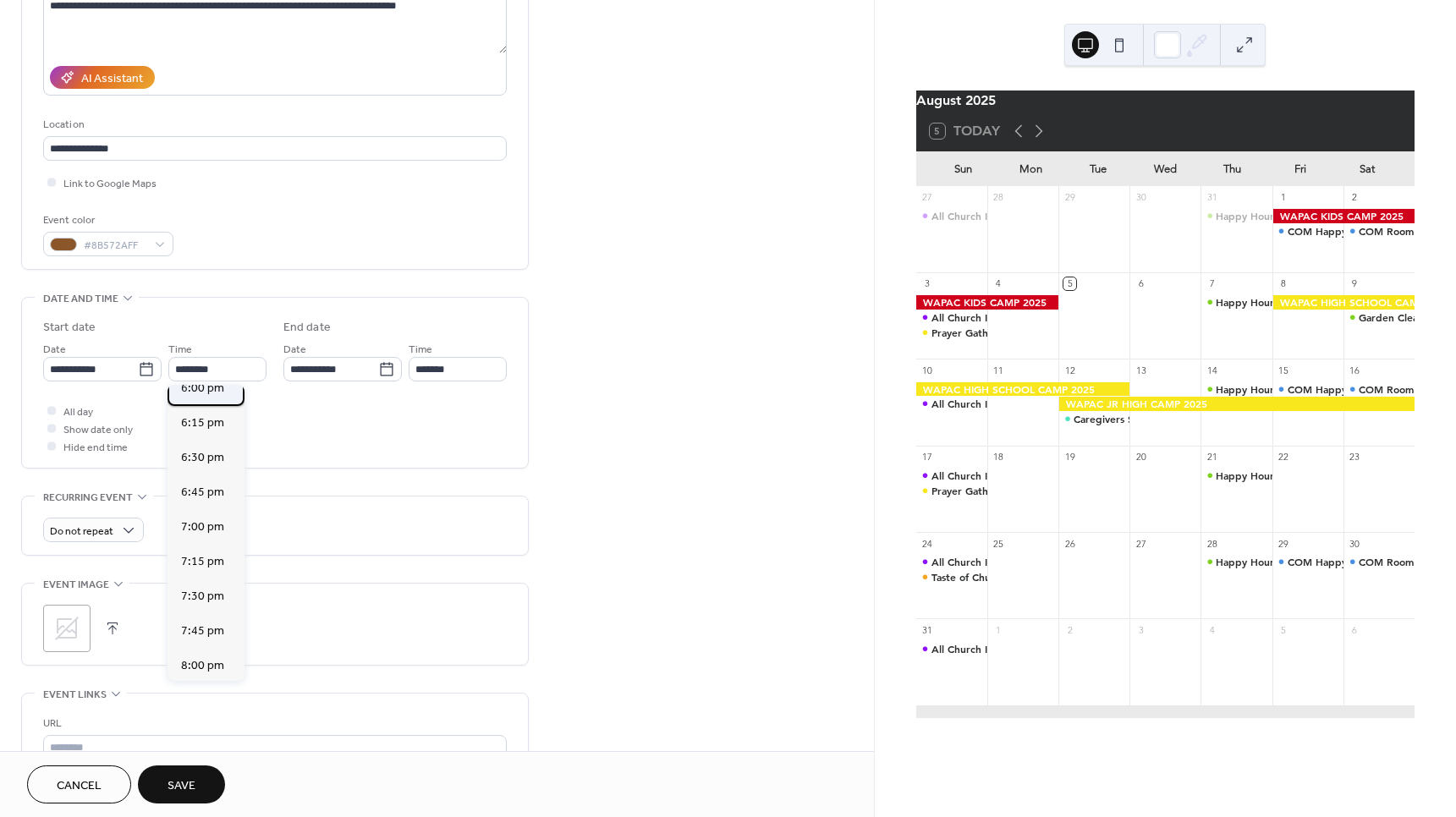 click on "6:00 pm" at bounding box center (206, 388) 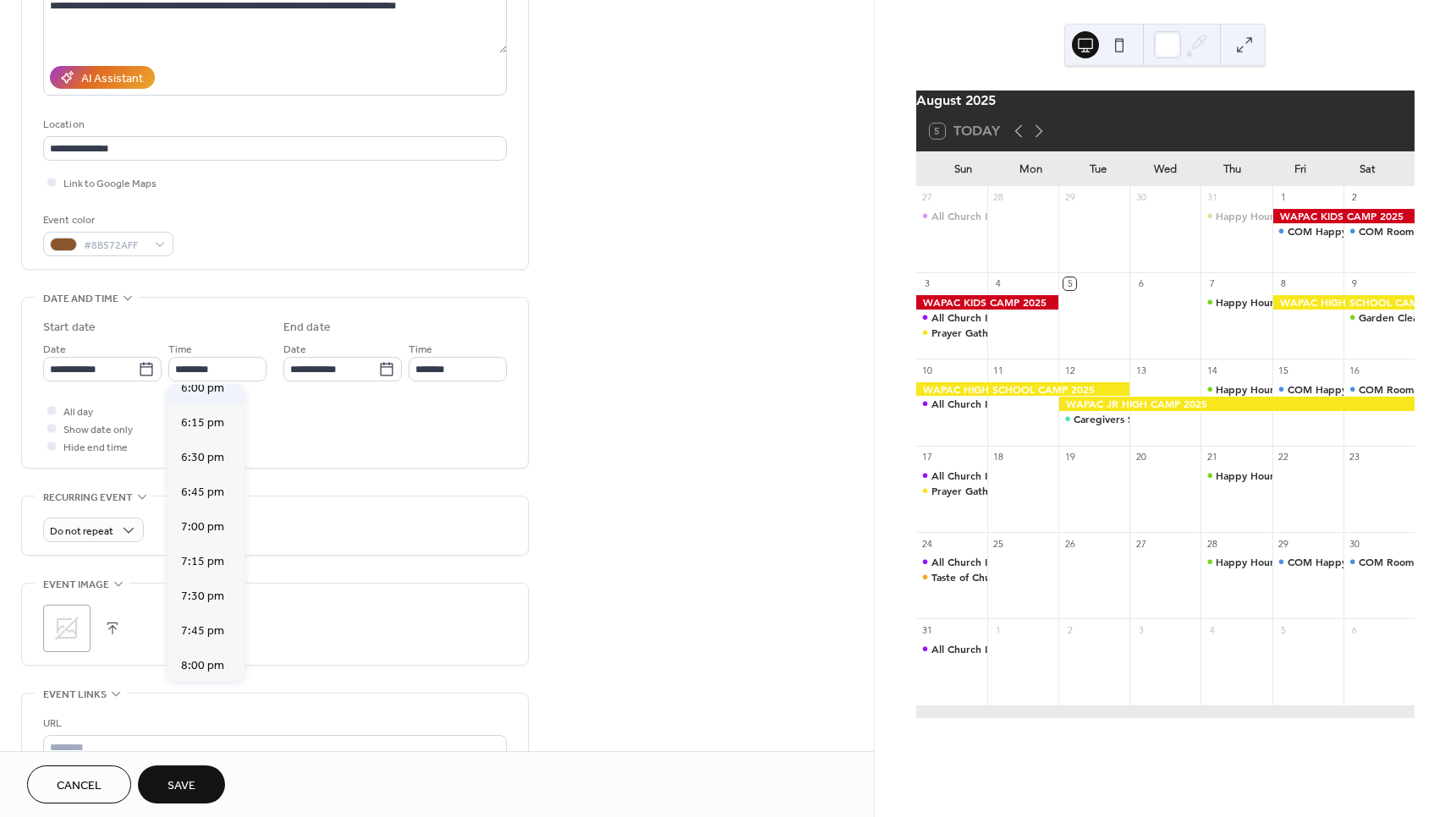 type on "*******" 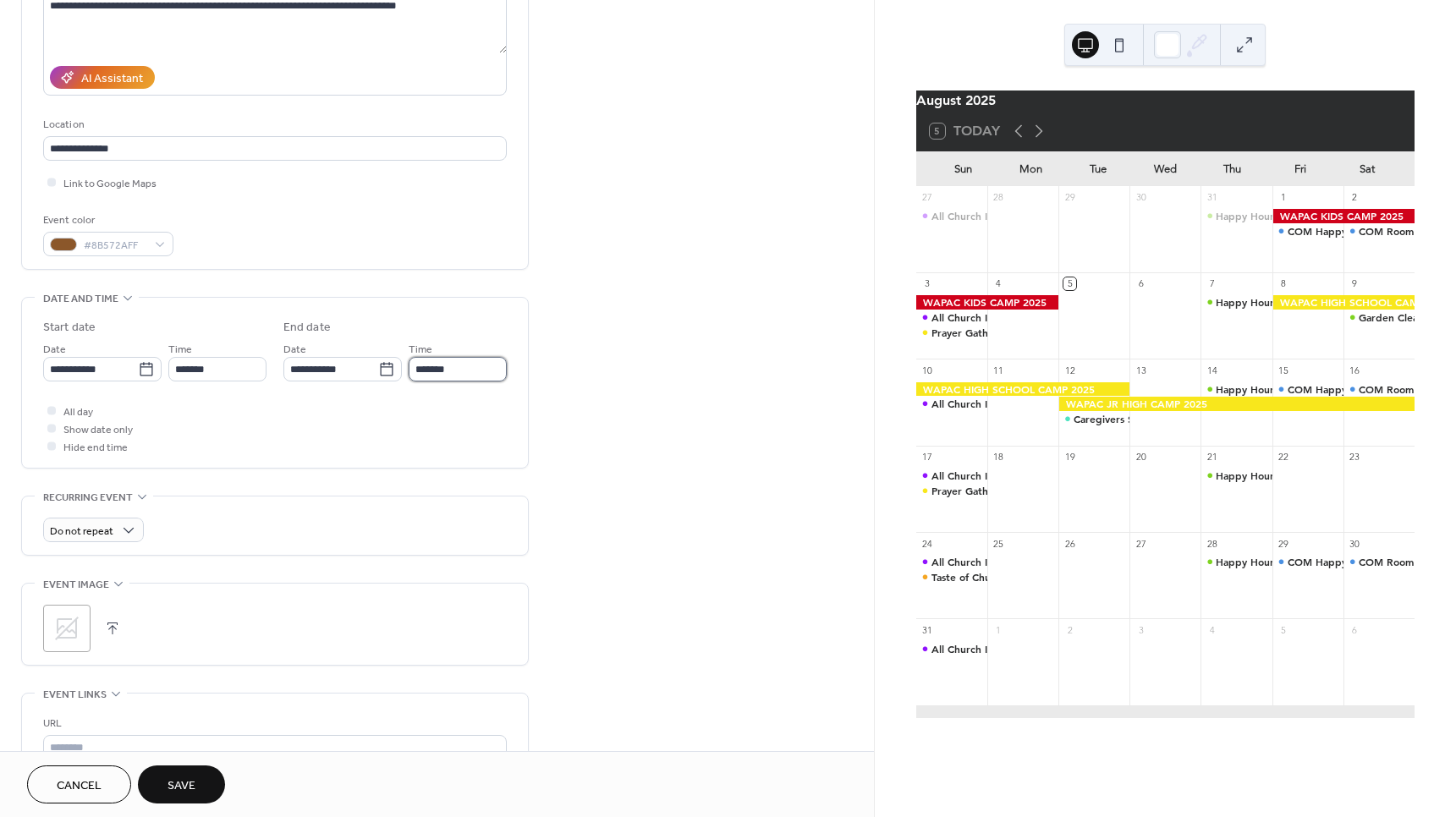 click on "*******" at bounding box center [458, 369] 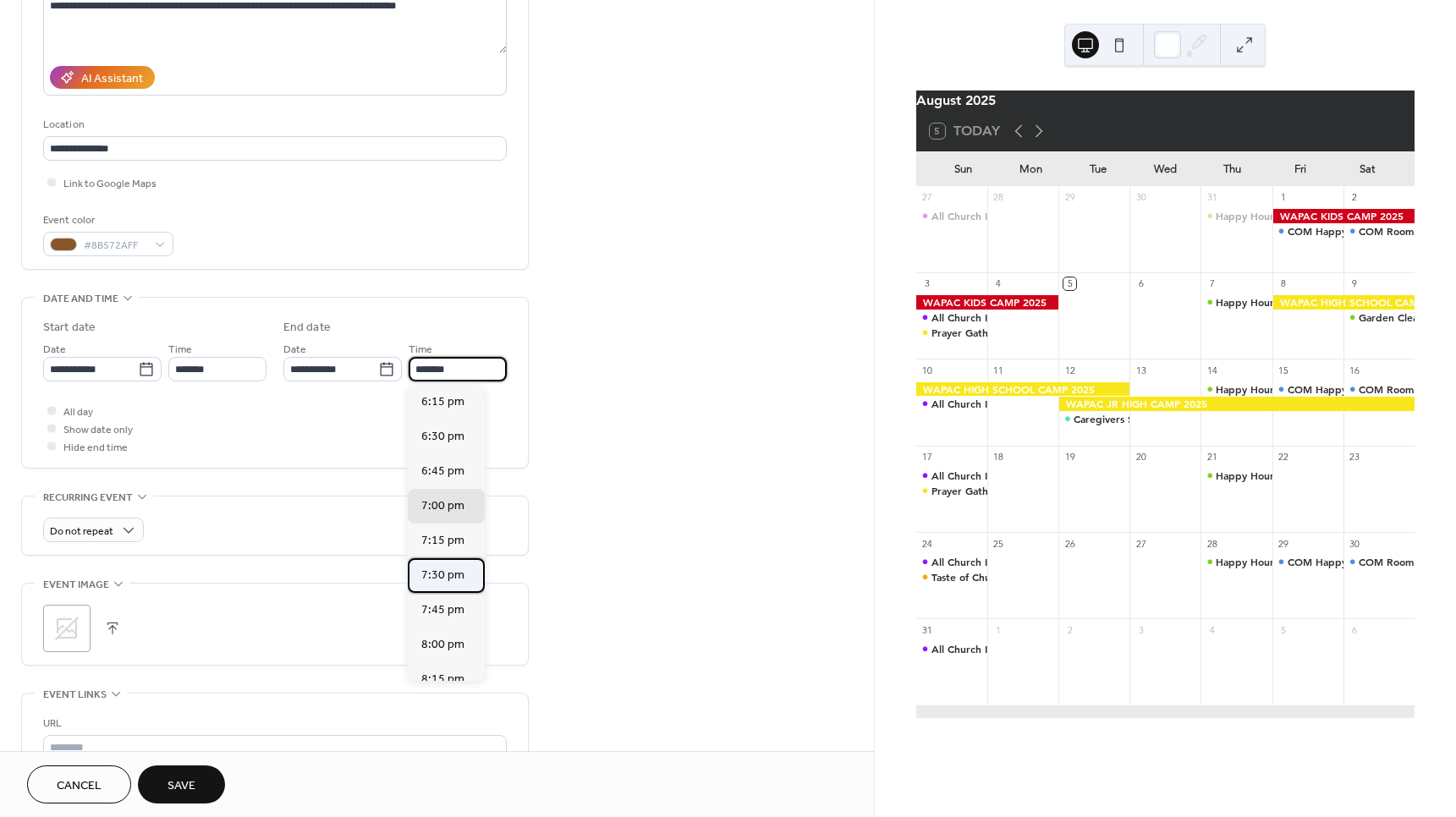 click on "7:30 pm" at bounding box center [442, 575] 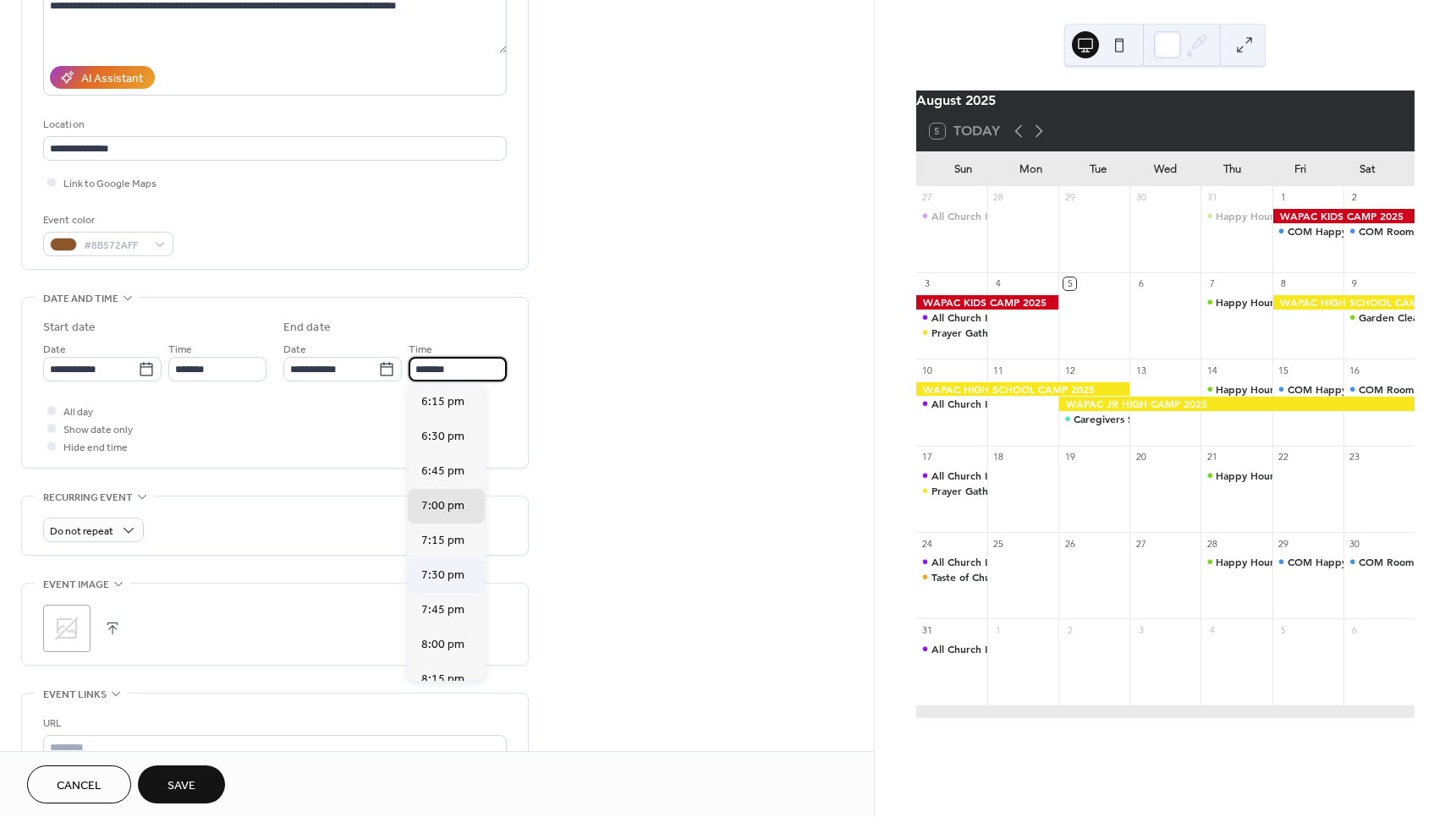 type on "*******" 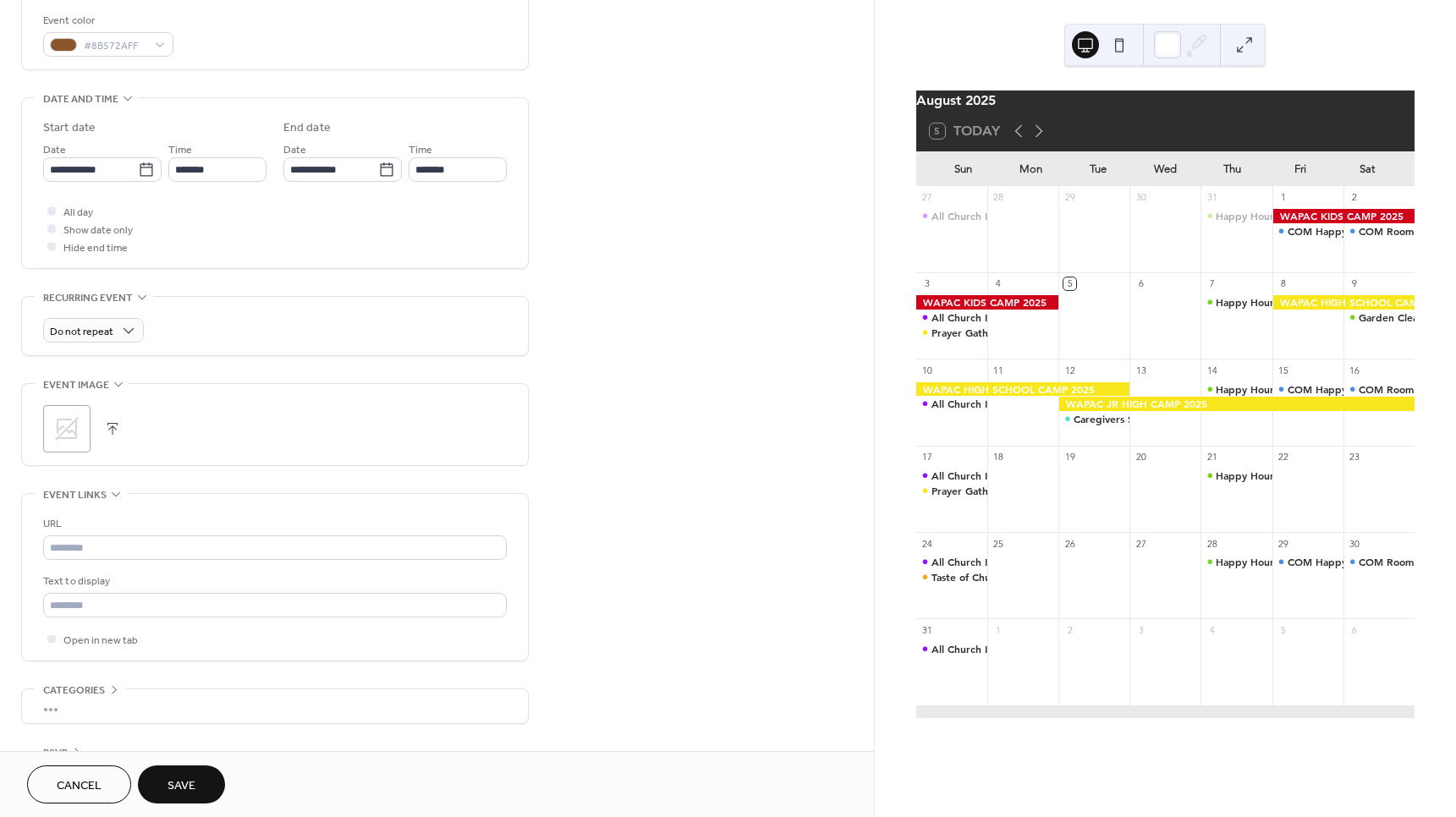 scroll, scrollTop: 506, scrollLeft: 0, axis: vertical 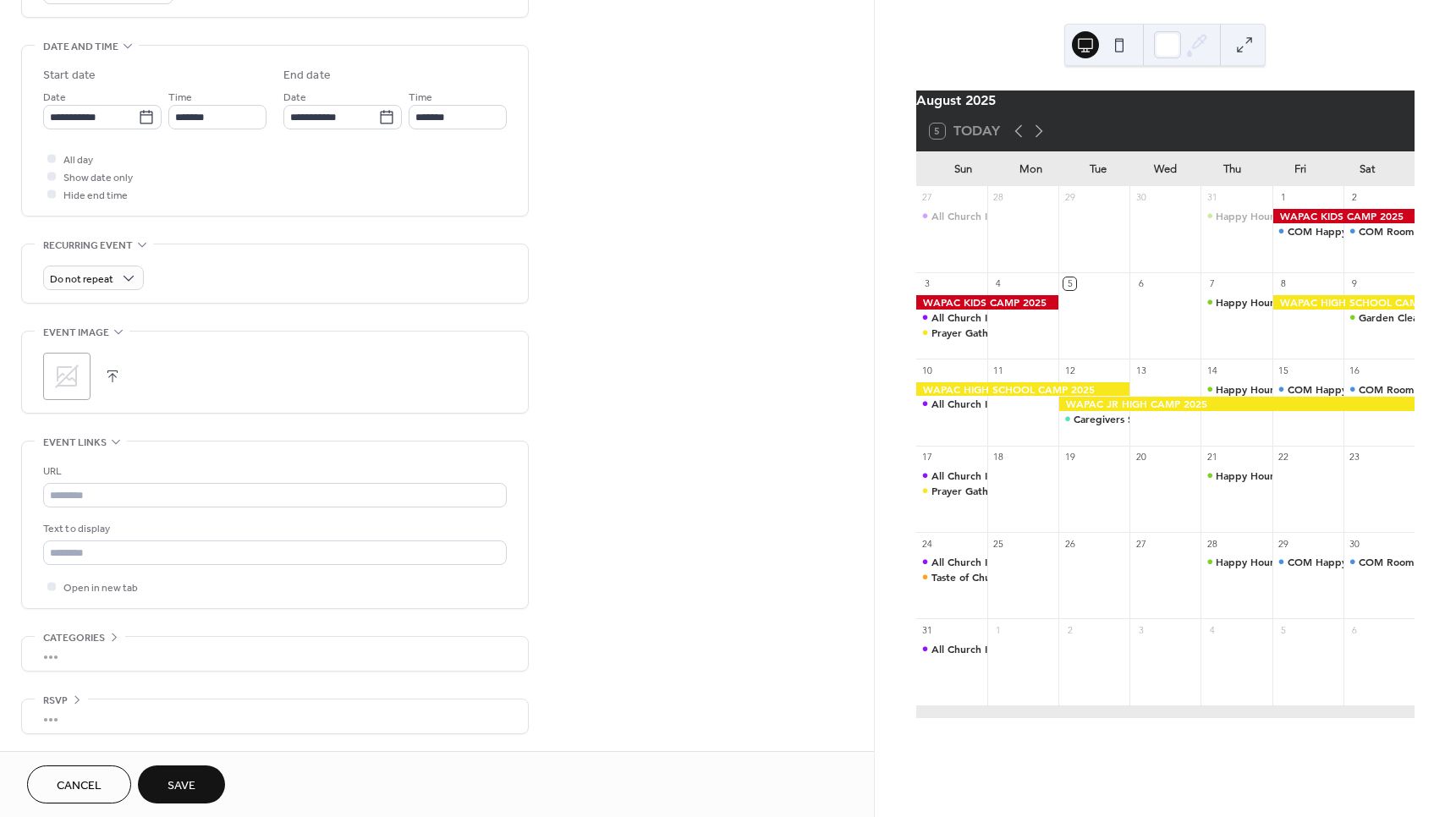 click on ";" at bounding box center (67, 376) 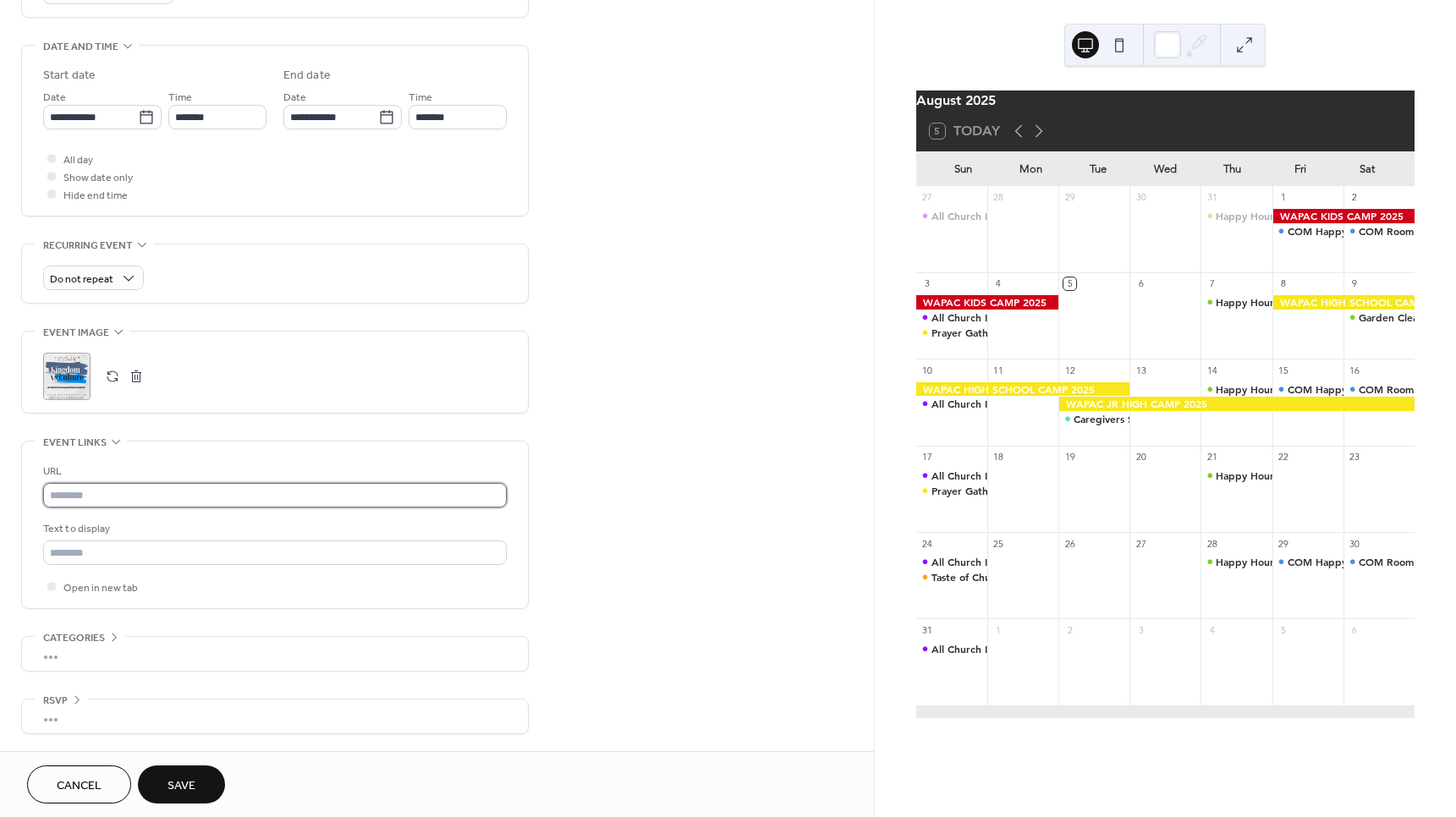 click at bounding box center [275, 495] 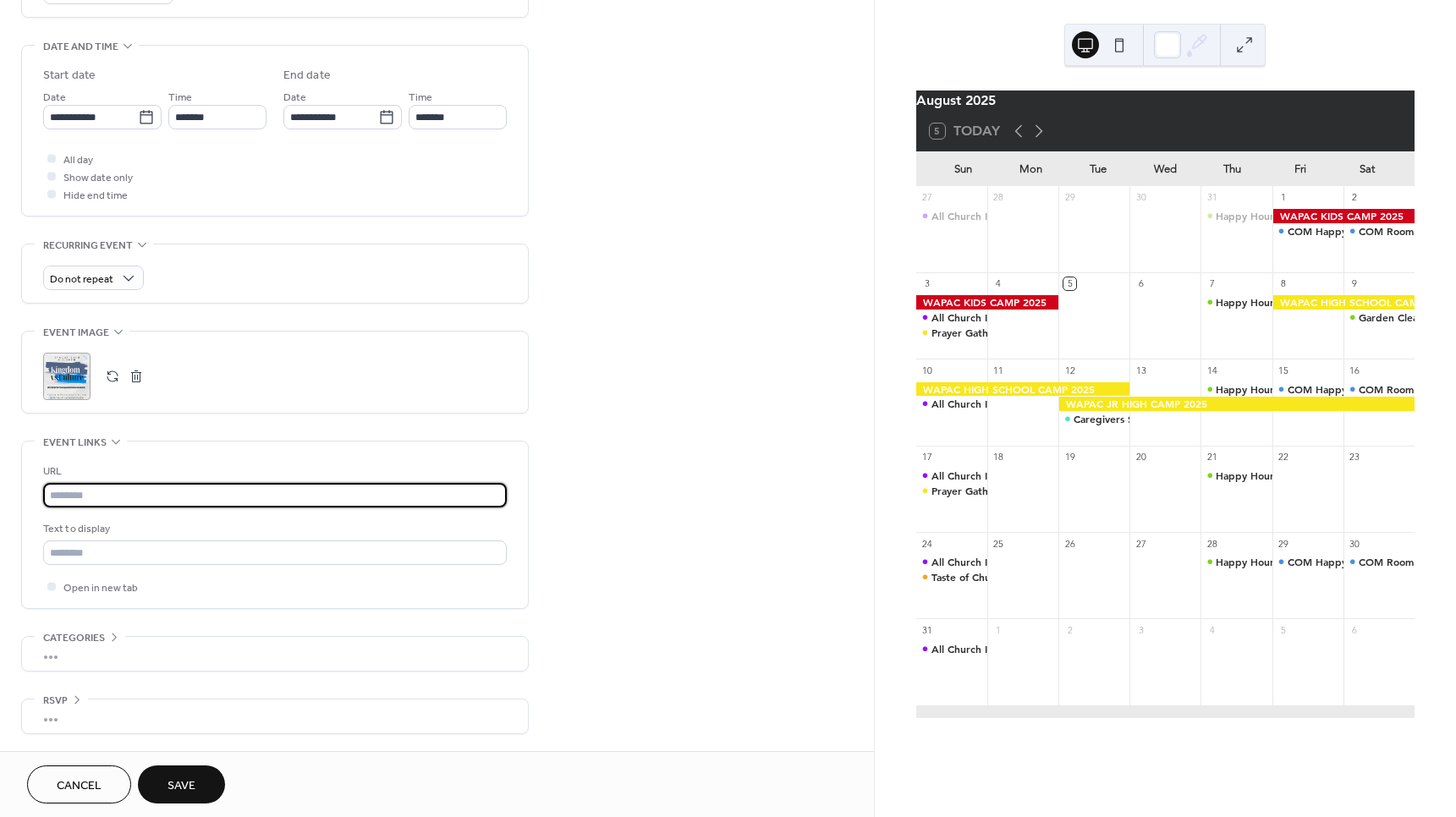 paste on "**********" 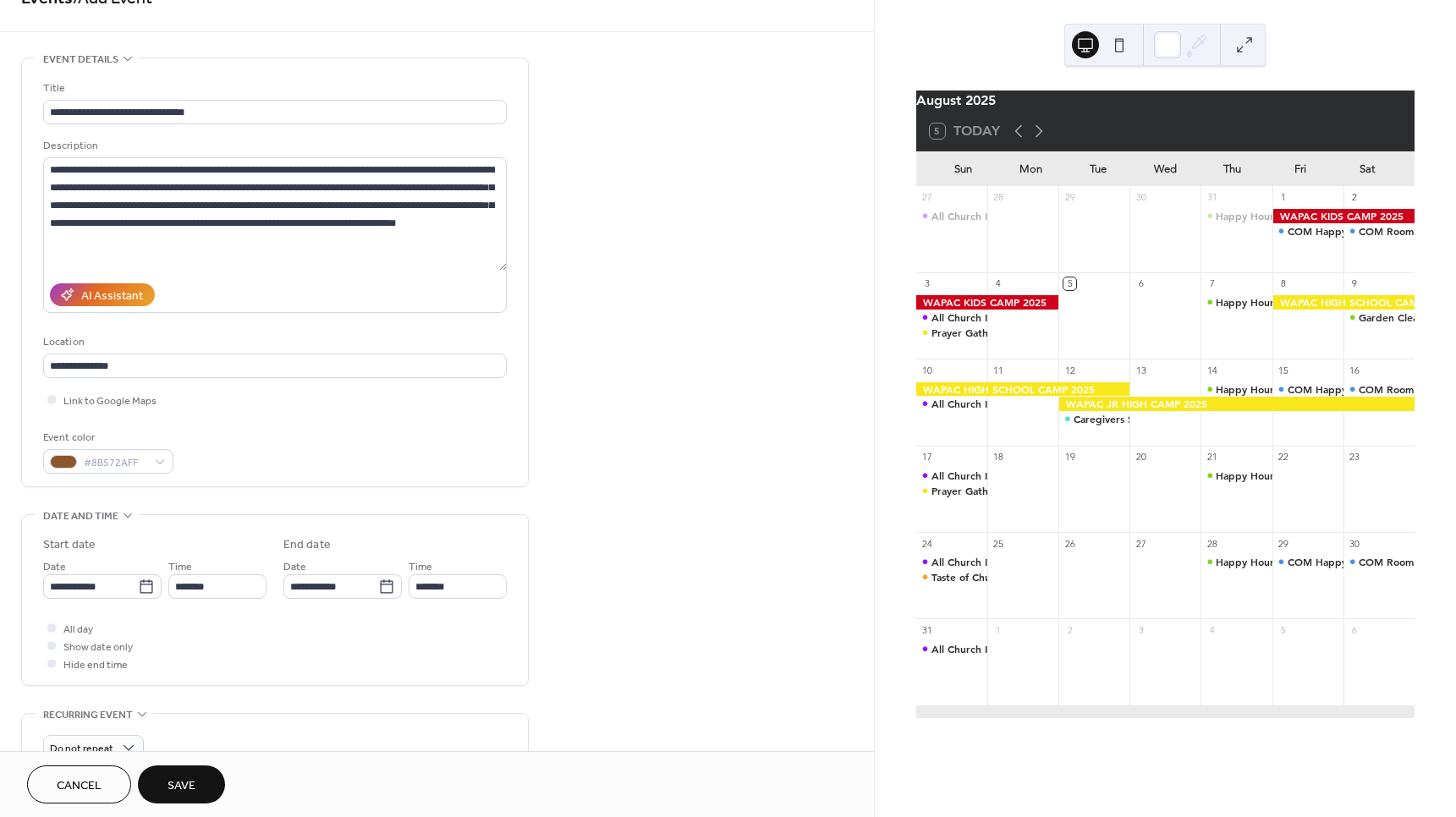 scroll, scrollTop: 0, scrollLeft: 0, axis: both 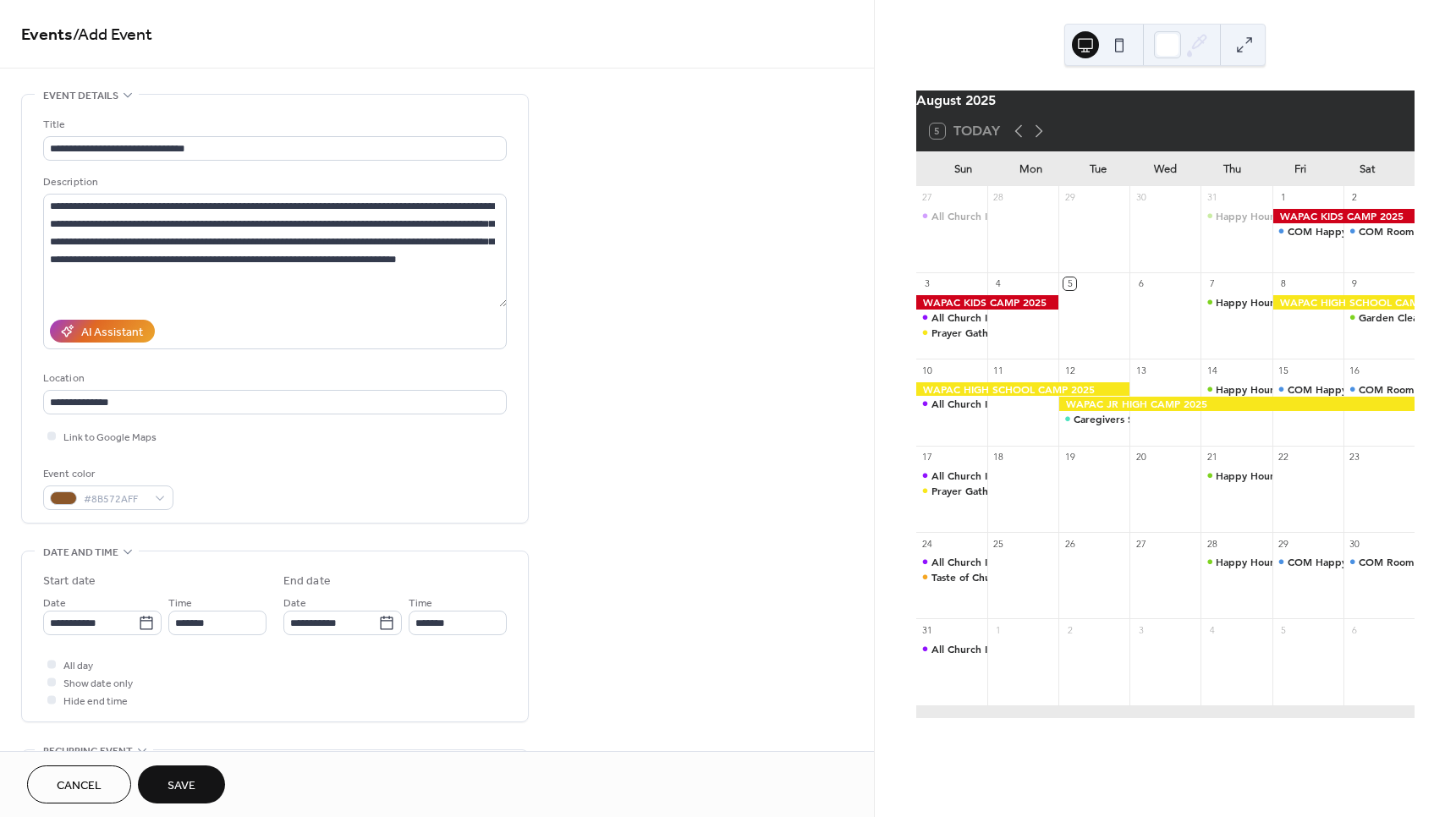 type on "**********" 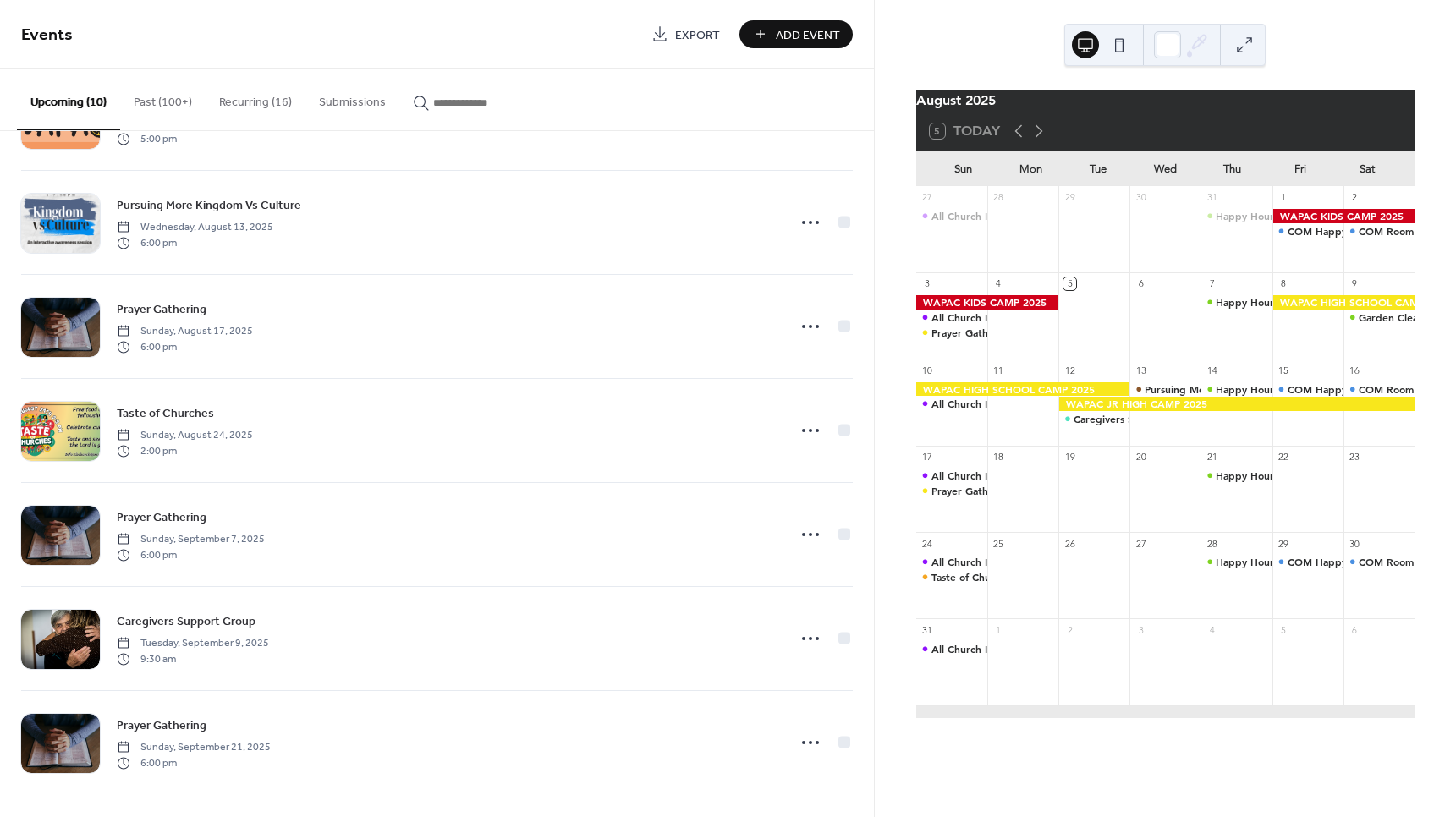 scroll, scrollTop: 404, scrollLeft: 0, axis: vertical 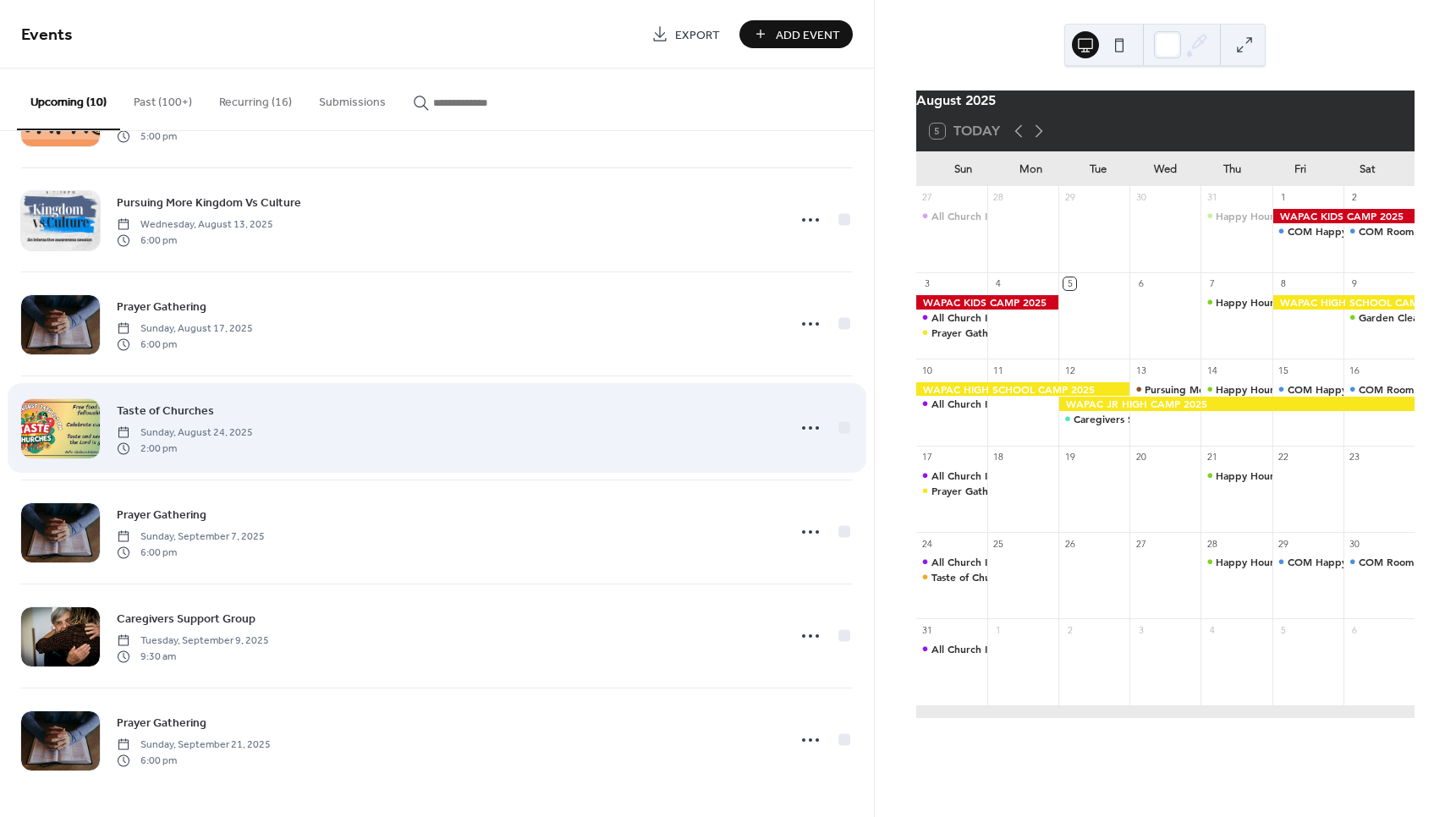 click on "Taste of Churches, [DATE] [TIME]" at bounding box center [446, 428] 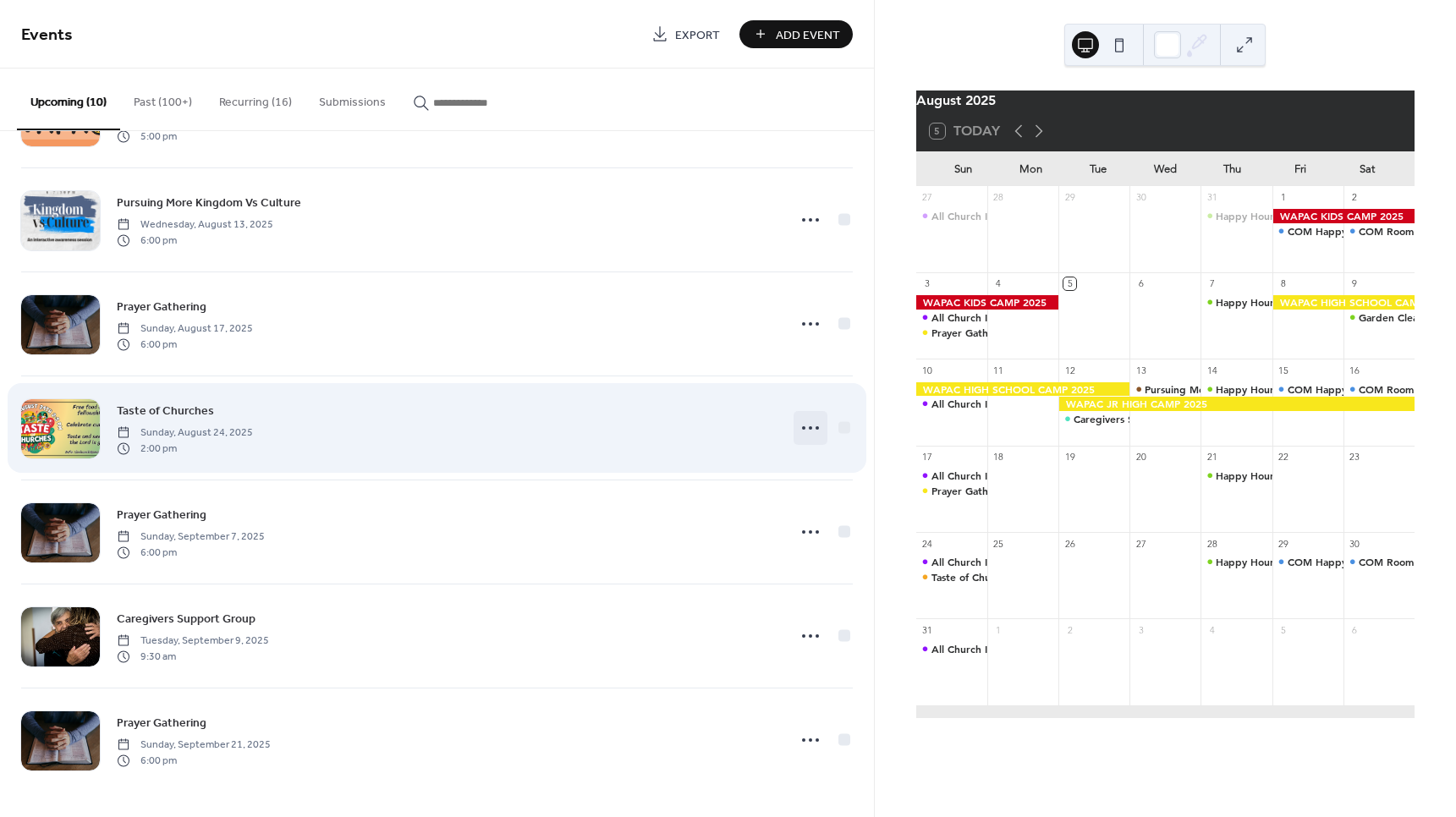 click 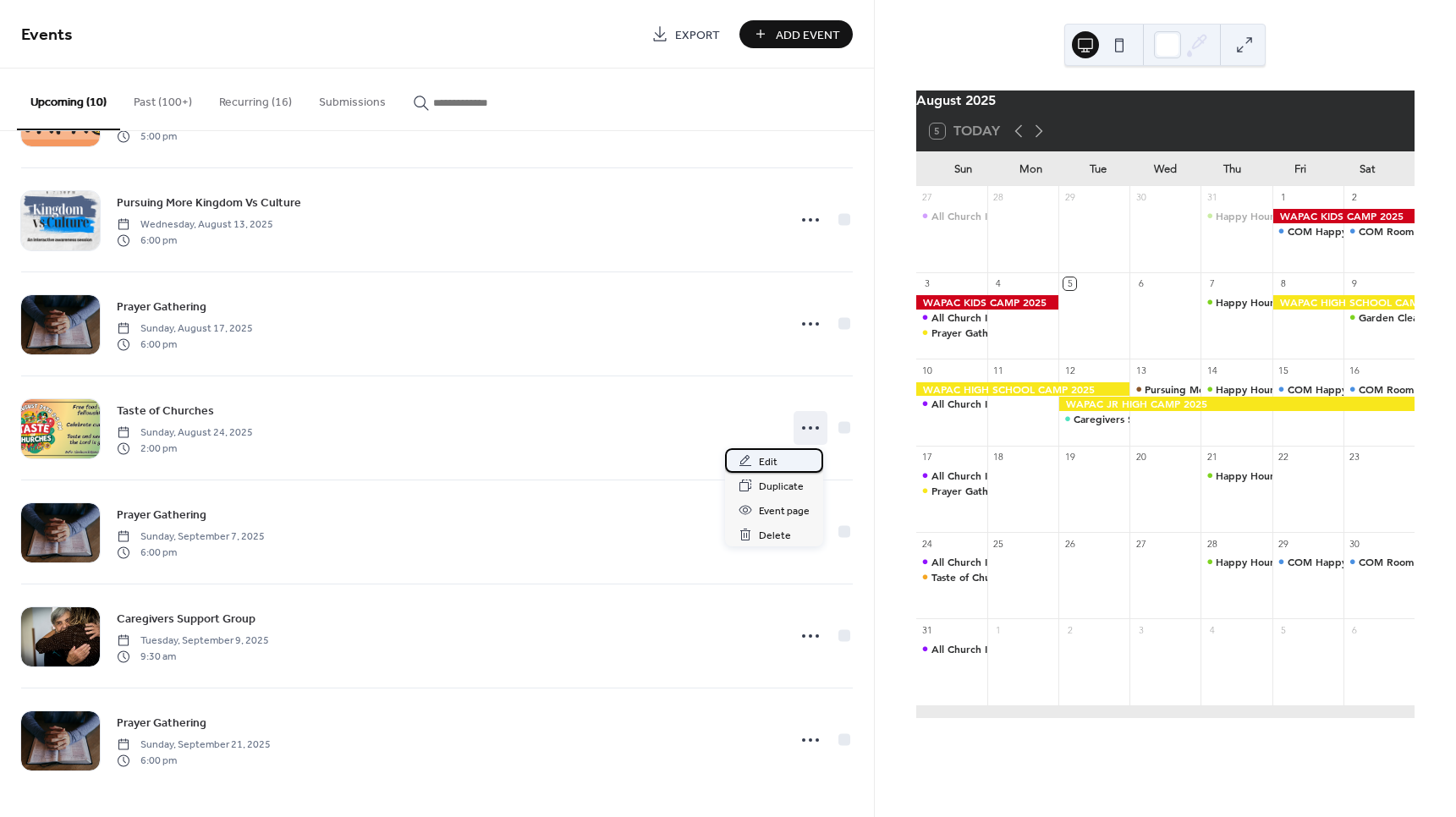 click on "Edit" at bounding box center [774, 460] 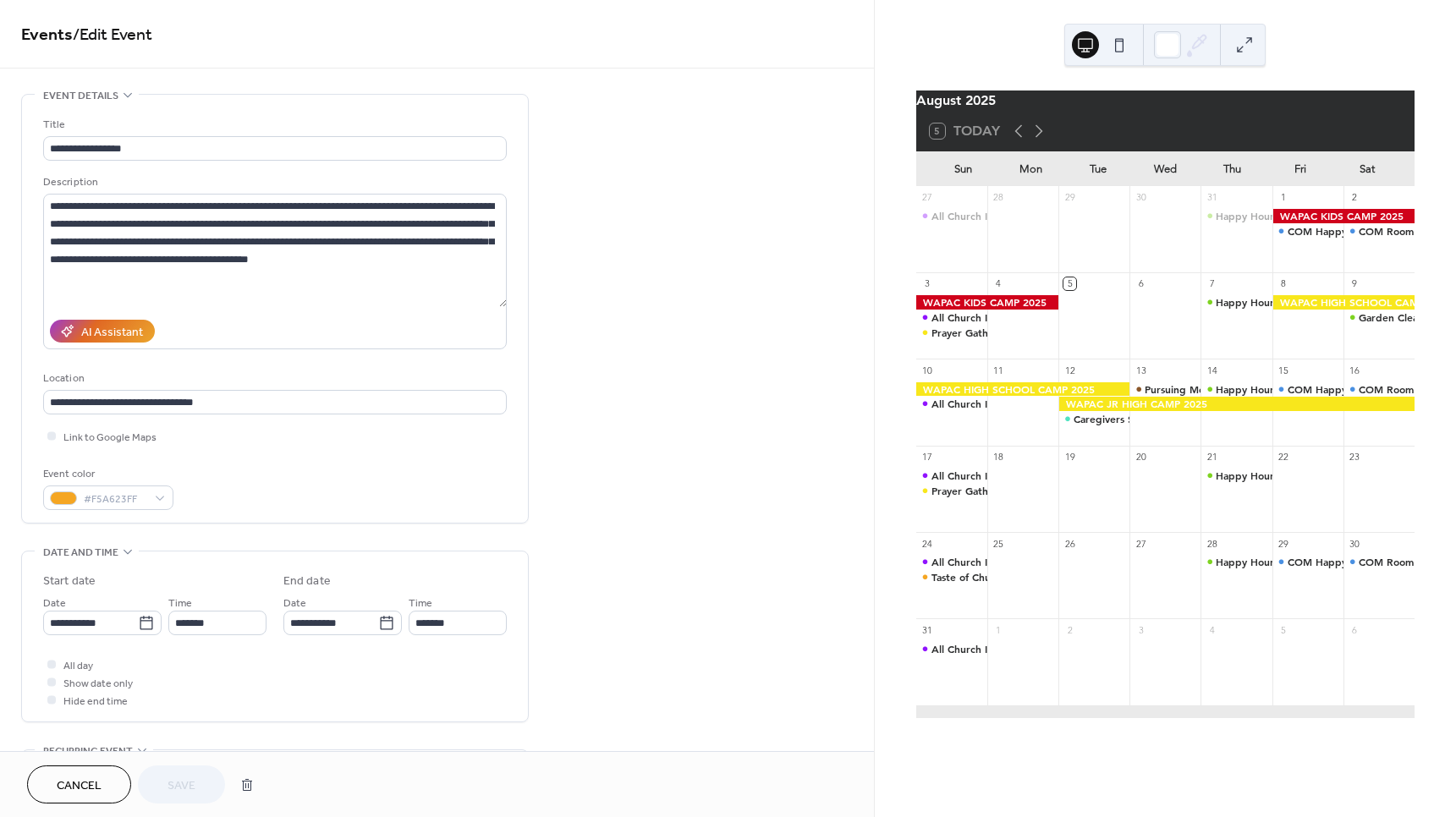 click on "AI Assistant" at bounding box center [275, 331] 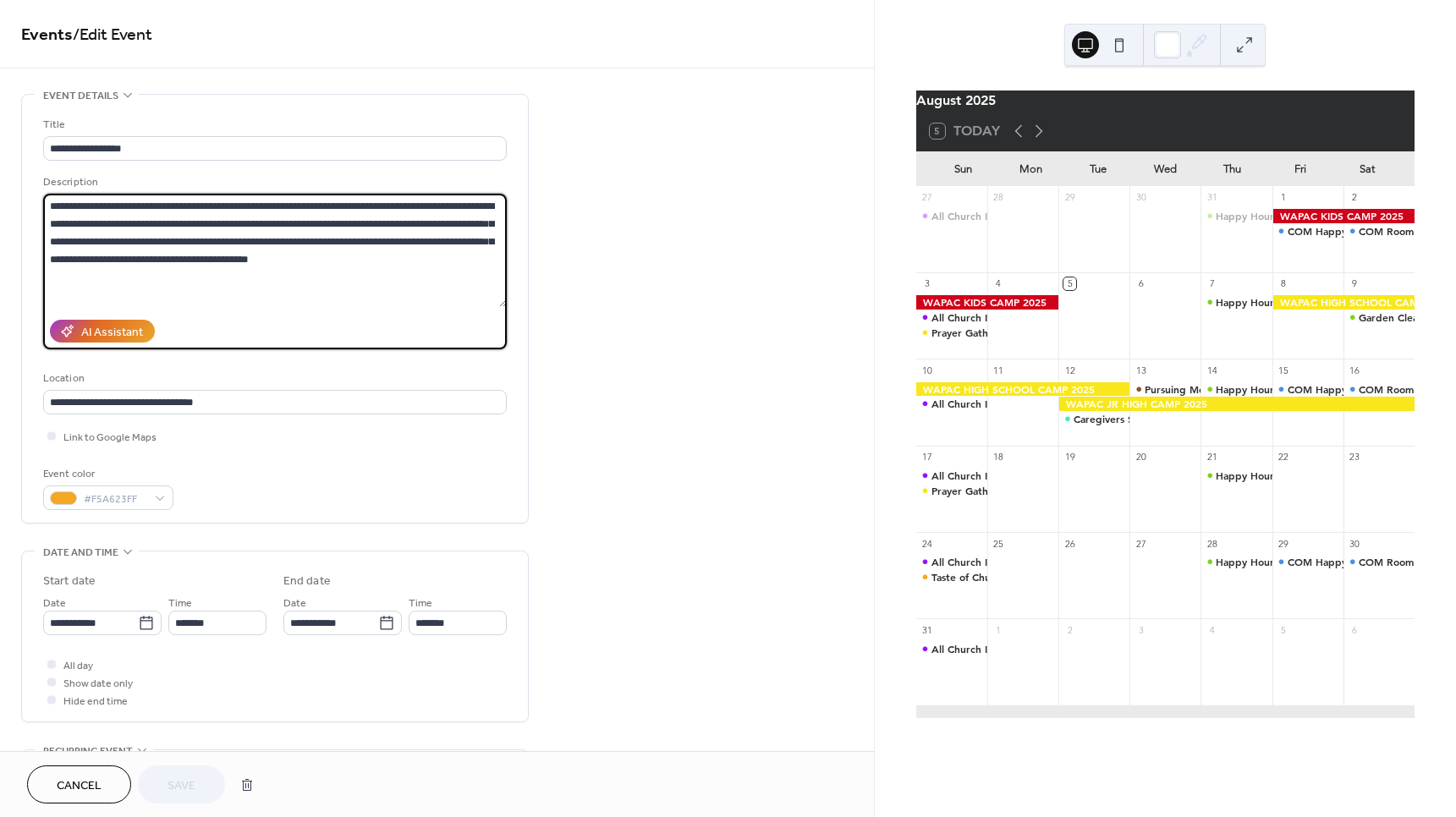 drag, startPoint x: 277, startPoint y: 242, endPoint x: 8, endPoint y: 189, distance: 274.1715 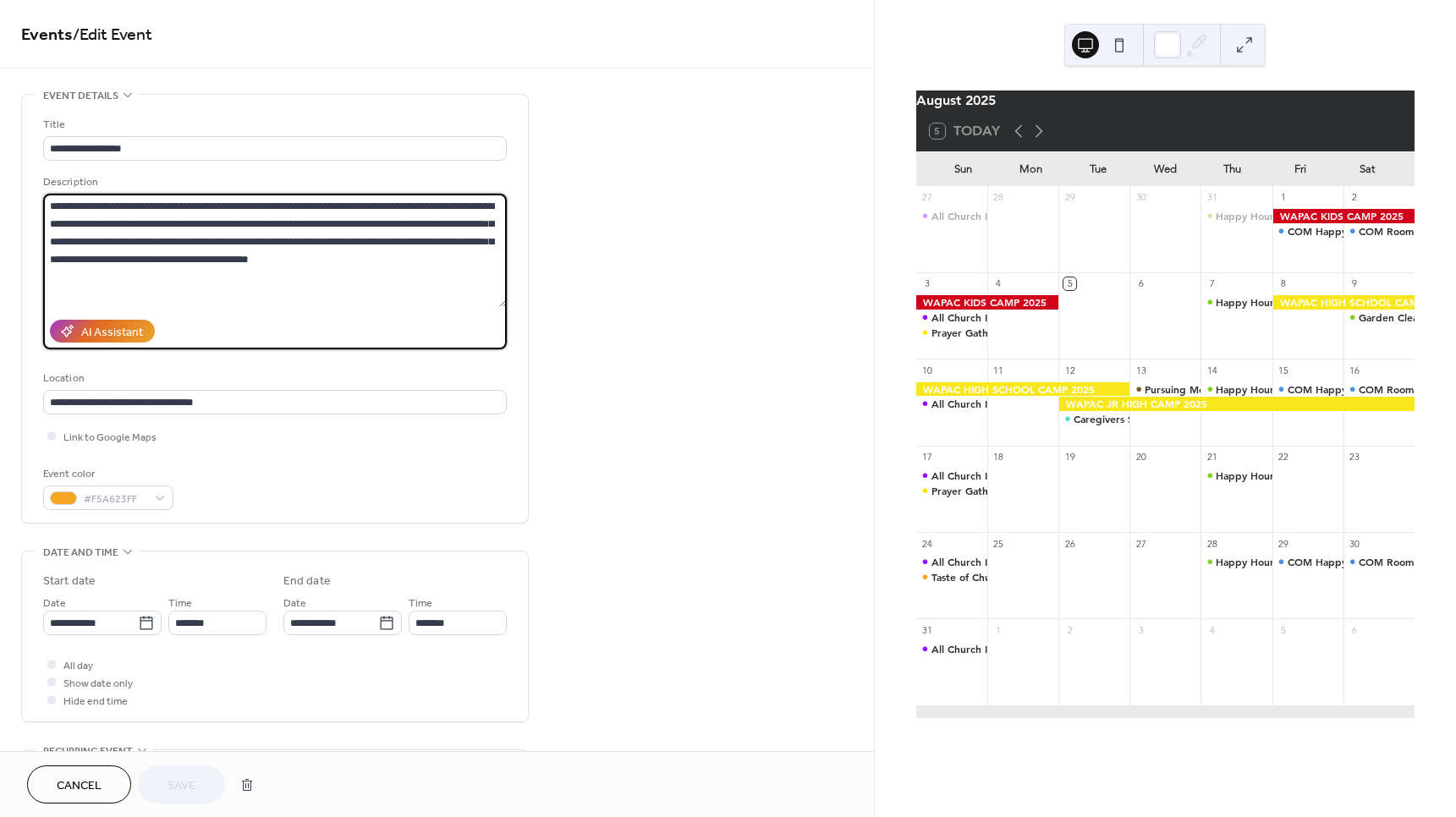 click on "**********" at bounding box center [437, 675] 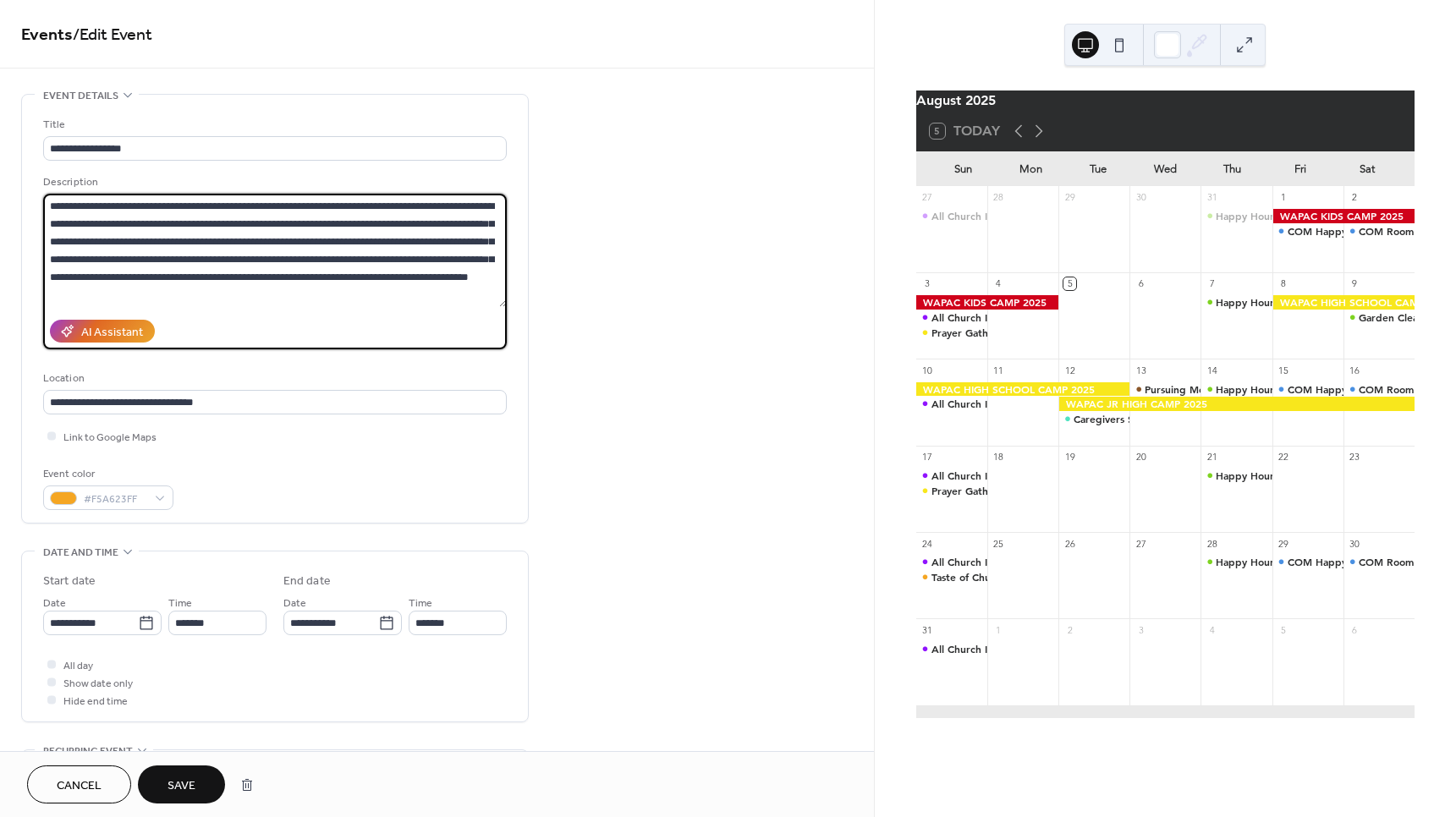 drag, startPoint x: 95, startPoint y: 276, endPoint x: 159, endPoint y: 249, distance: 69.46222 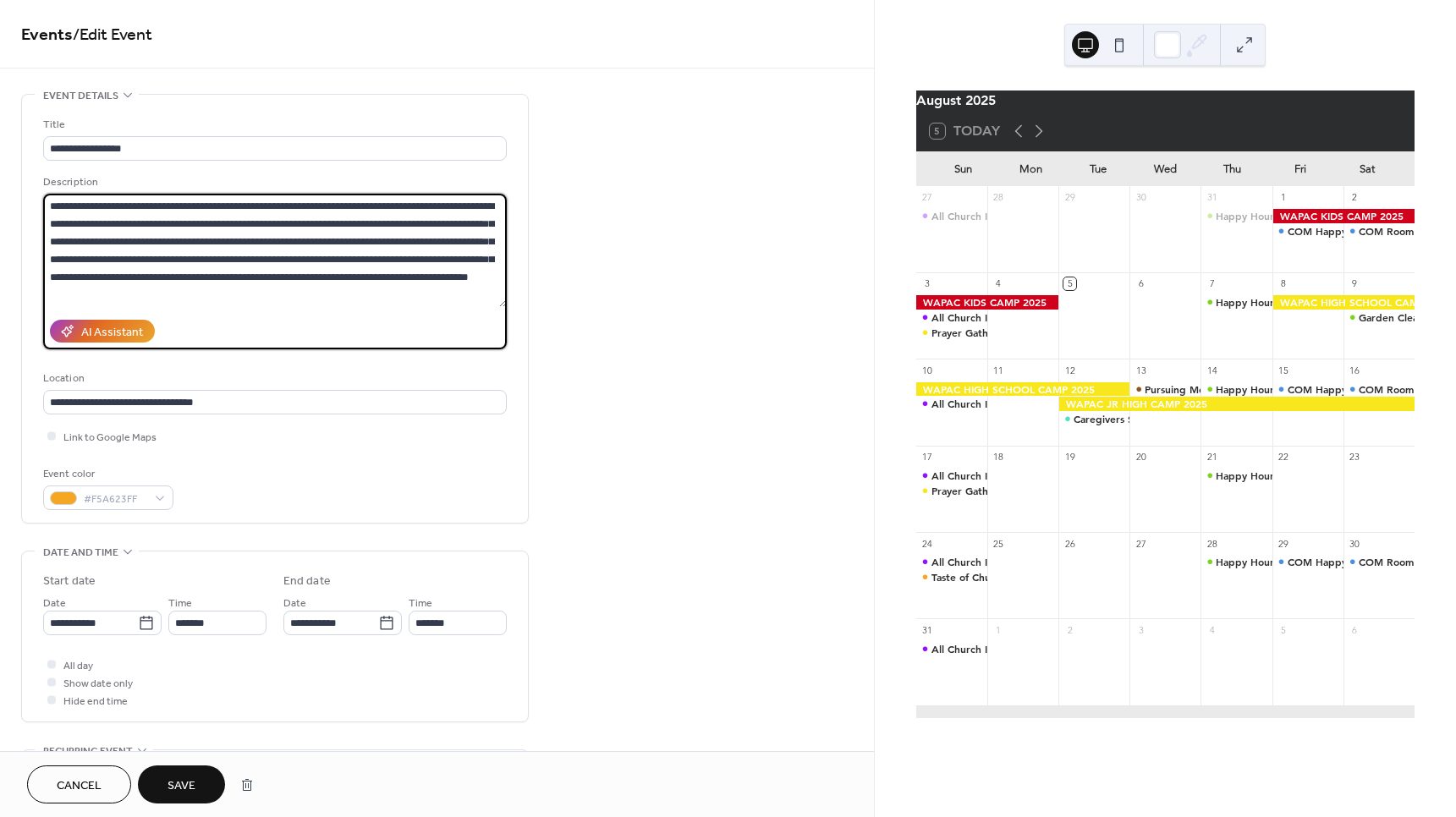 click on "**********" at bounding box center [275, 250] 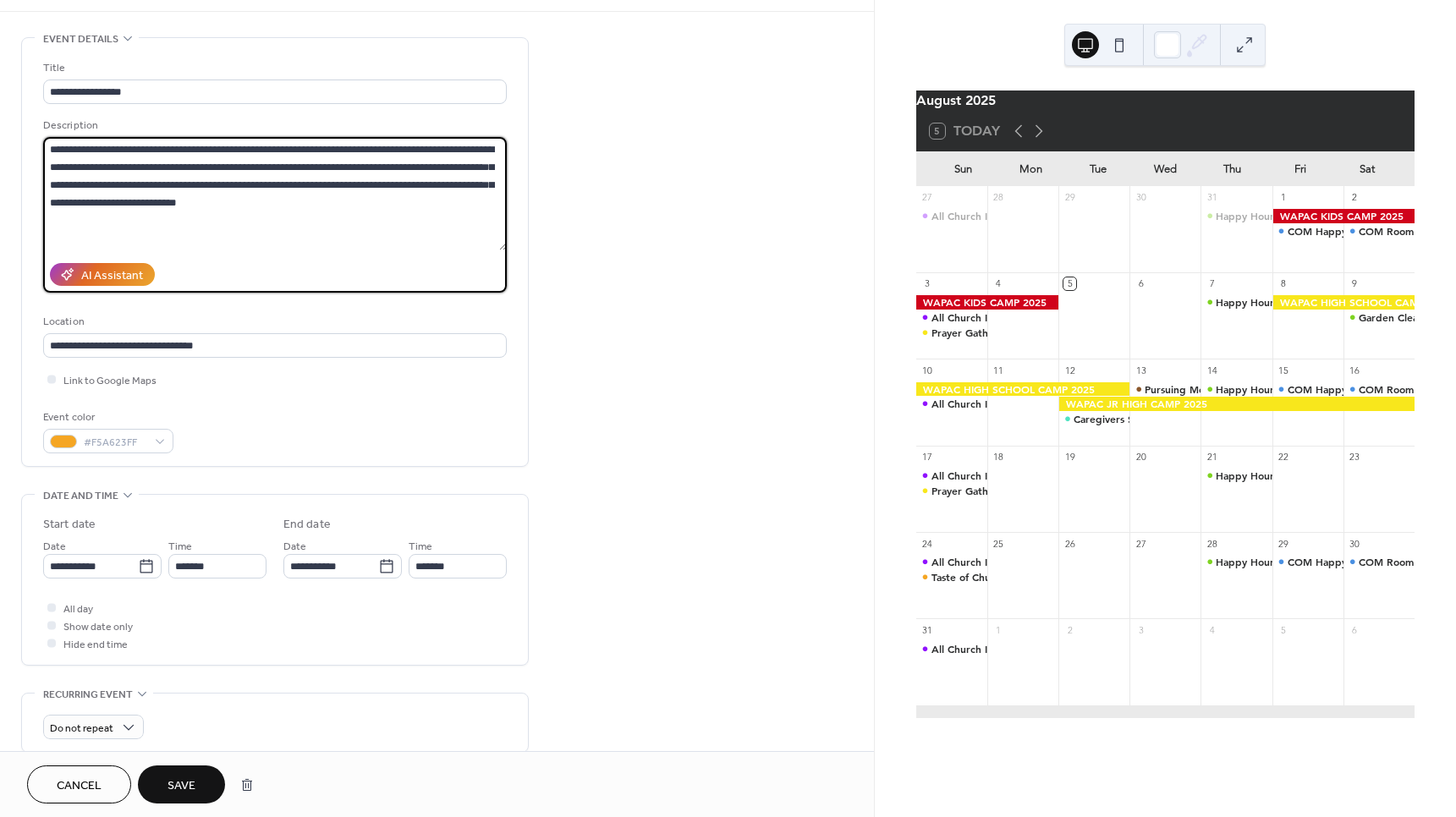 scroll, scrollTop: 0, scrollLeft: 0, axis: both 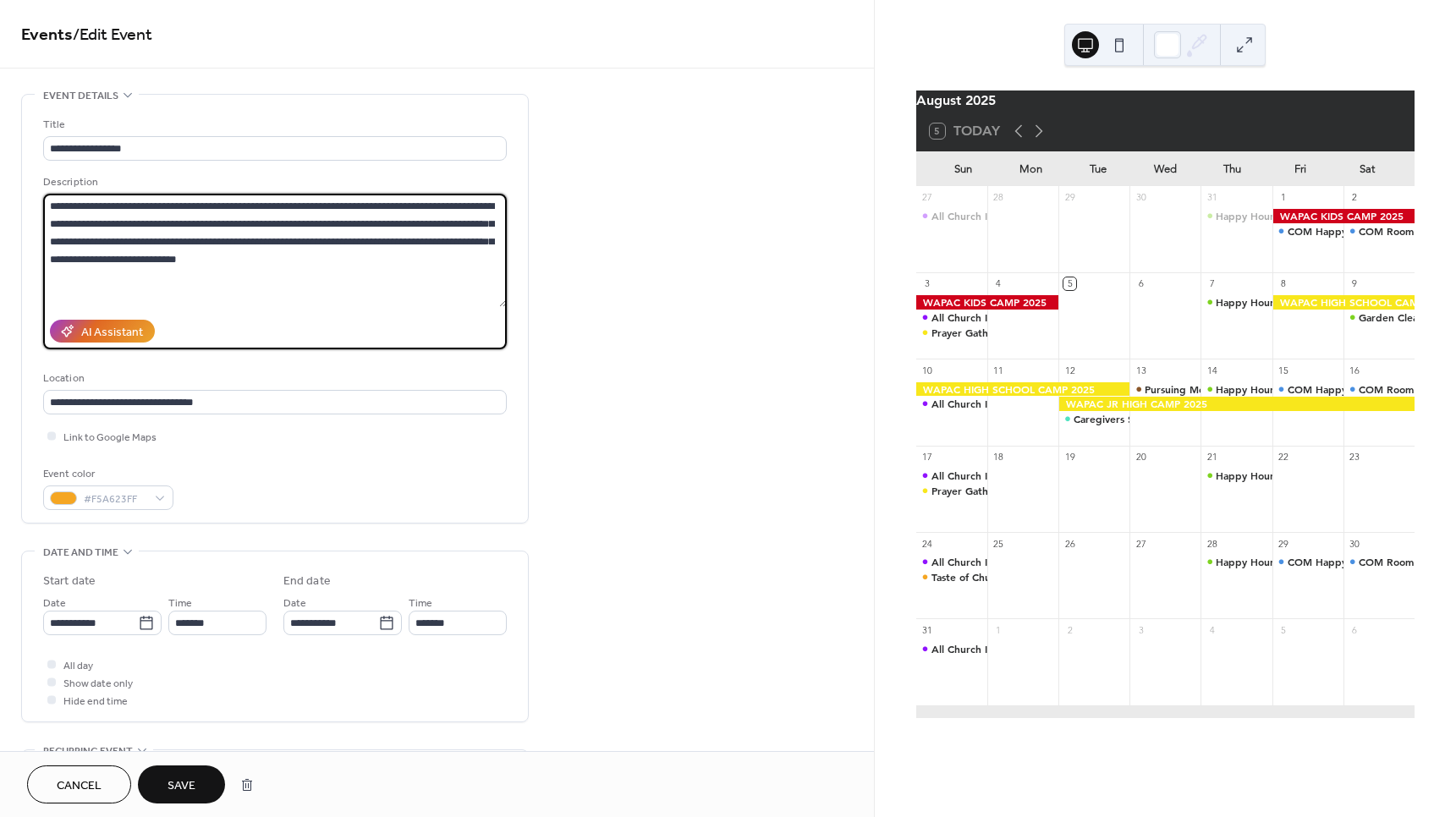 type on "**********" 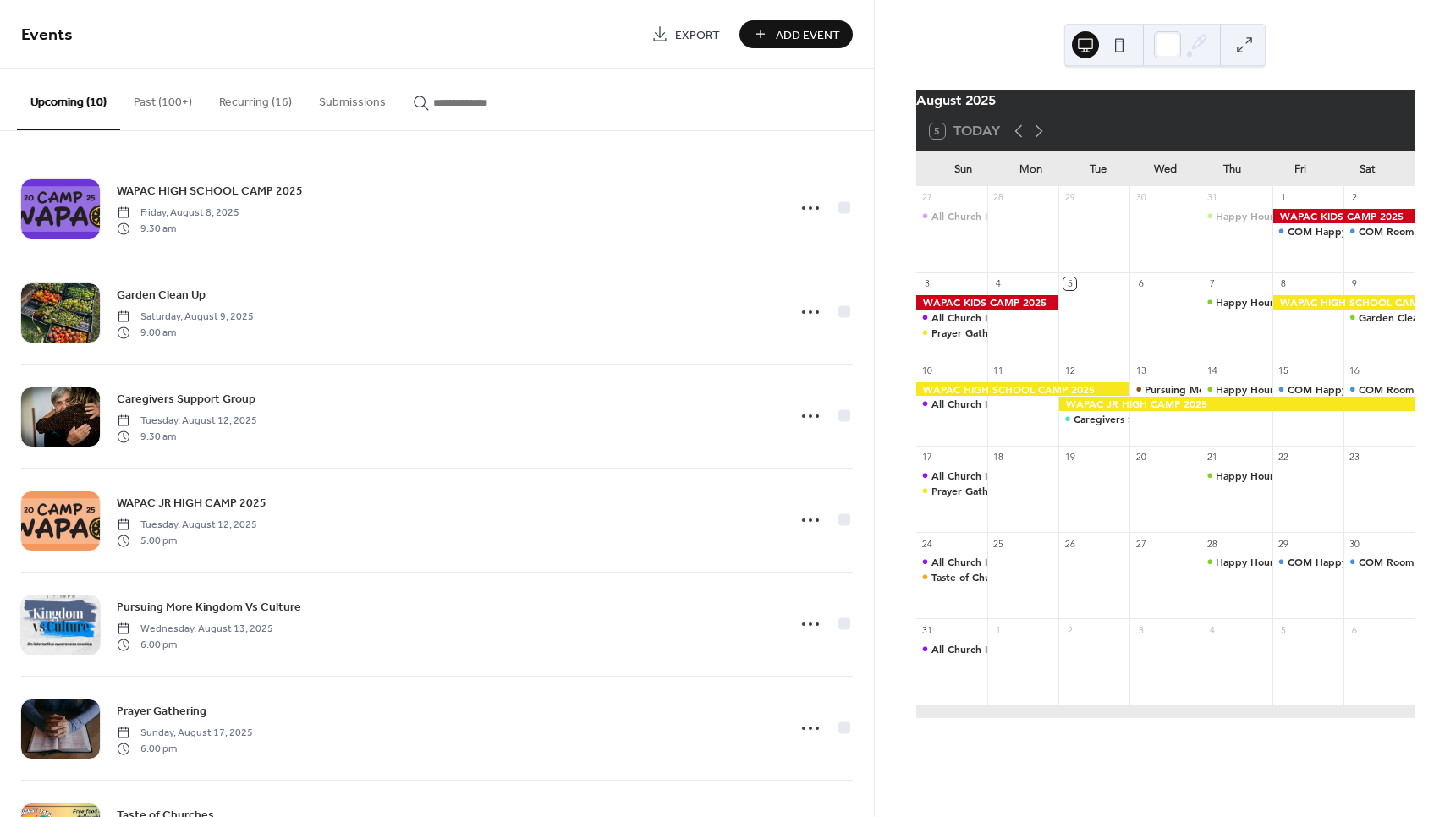 click on "Add Event" at bounding box center [808, 35] 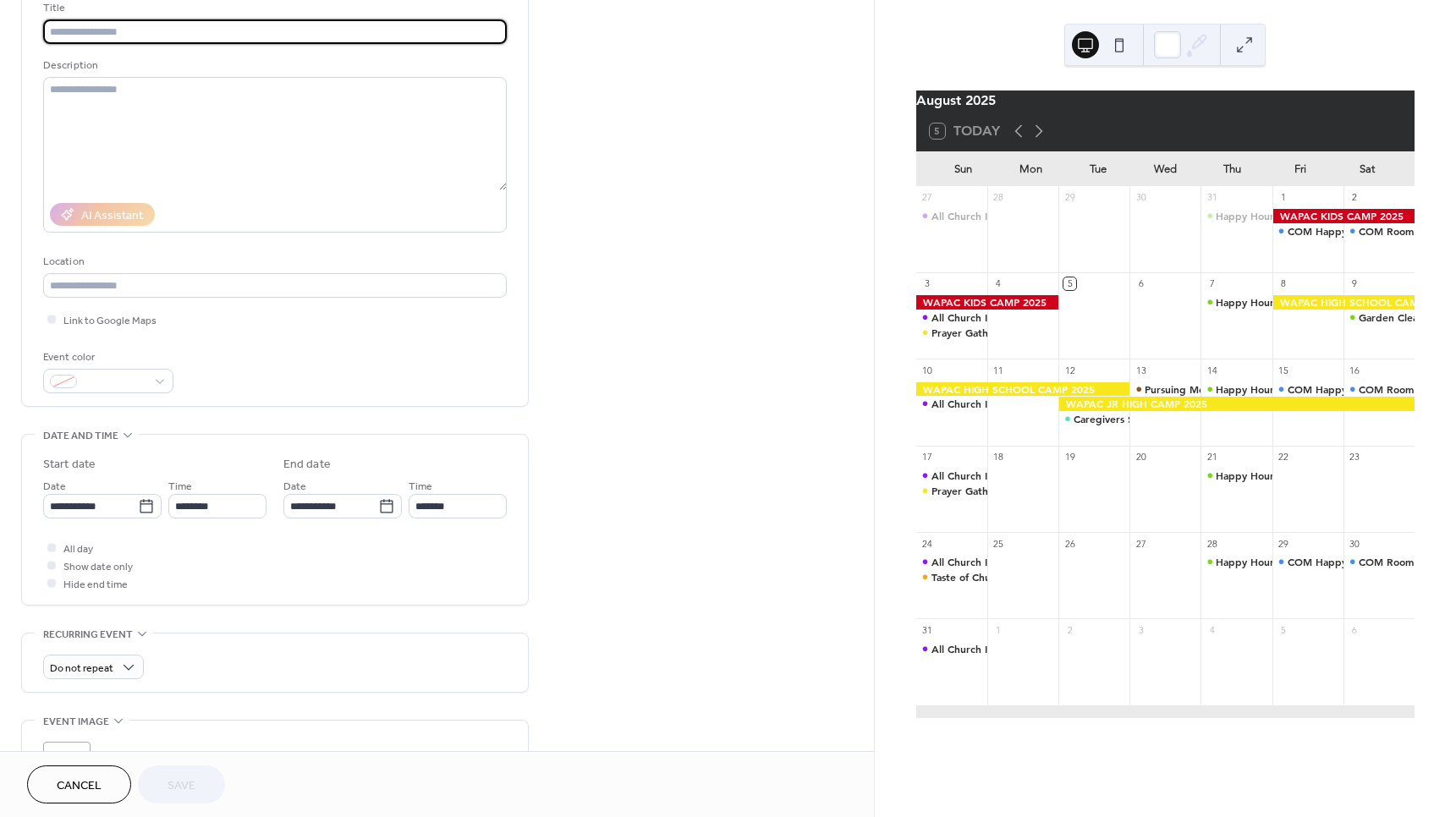 scroll, scrollTop: 506, scrollLeft: 0, axis: vertical 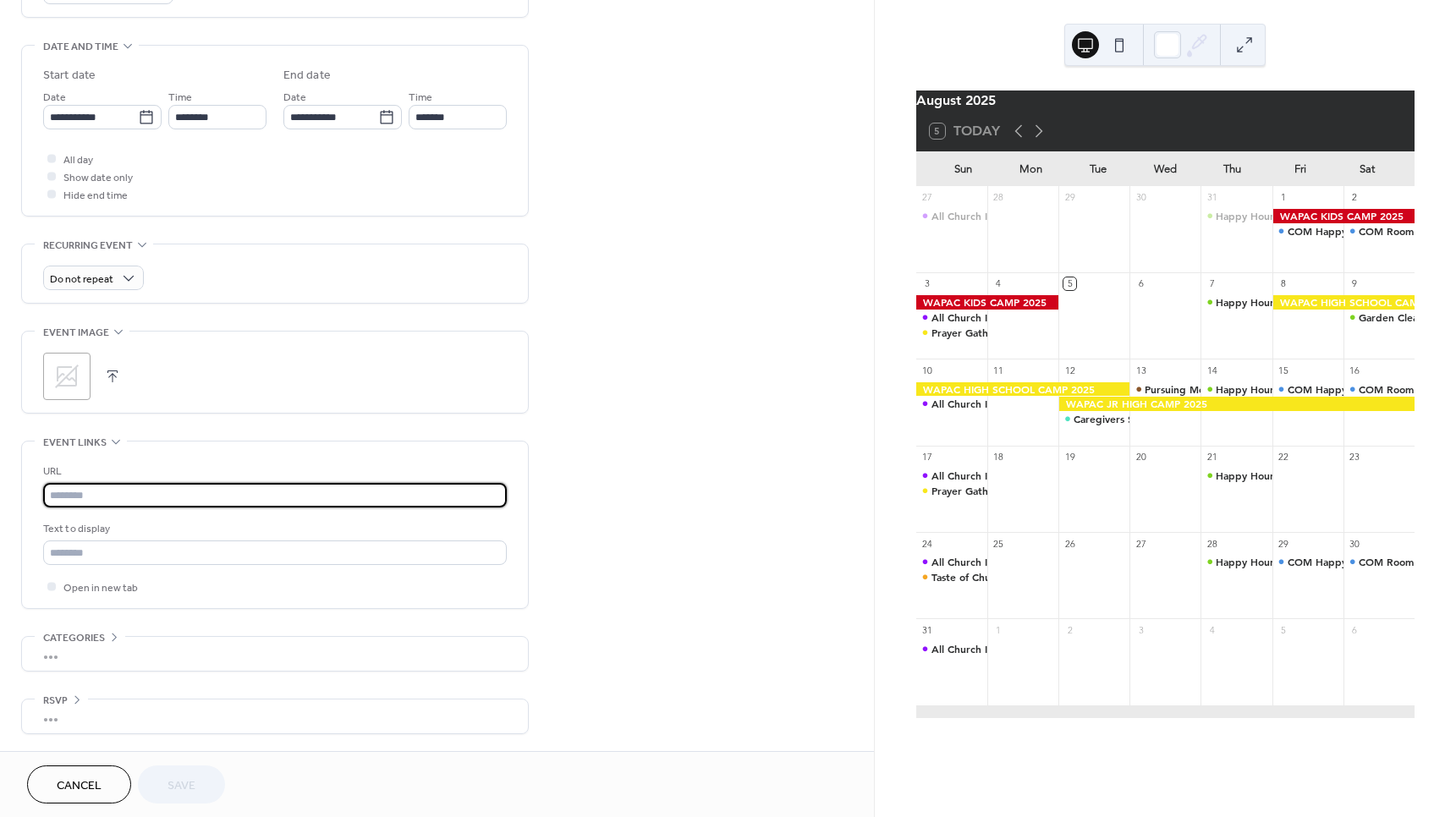 click at bounding box center (275, 495) 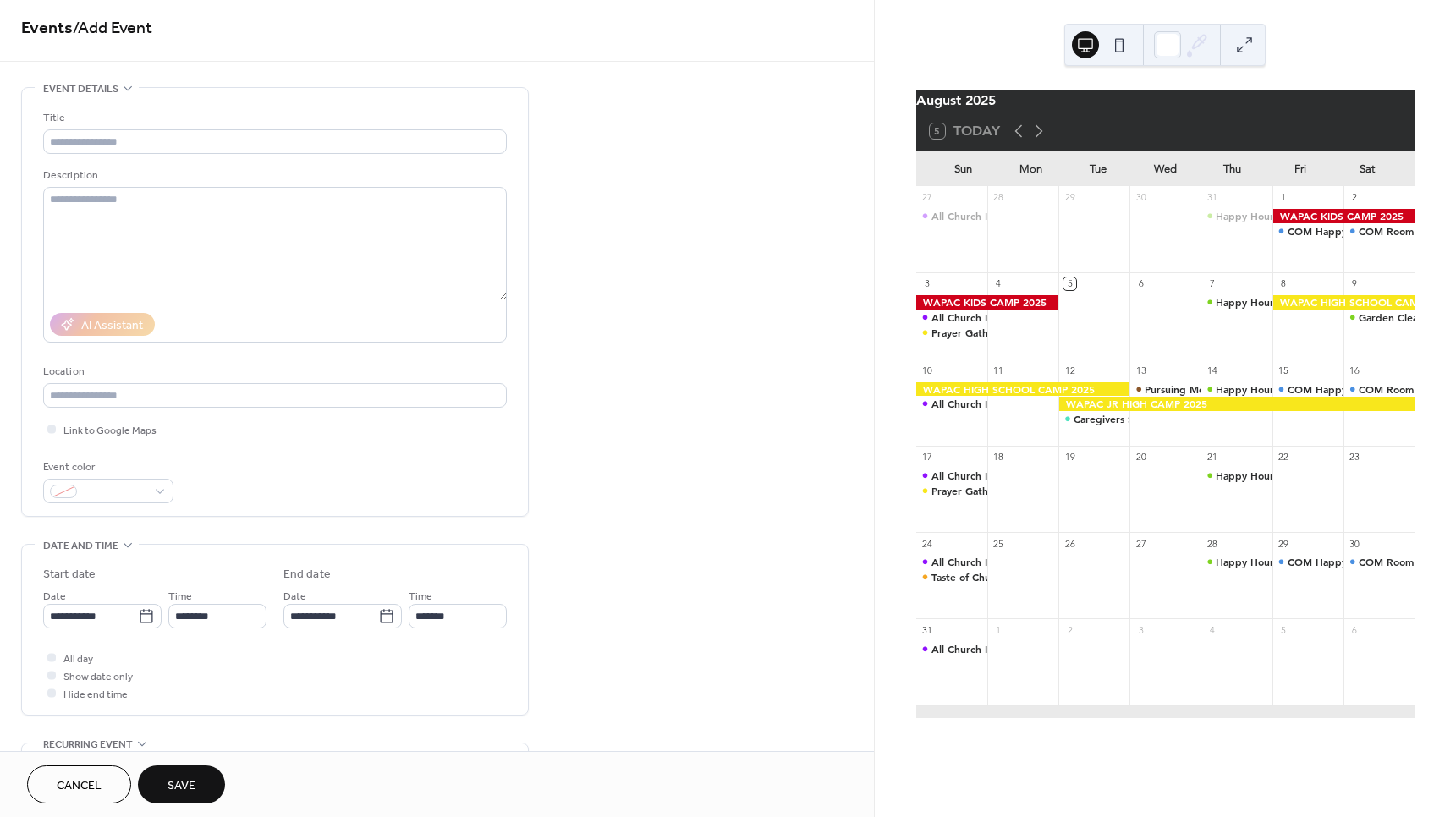scroll, scrollTop: 0, scrollLeft: 0, axis: both 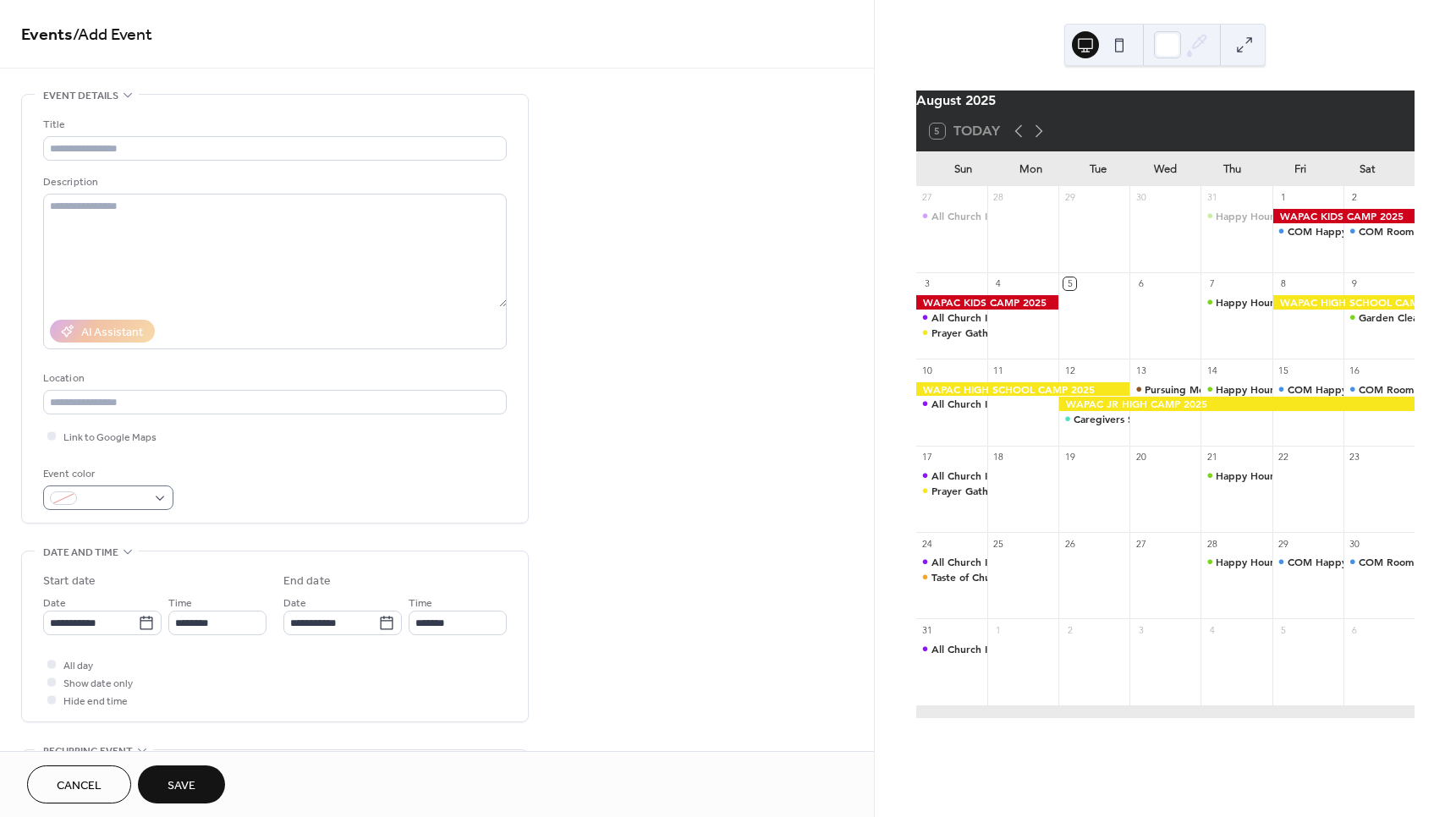 type on "**********" 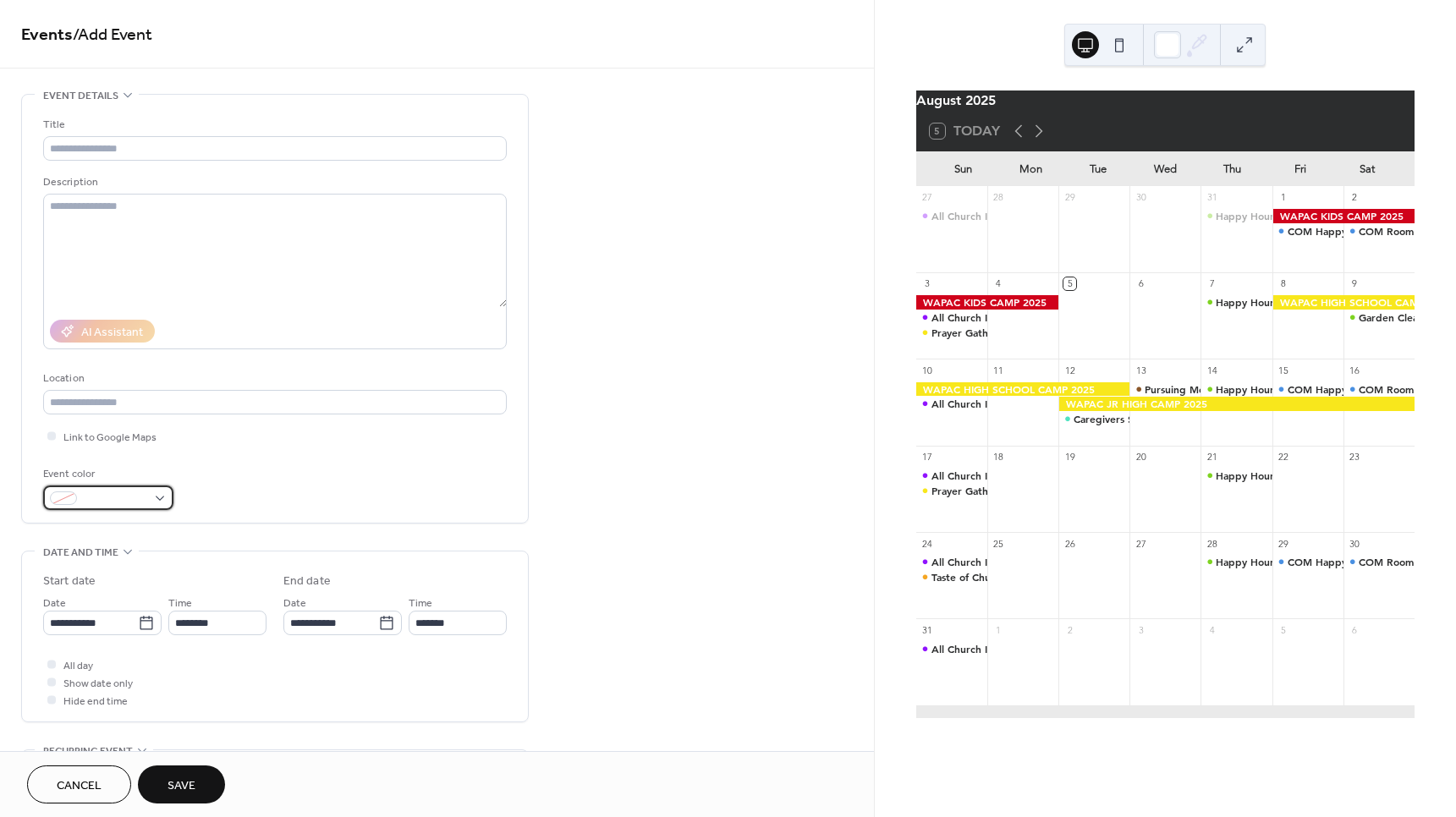 click at bounding box center [108, 497] 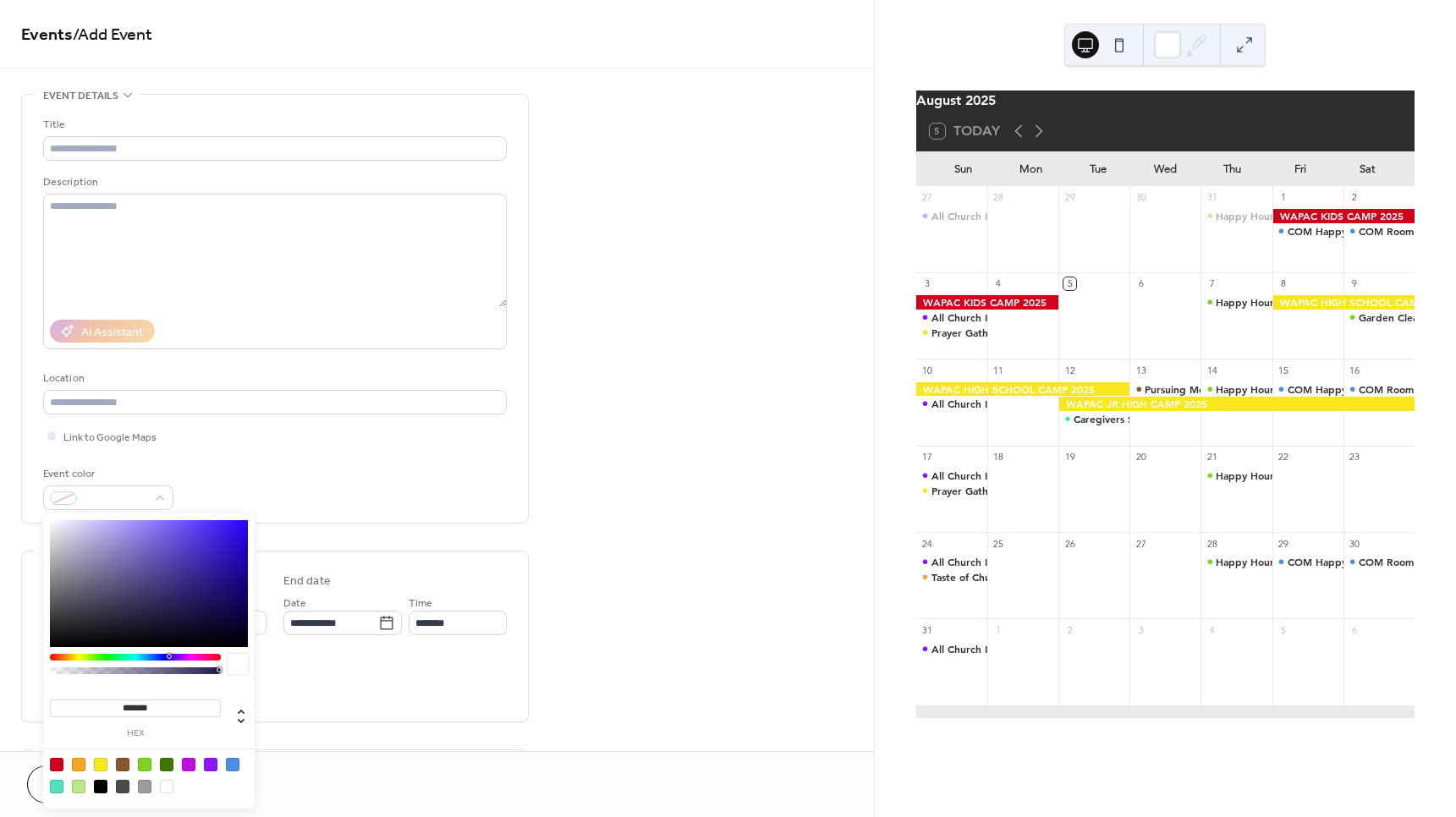 click at bounding box center [123, 765] 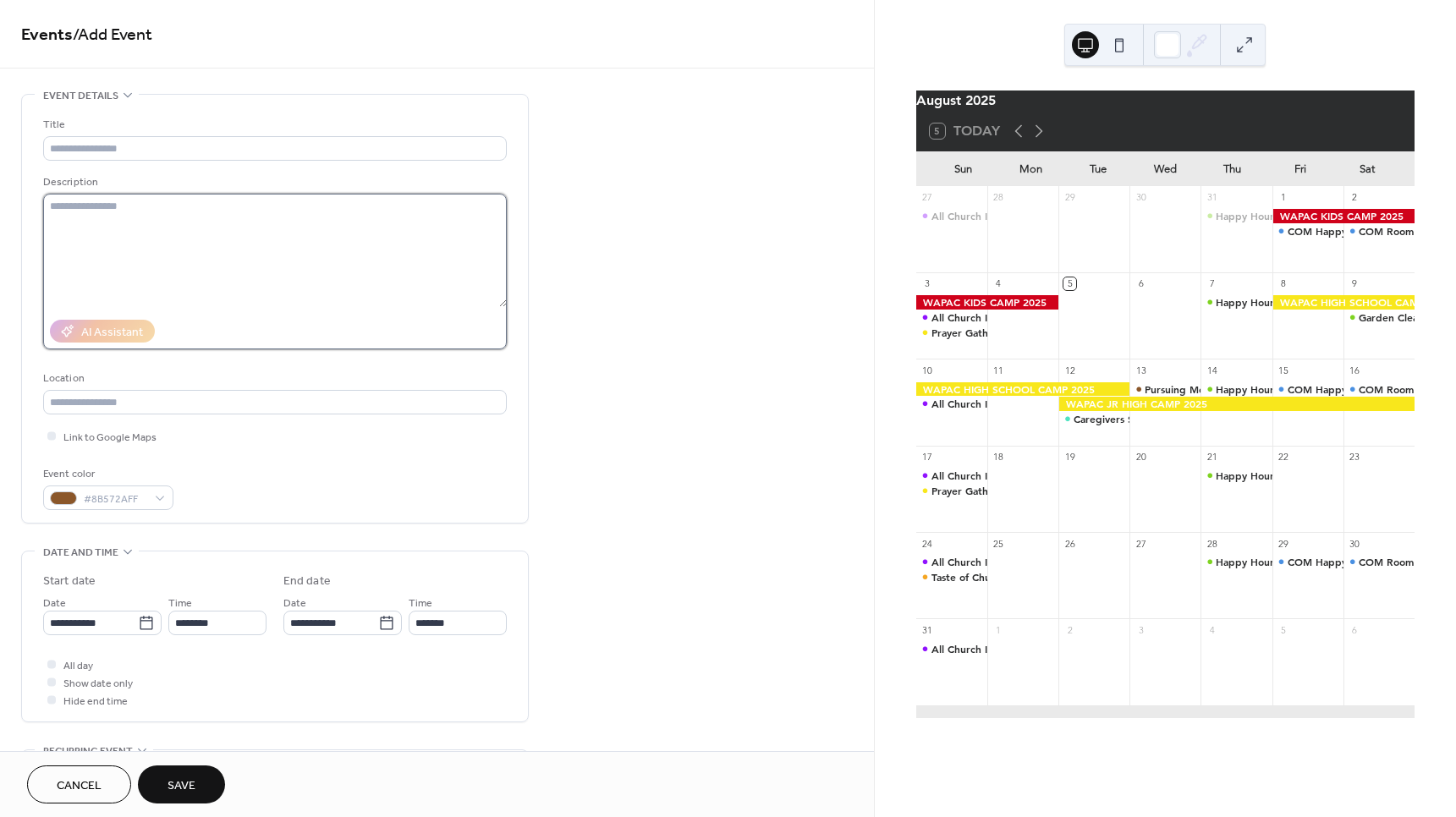 click at bounding box center [275, 250] 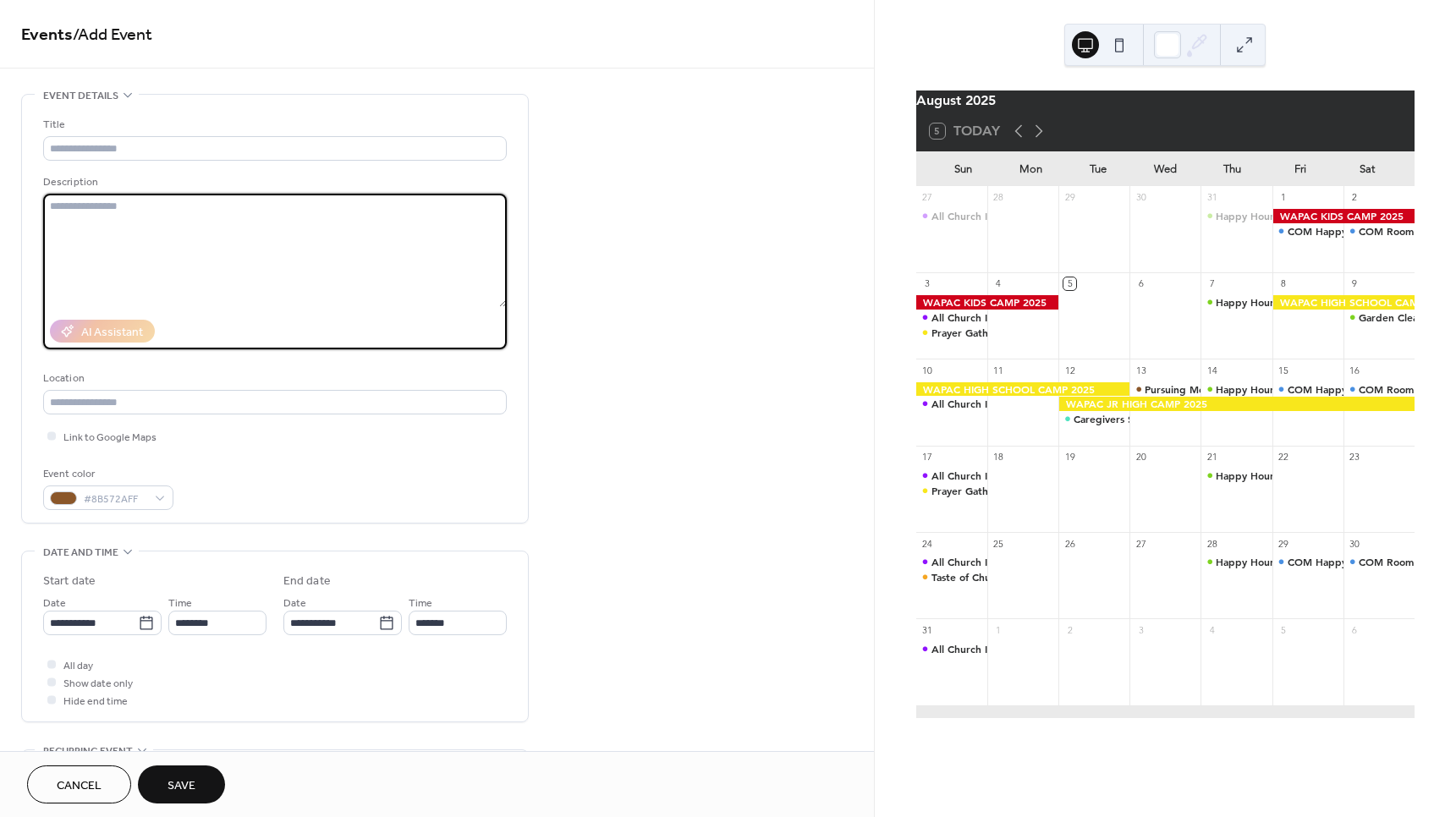 paste on "**********" 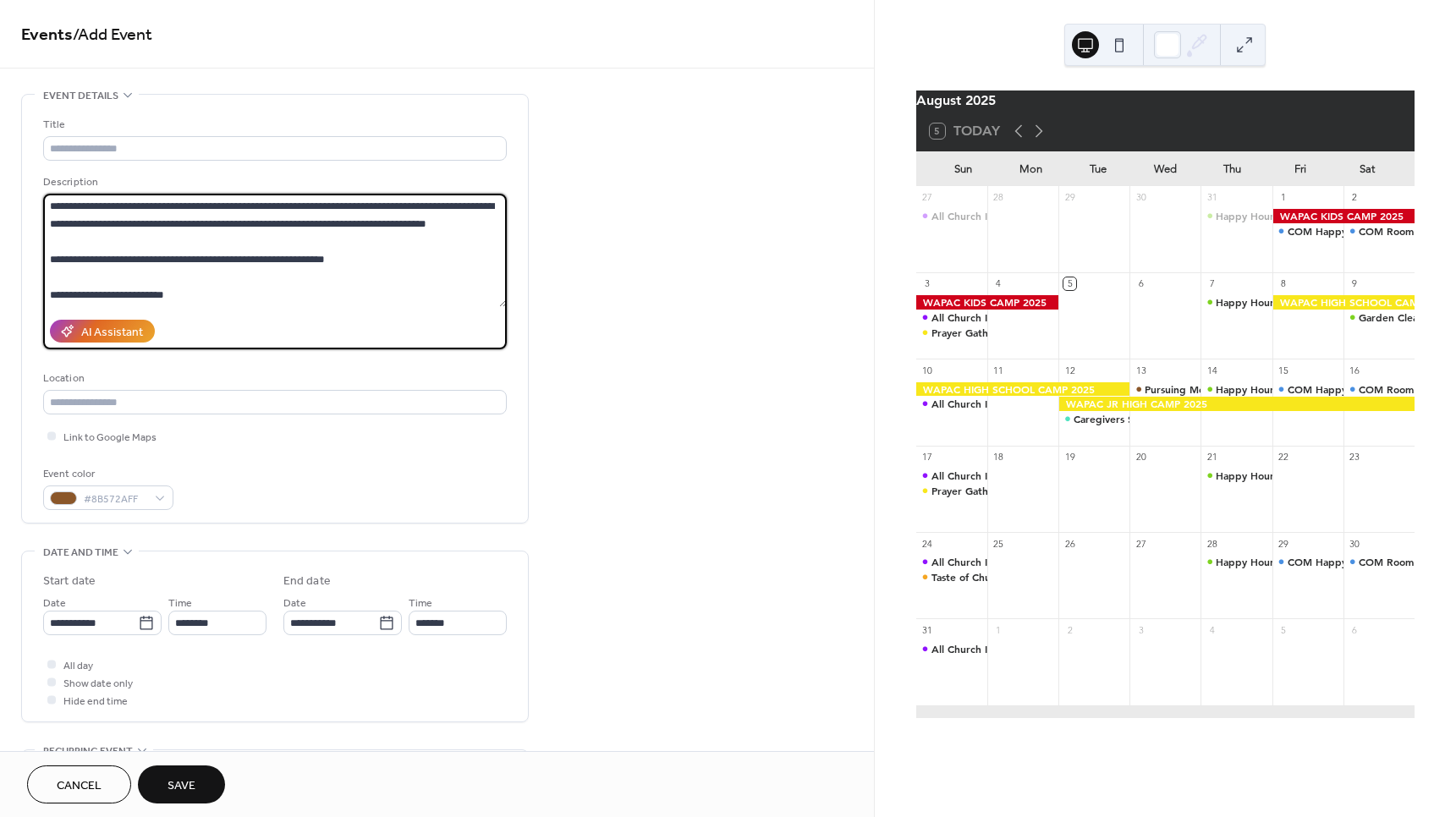 drag, startPoint x: 45, startPoint y: 296, endPoint x: 53, endPoint y: 242, distance: 54.58938 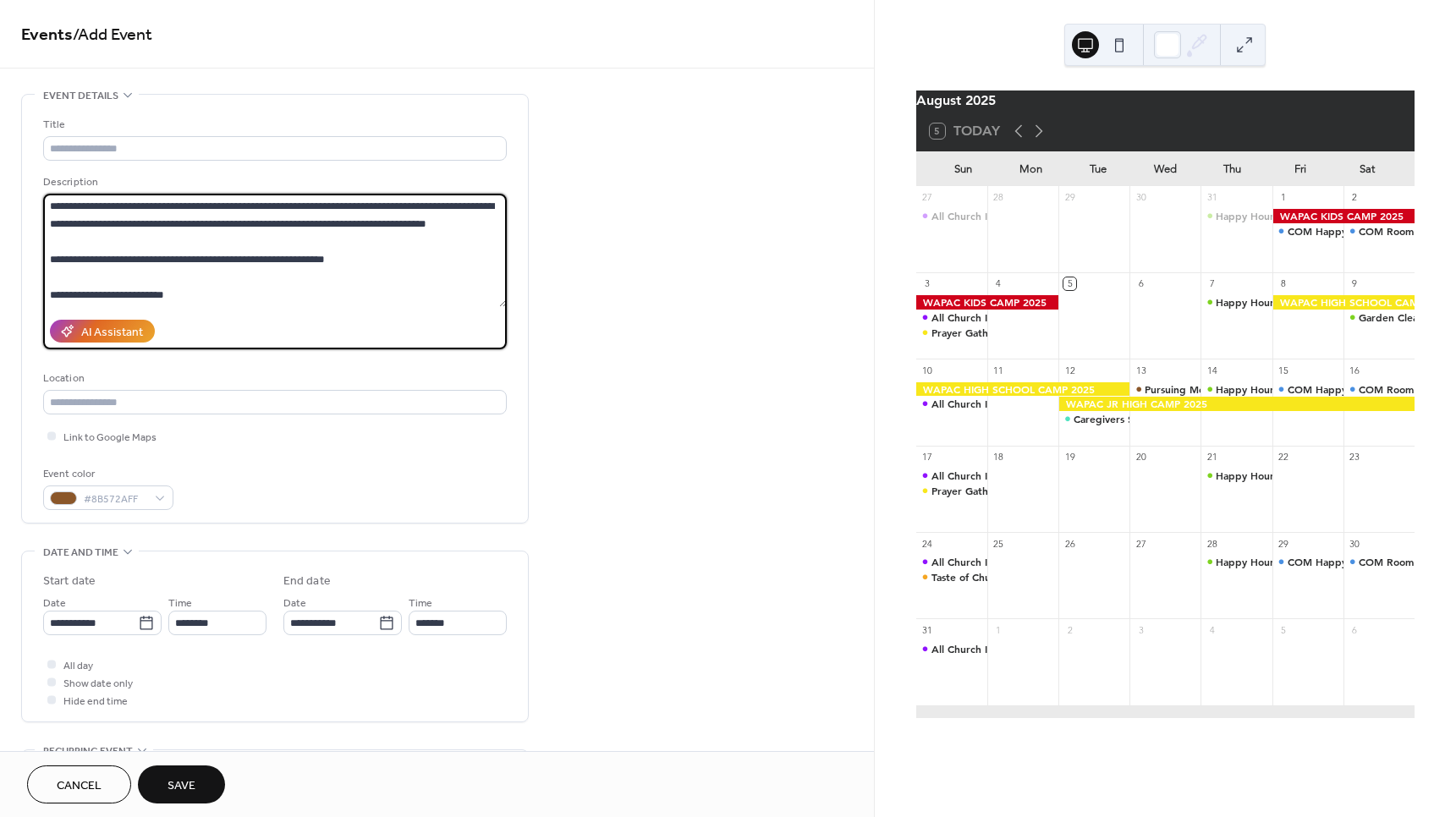 click on "**********" at bounding box center [275, 250] 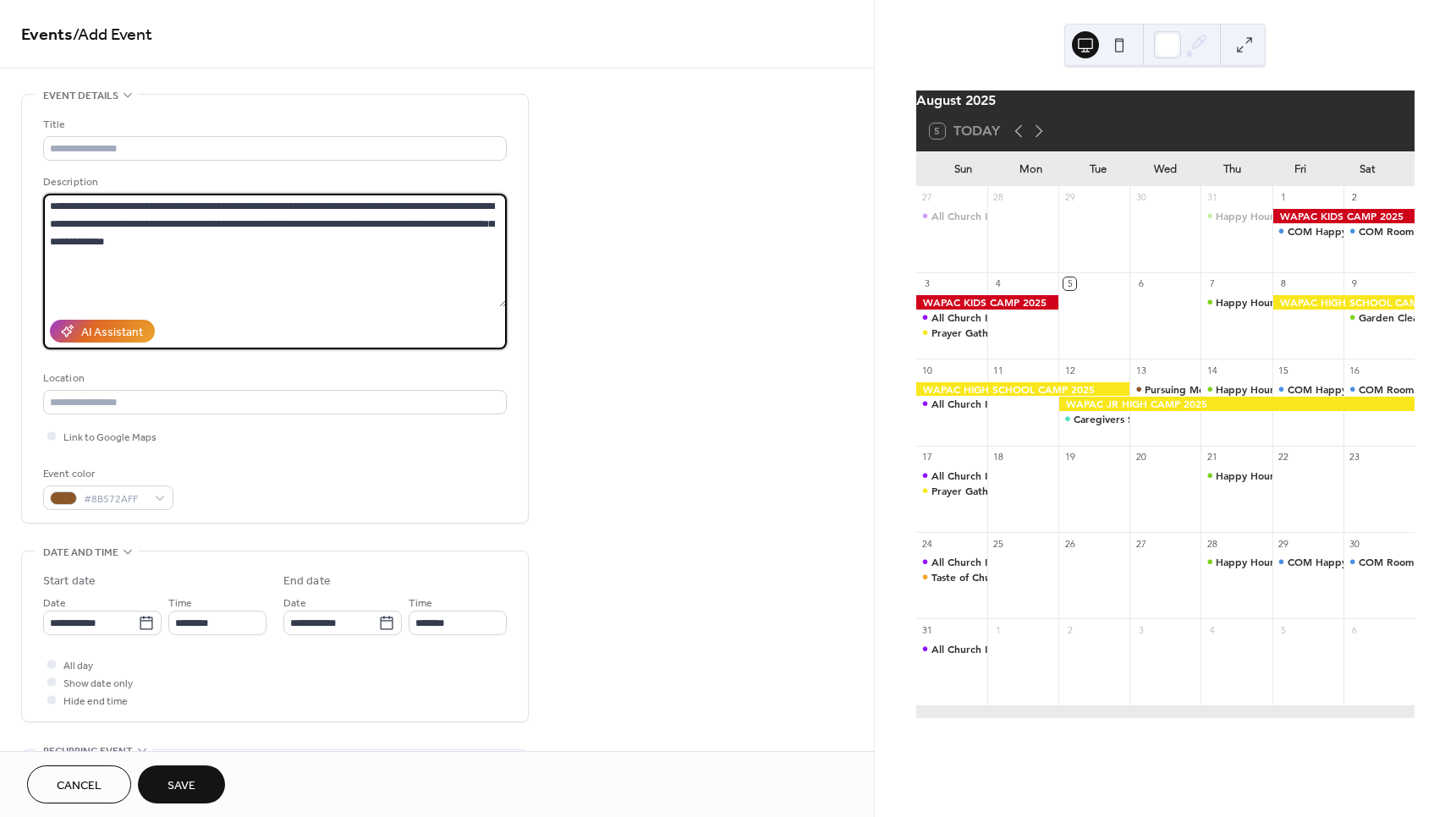 click on "**********" at bounding box center (275, 250) 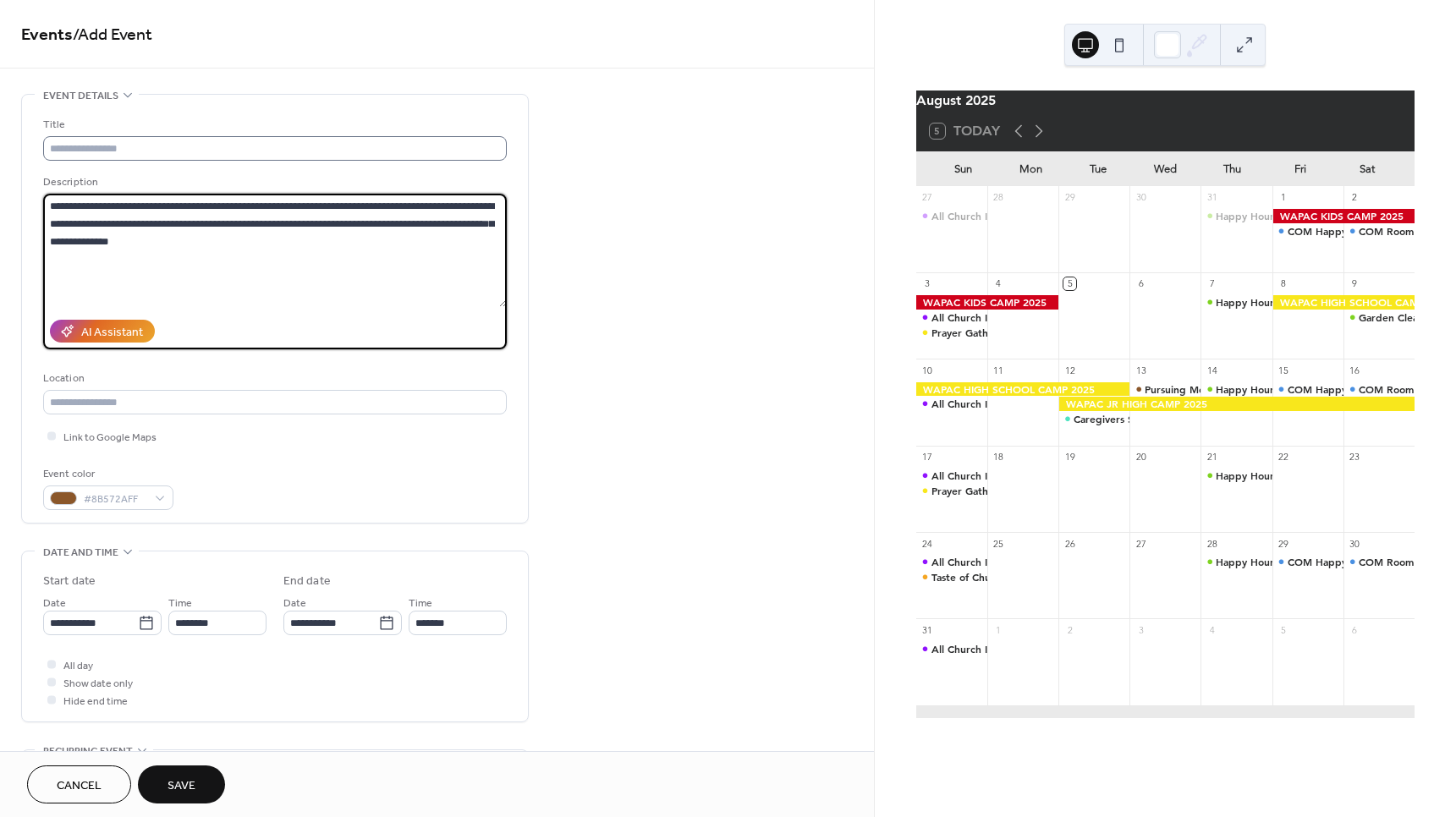 type on "**********" 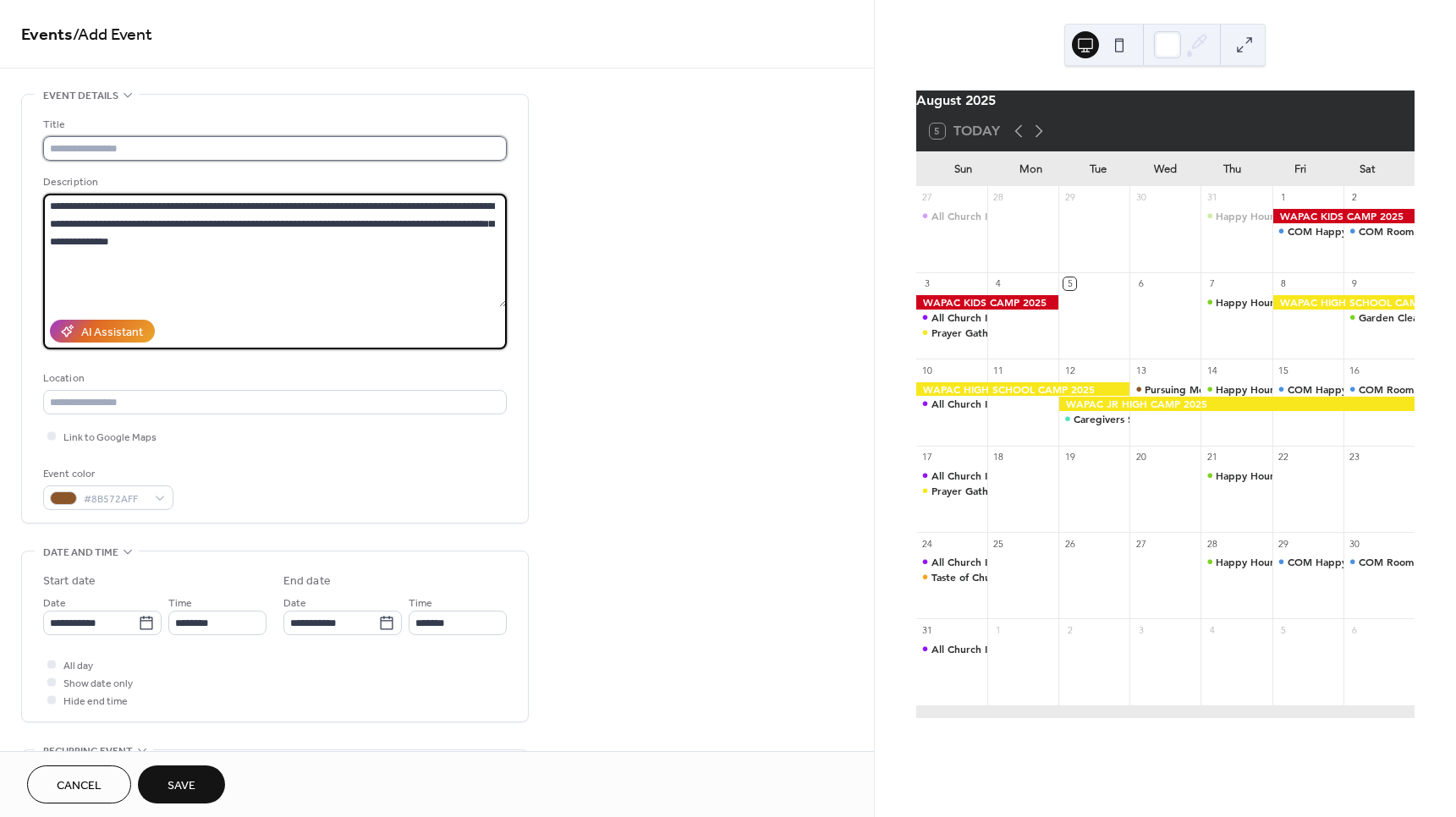 click at bounding box center (275, 148) 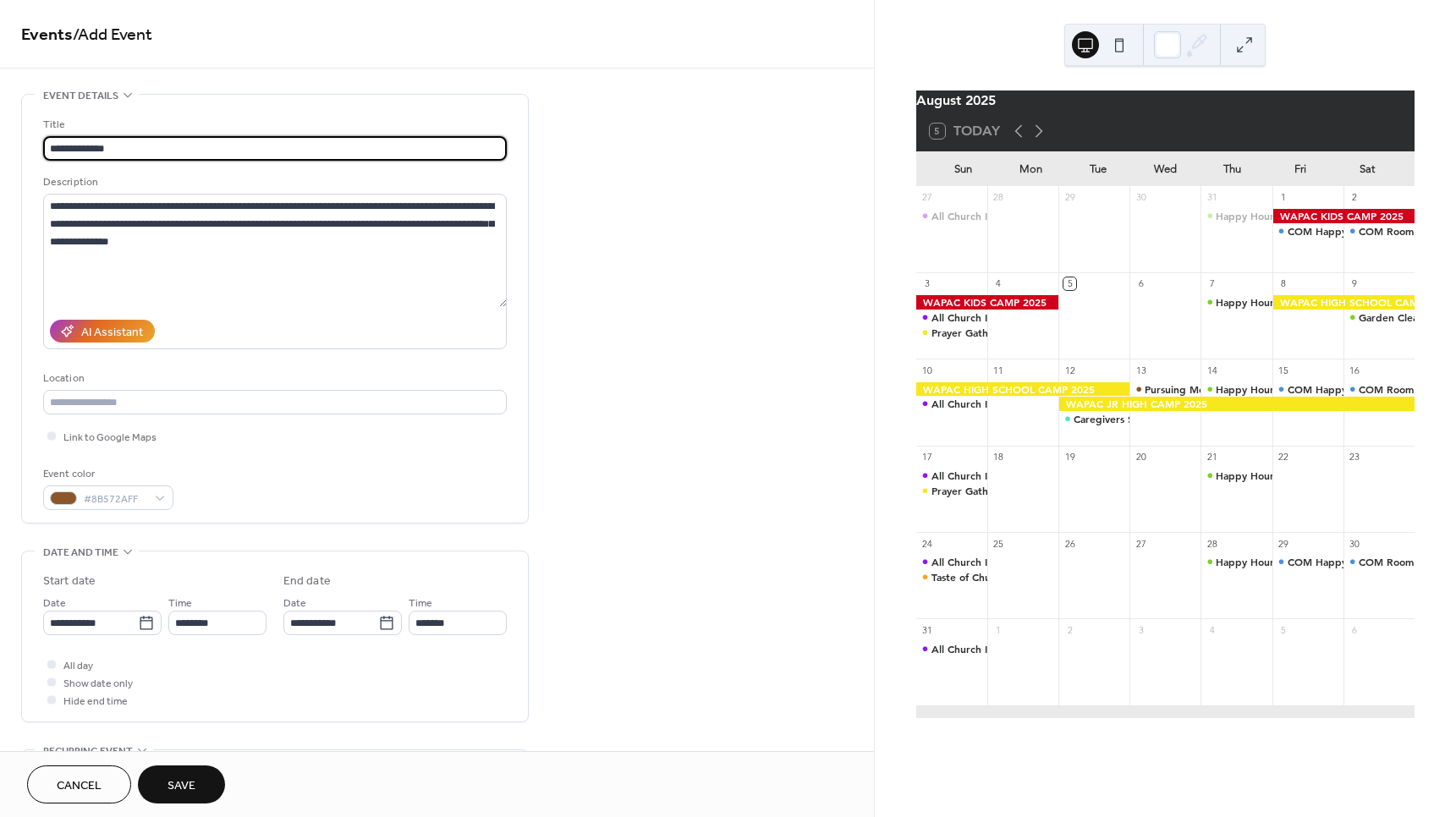 type on "**********" 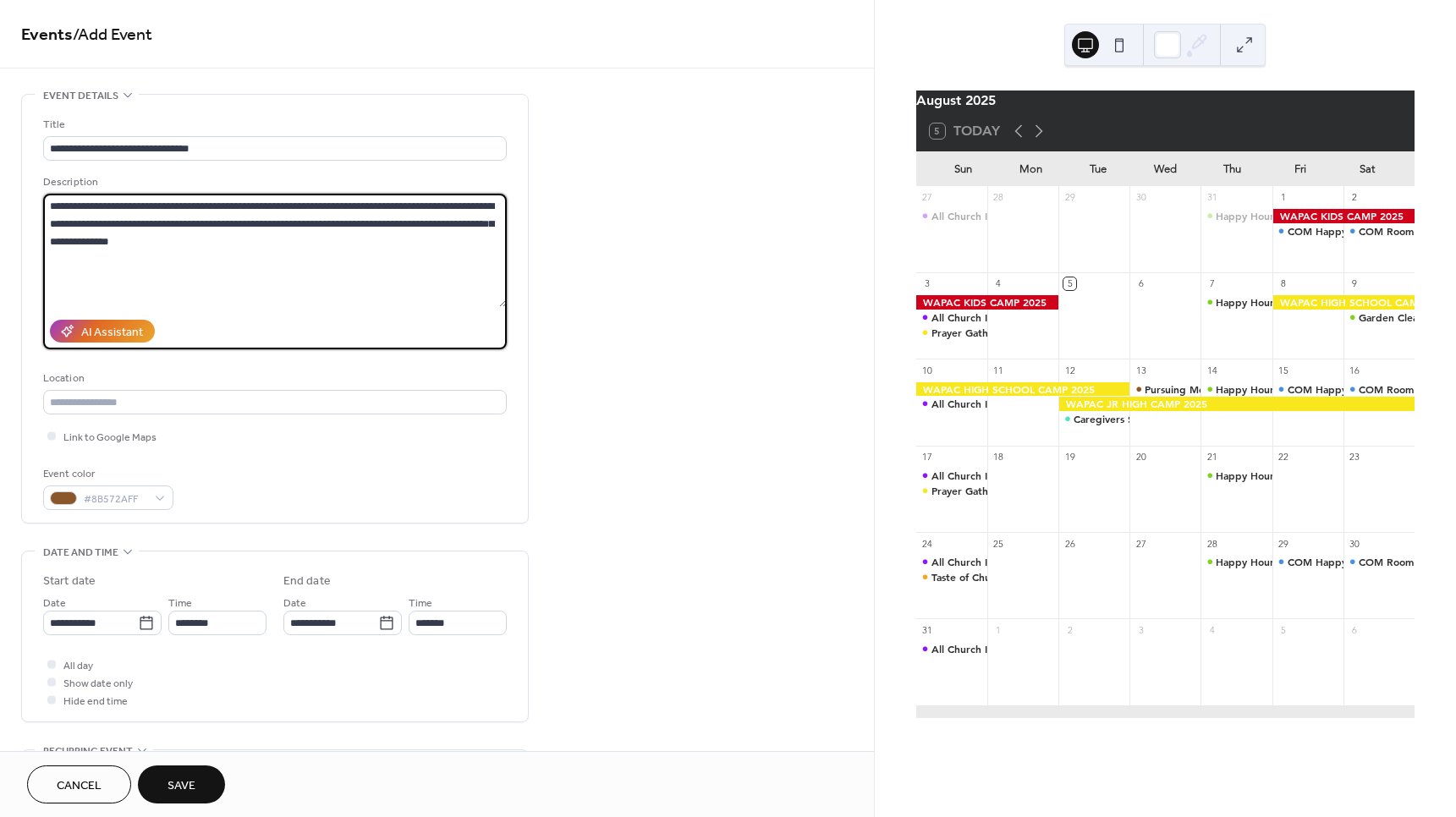 click on "**********" at bounding box center [275, 250] 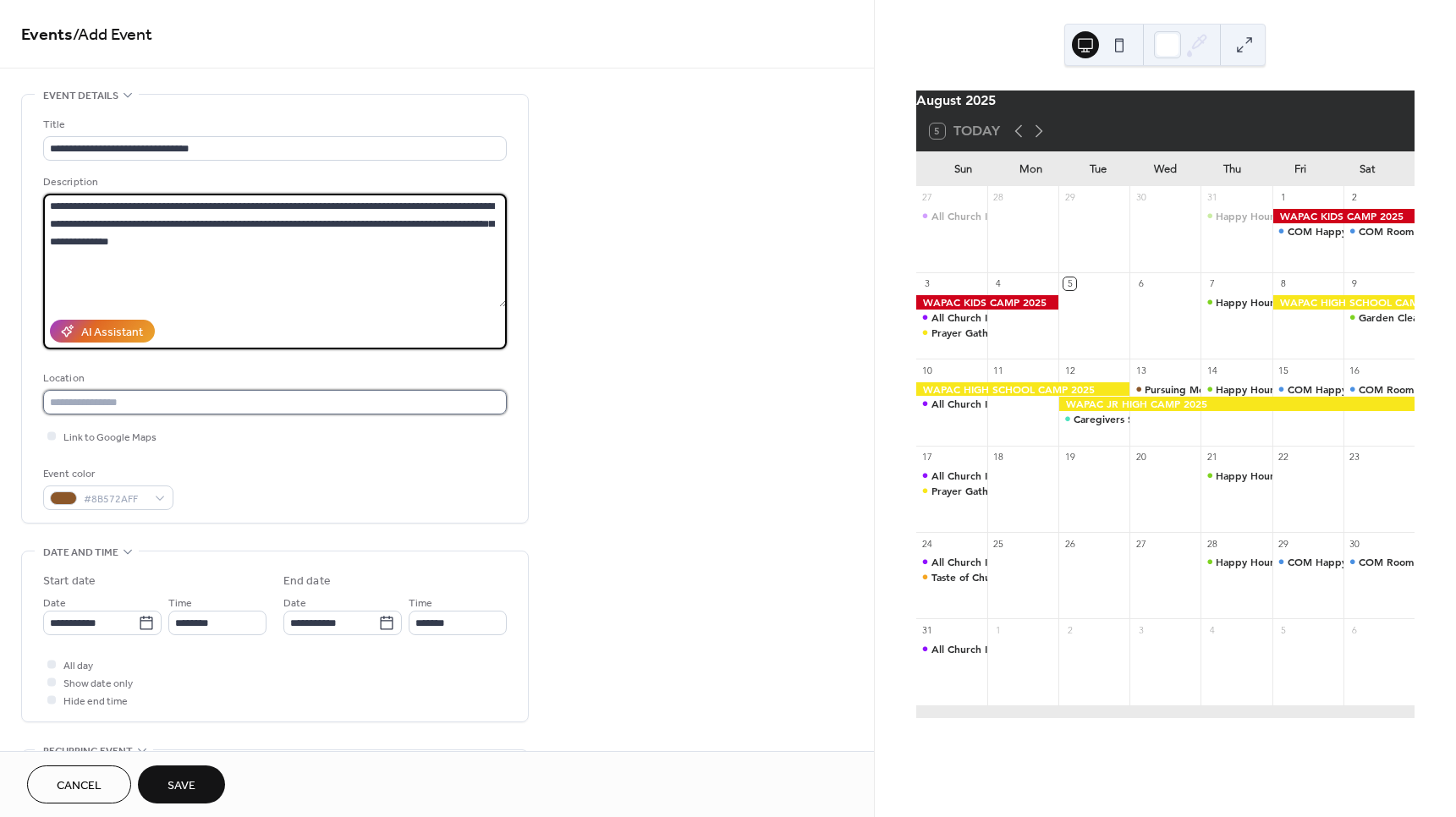click at bounding box center (275, 402) 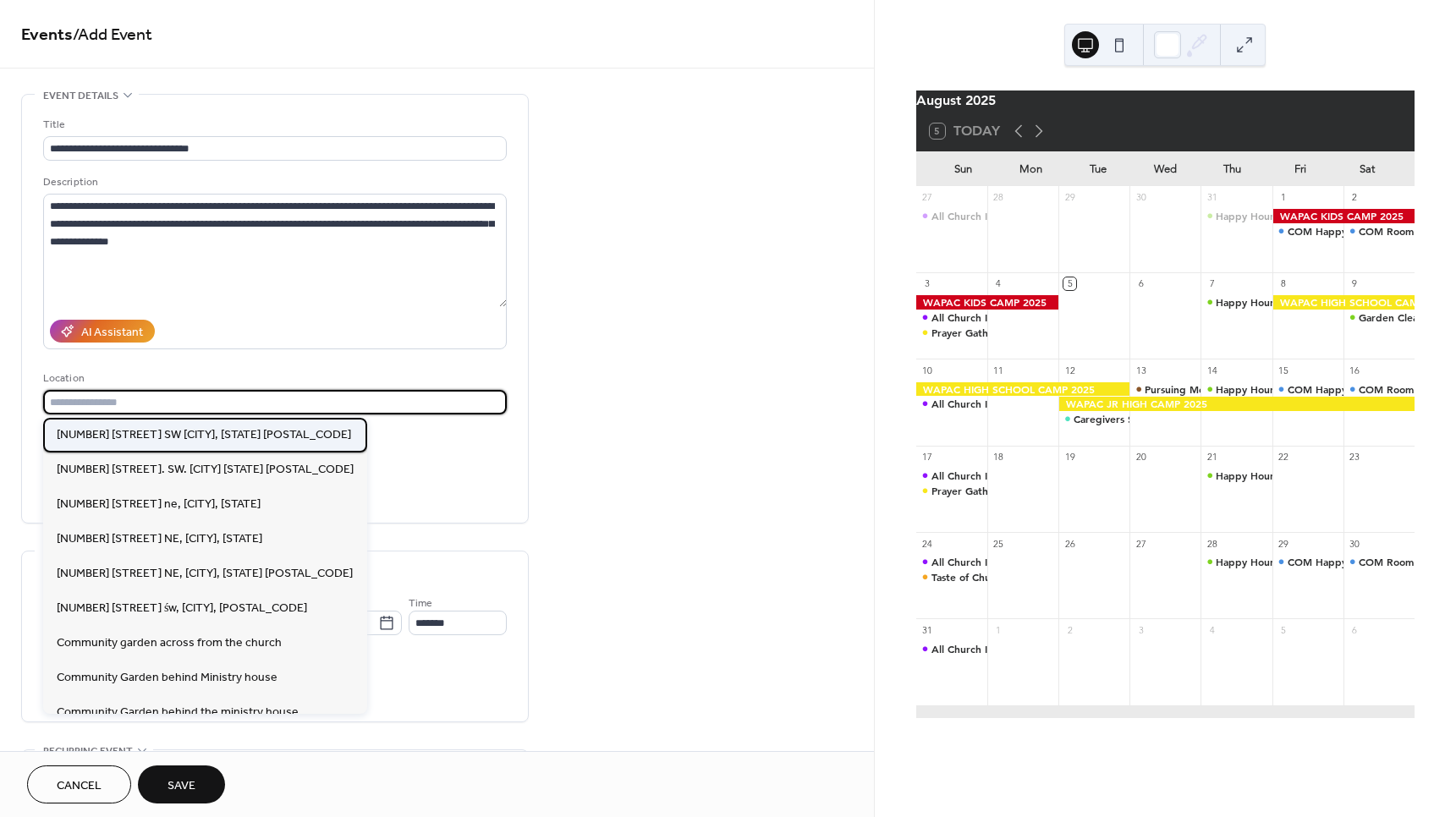 click on "[NUMBER] [STREET] SW [CITY], [STATE] [POSTAL_CODE]" at bounding box center [205, 435] 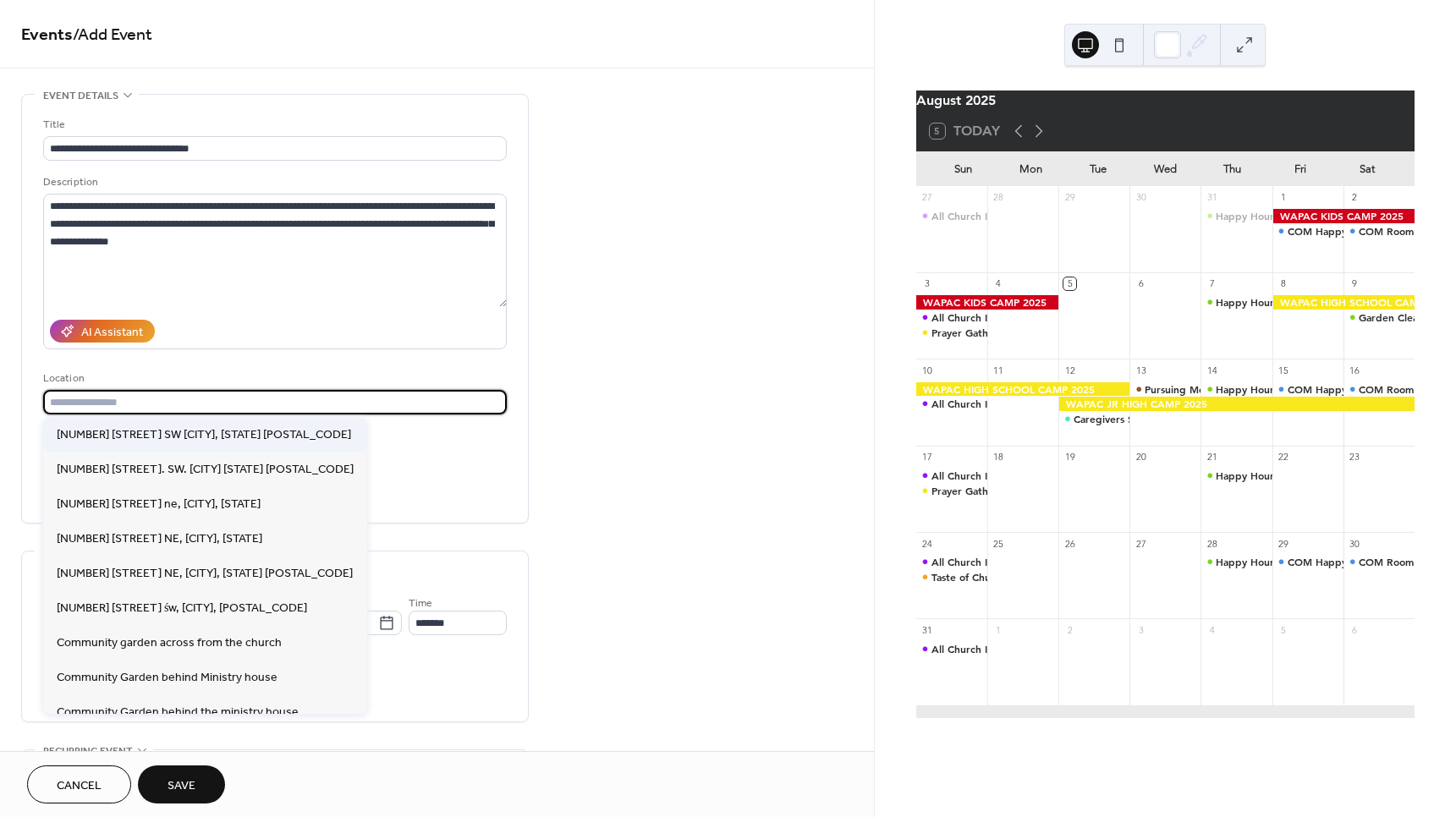 type on "**********" 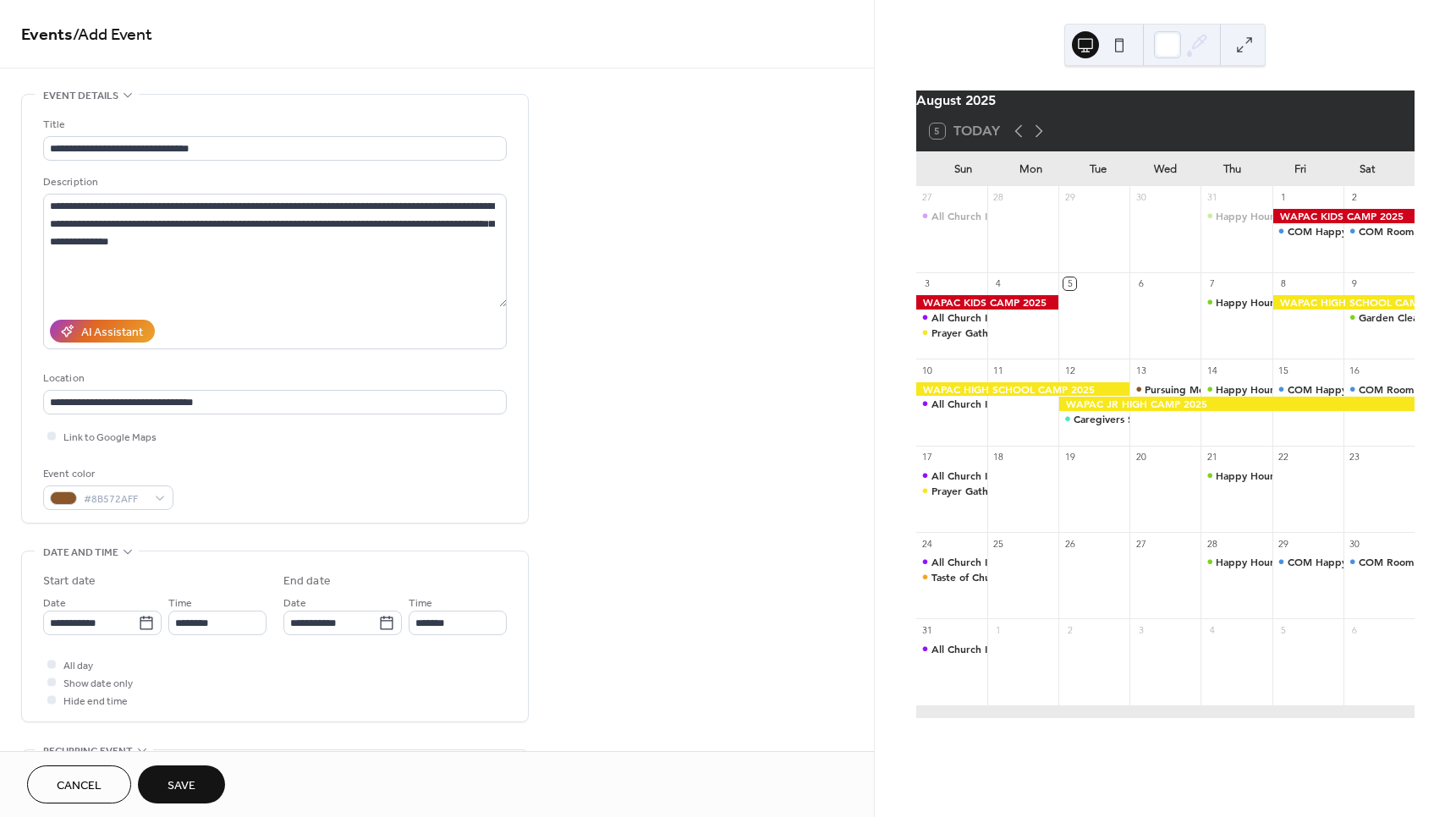 click on "Event color #8B572AFF" at bounding box center (275, 487) 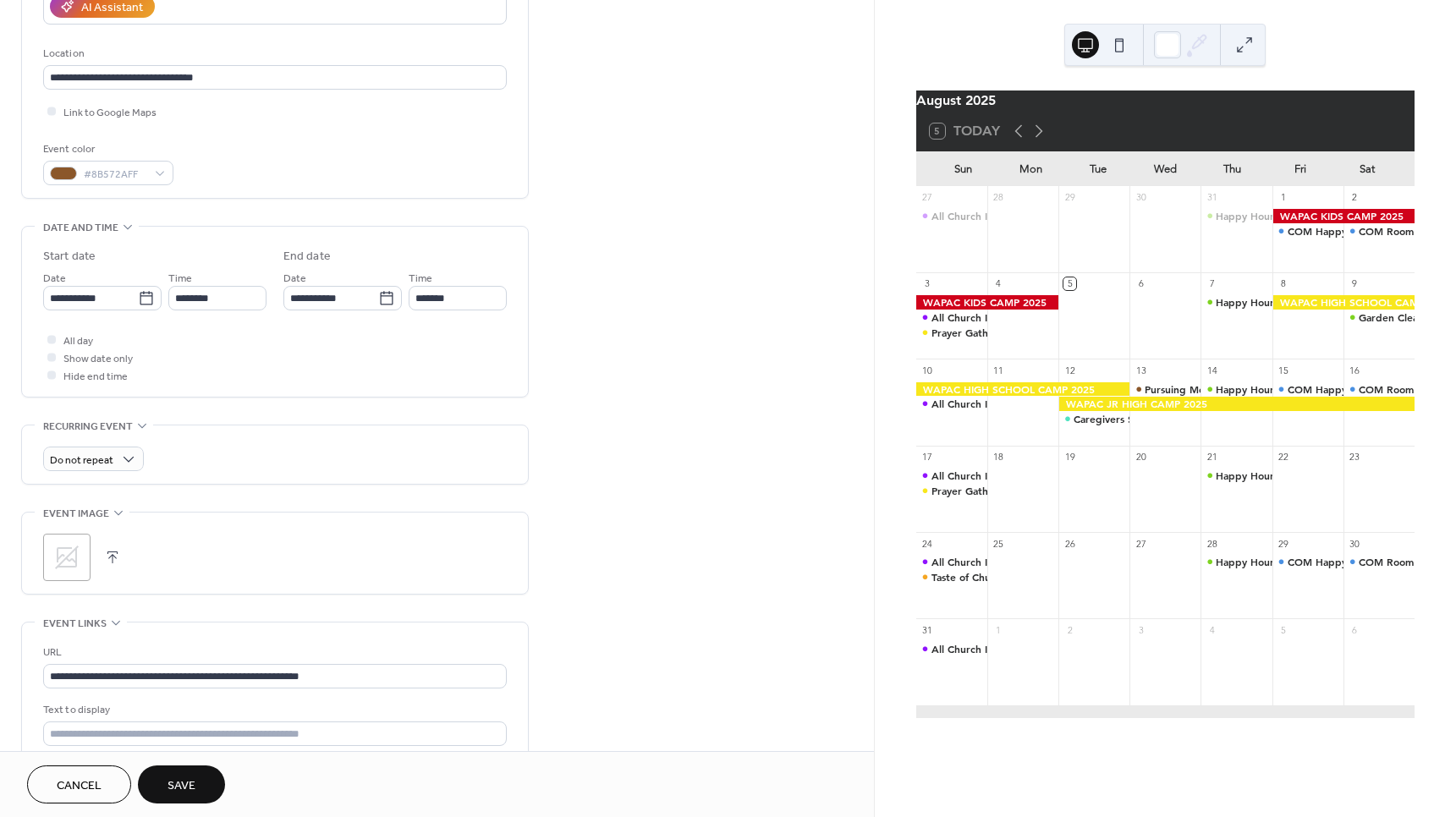 scroll, scrollTop: 338, scrollLeft: 0, axis: vertical 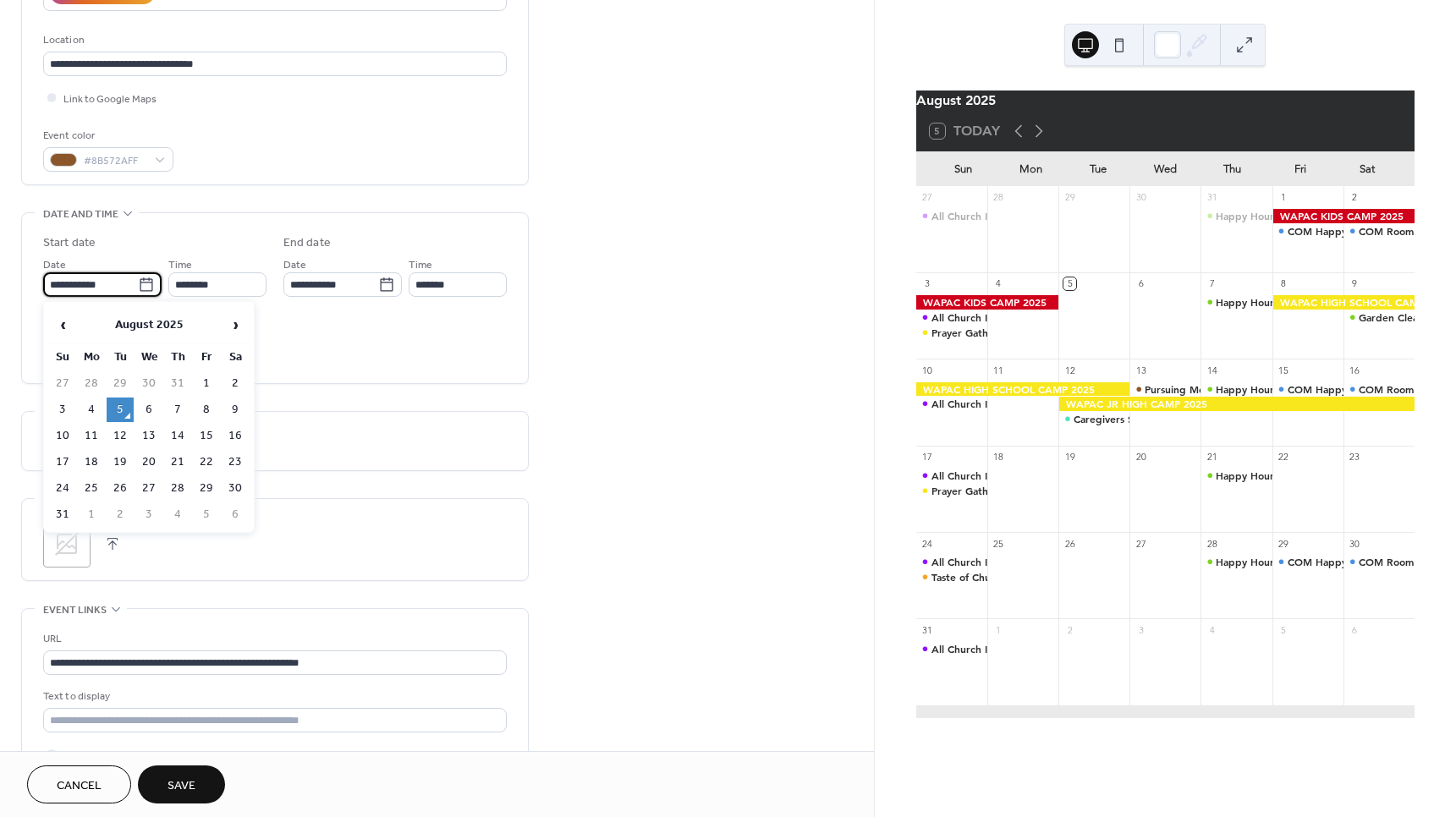 click on "**********" at bounding box center [91, 284] 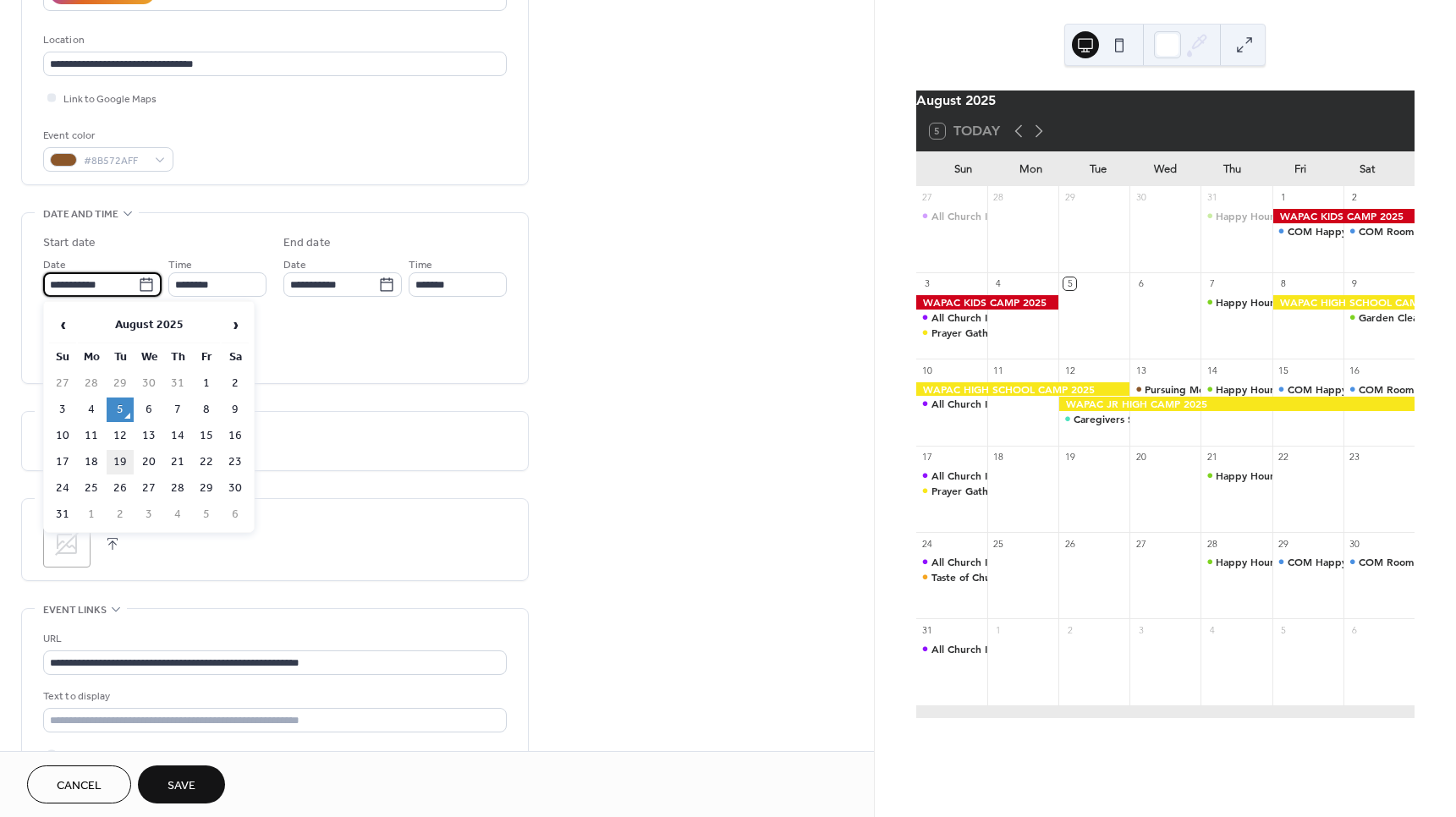 click on "19" at bounding box center (120, 462) 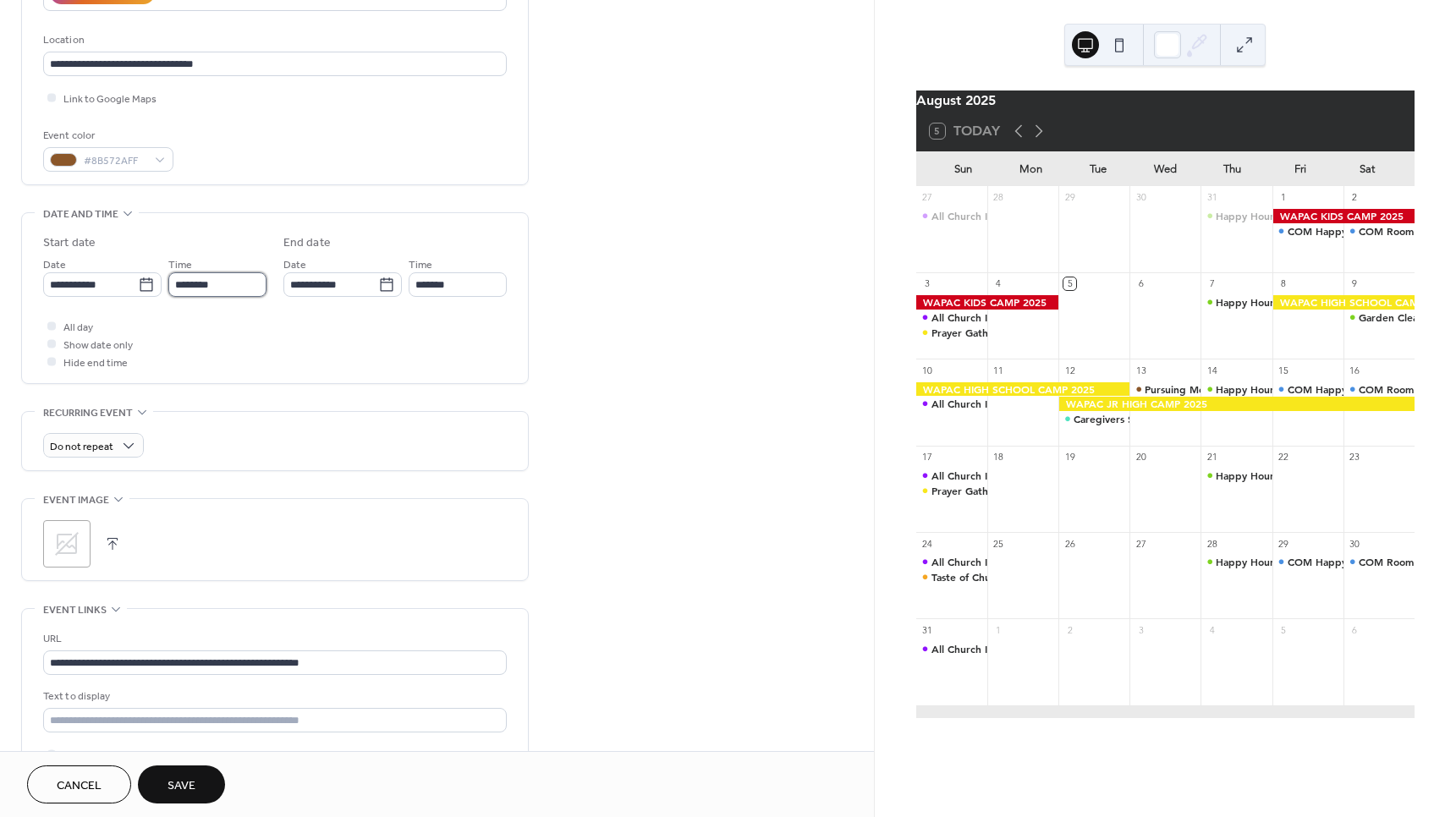 click on "********" at bounding box center (217, 284) 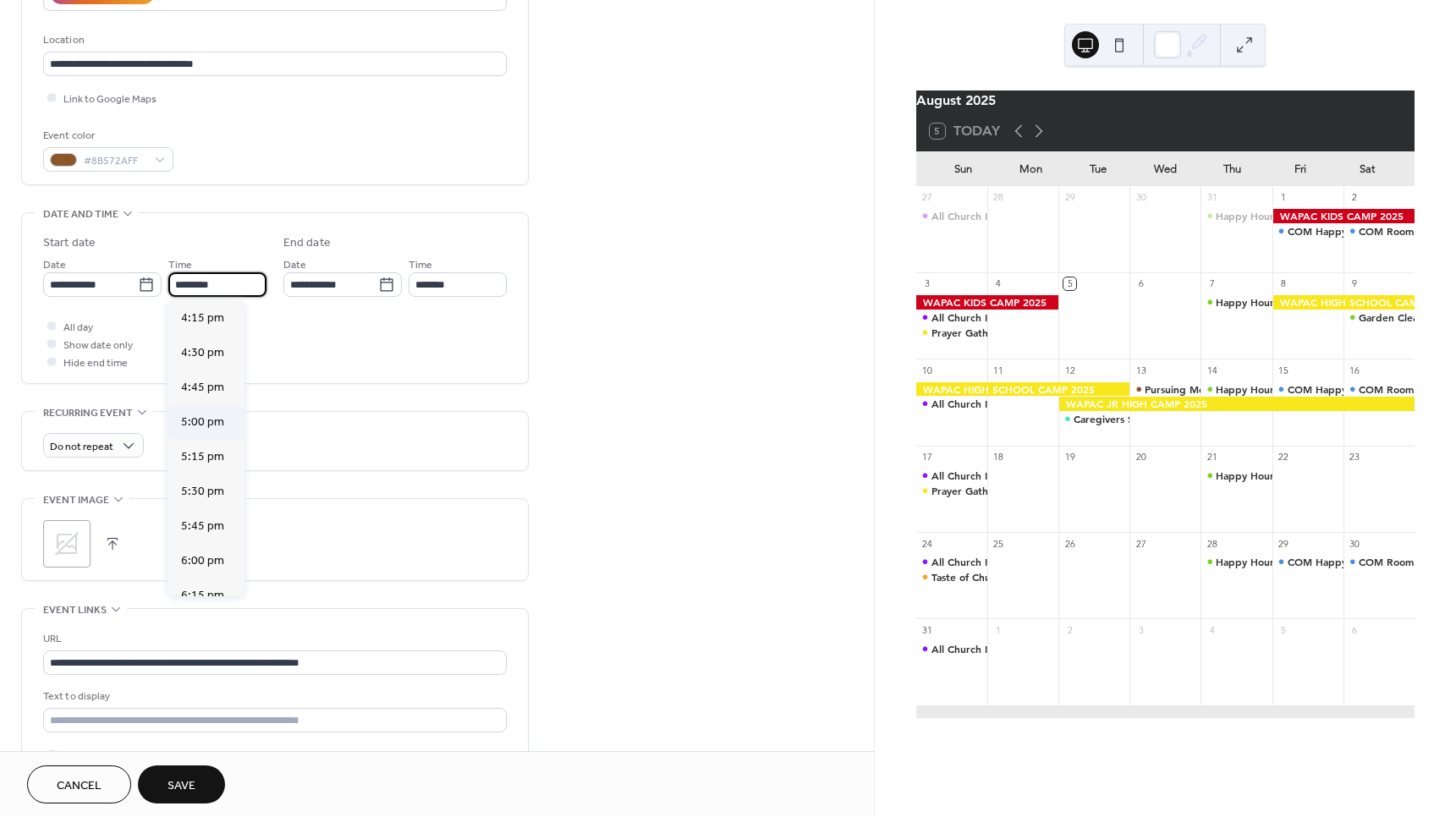 scroll, scrollTop: 2256, scrollLeft: 0, axis: vertical 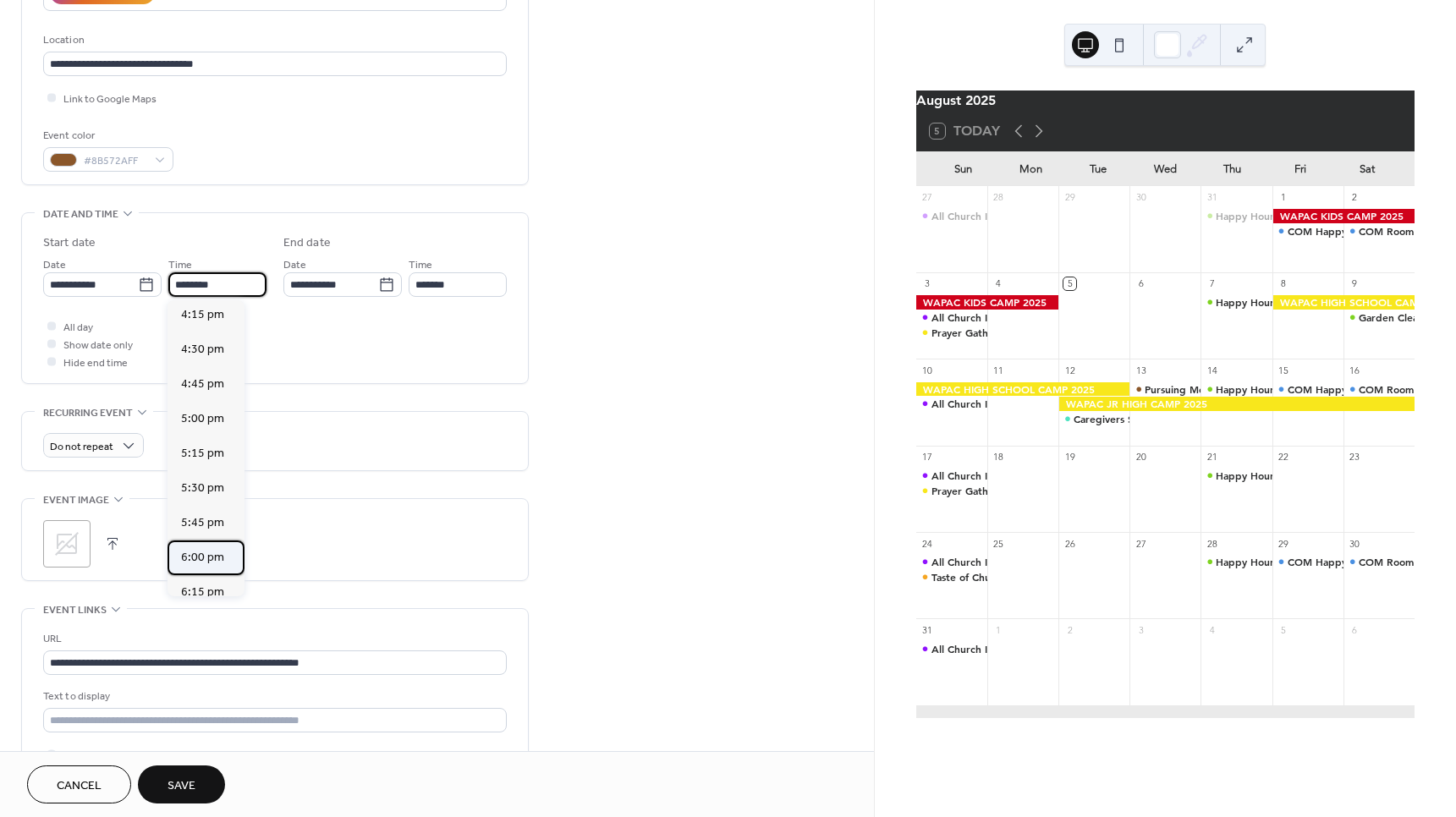 click on "6:00 pm" at bounding box center (202, 557) 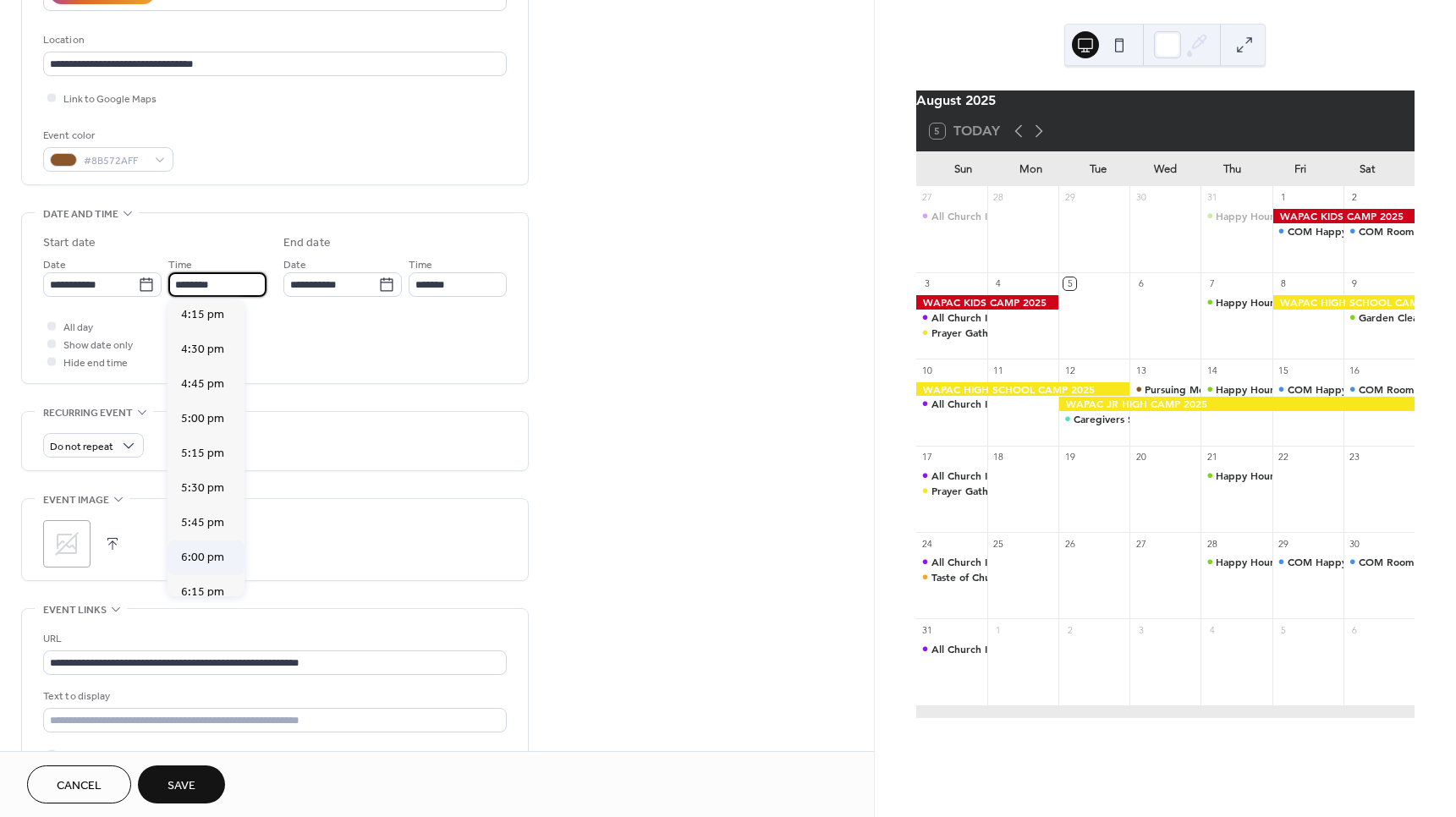 type on "*******" 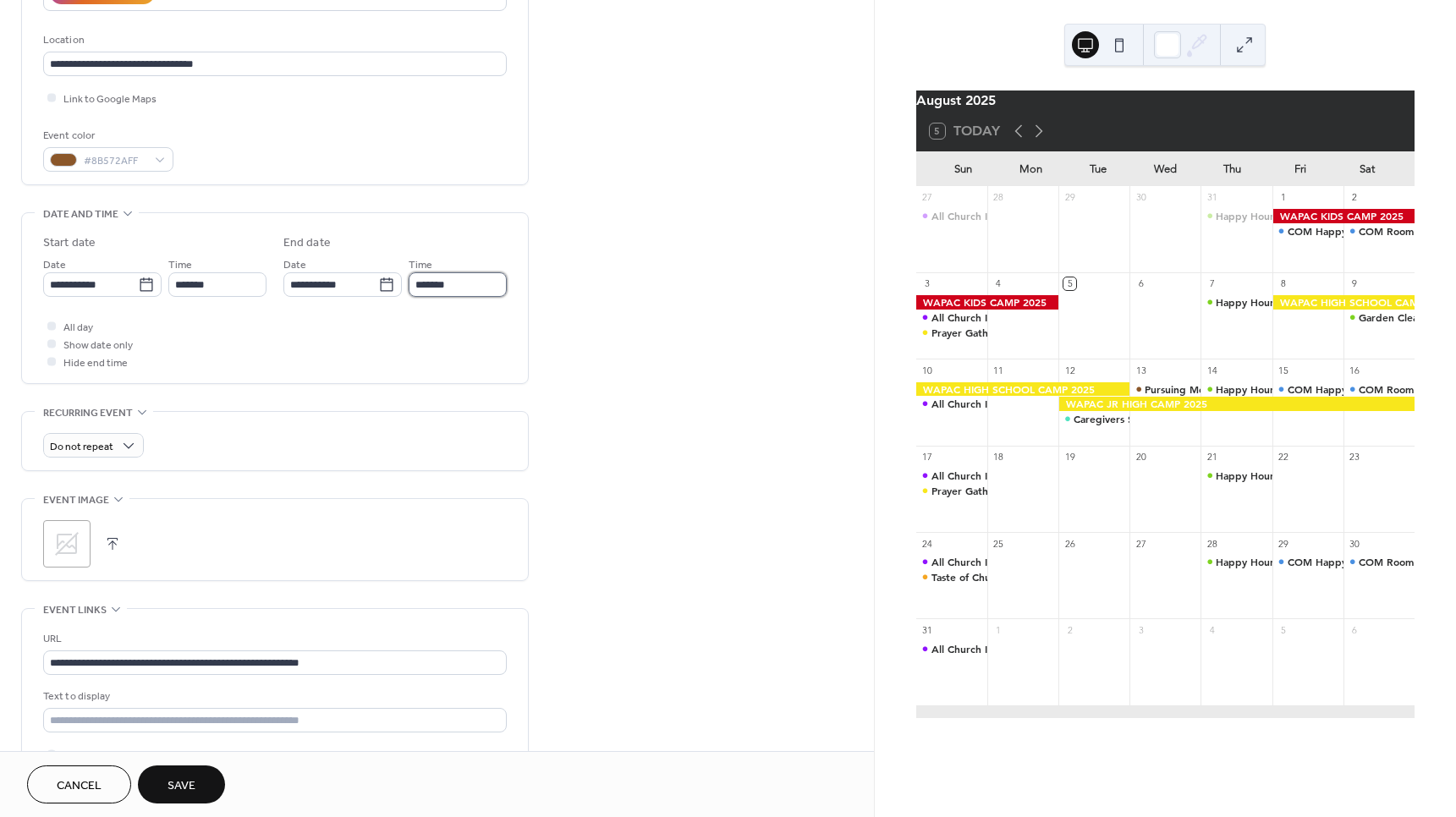 click on "*******" at bounding box center [458, 284] 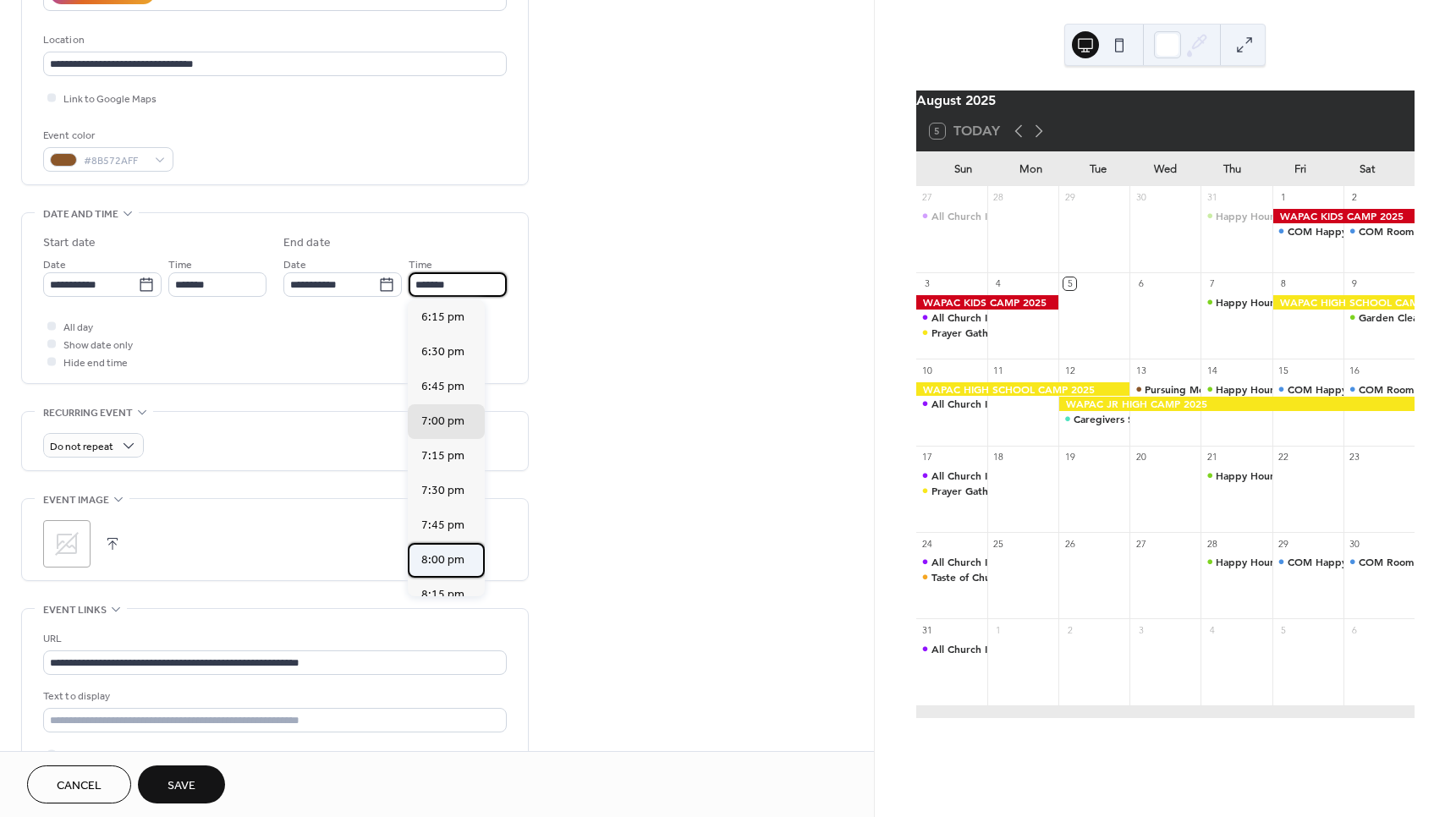 click on "8:00 pm" at bounding box center [442, 560] 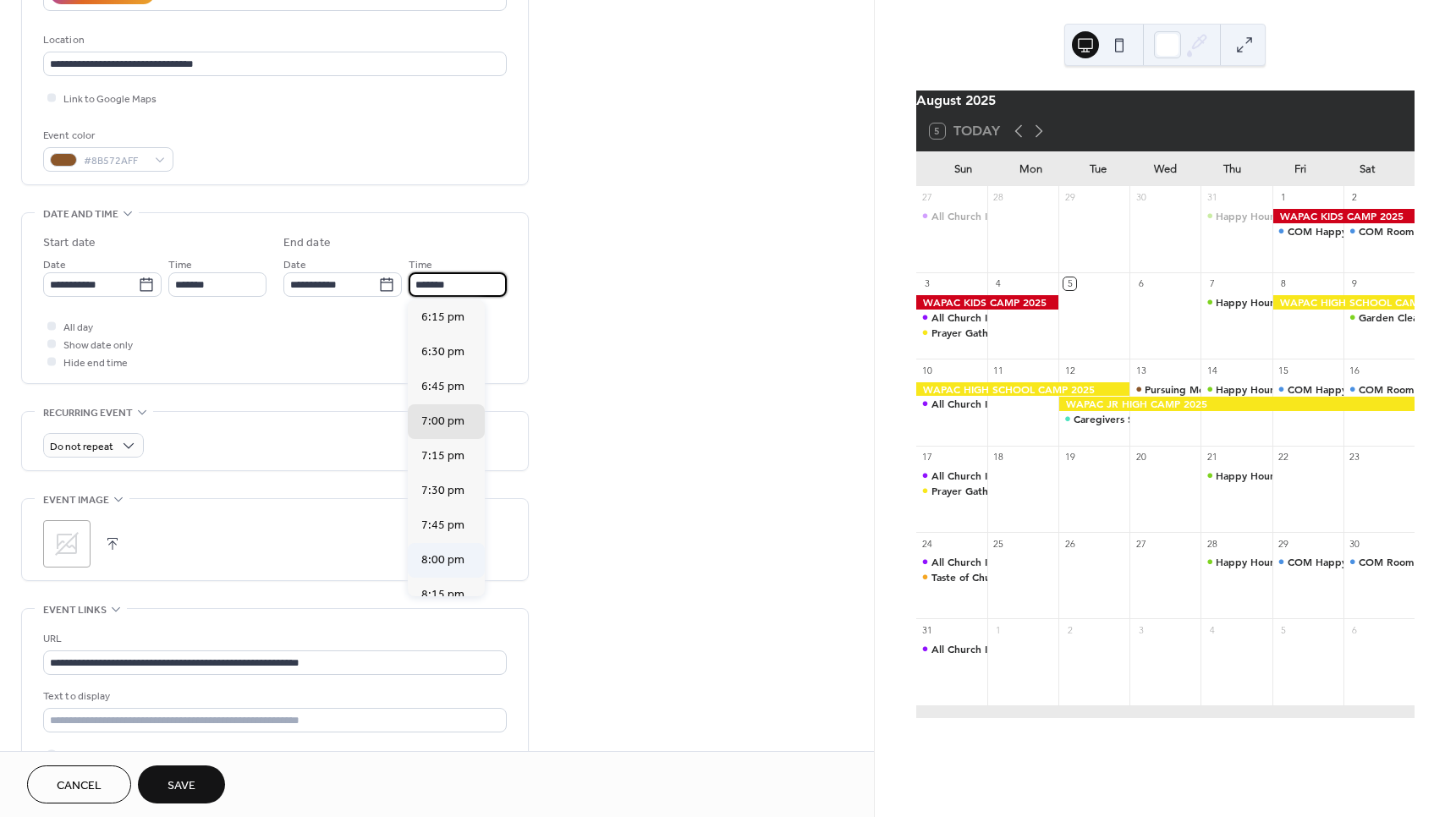 type on "*******" 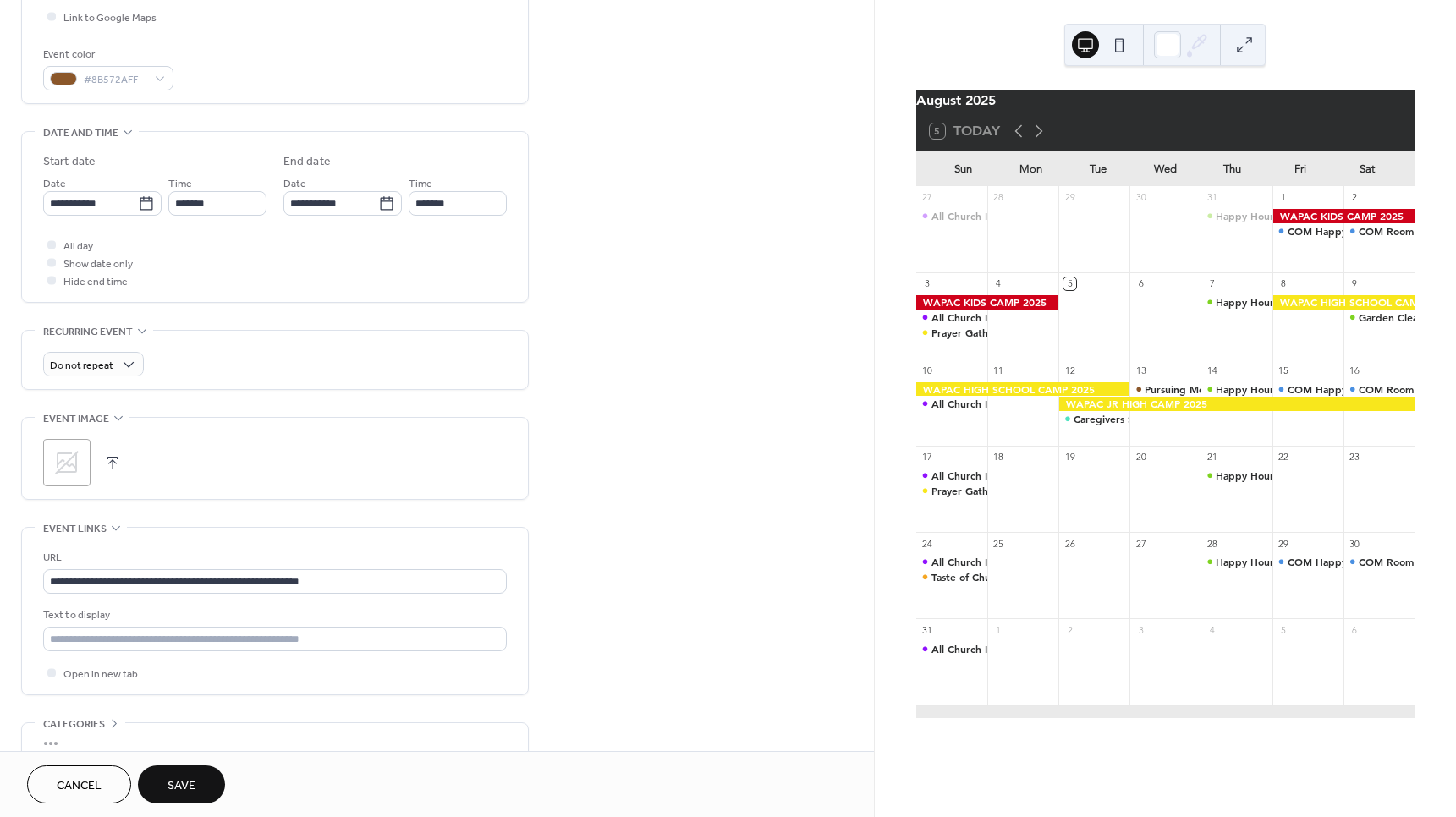 scroll, scrollTop: 423, scrollLeft: 0, axis: vertical 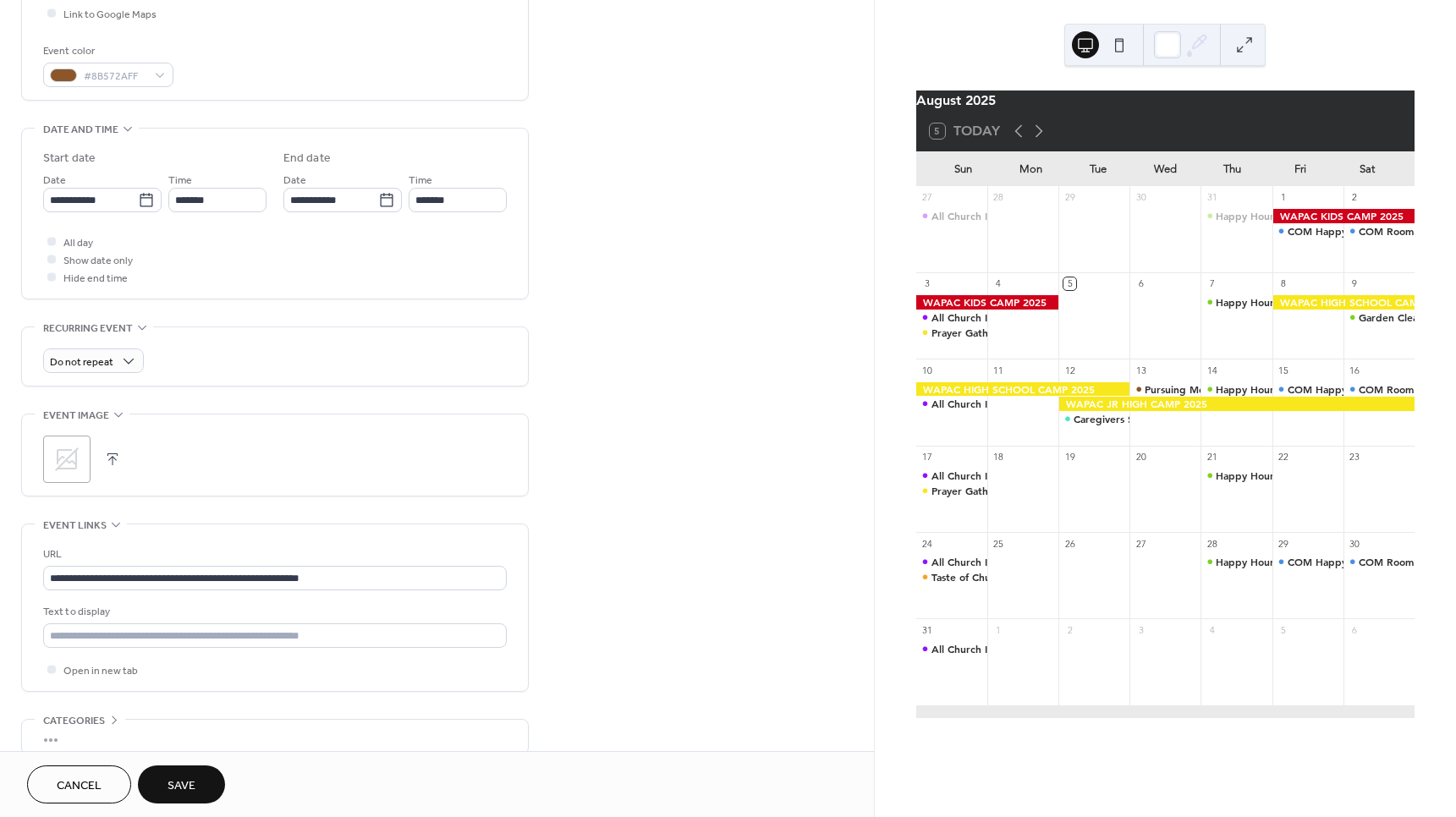 click at bounding box center [113, 459] 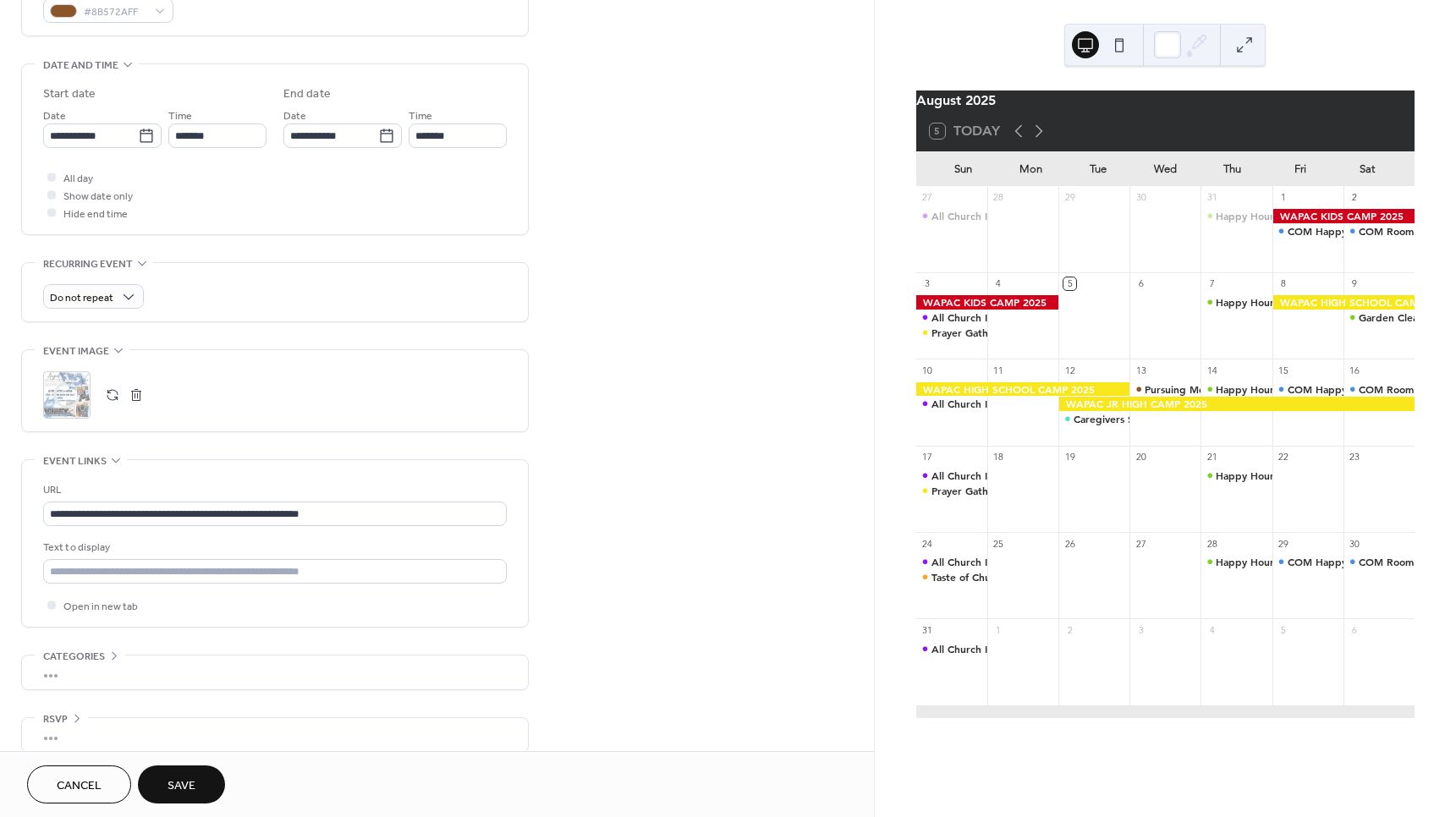 scroll, scrollTop: 506, scrollLeft: 0, axis: vertical 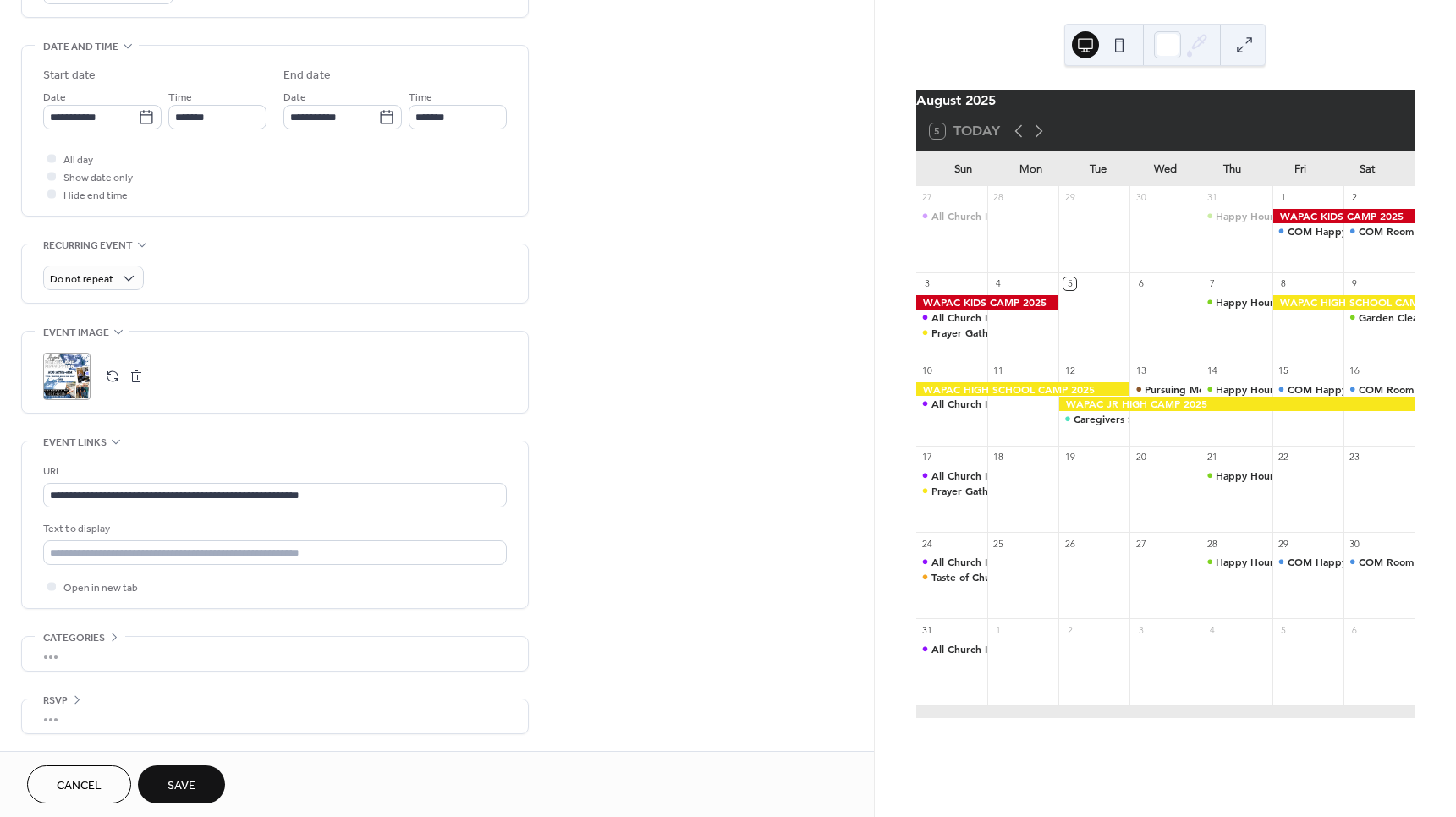 click on "Save" at bounding box center (181, 784) 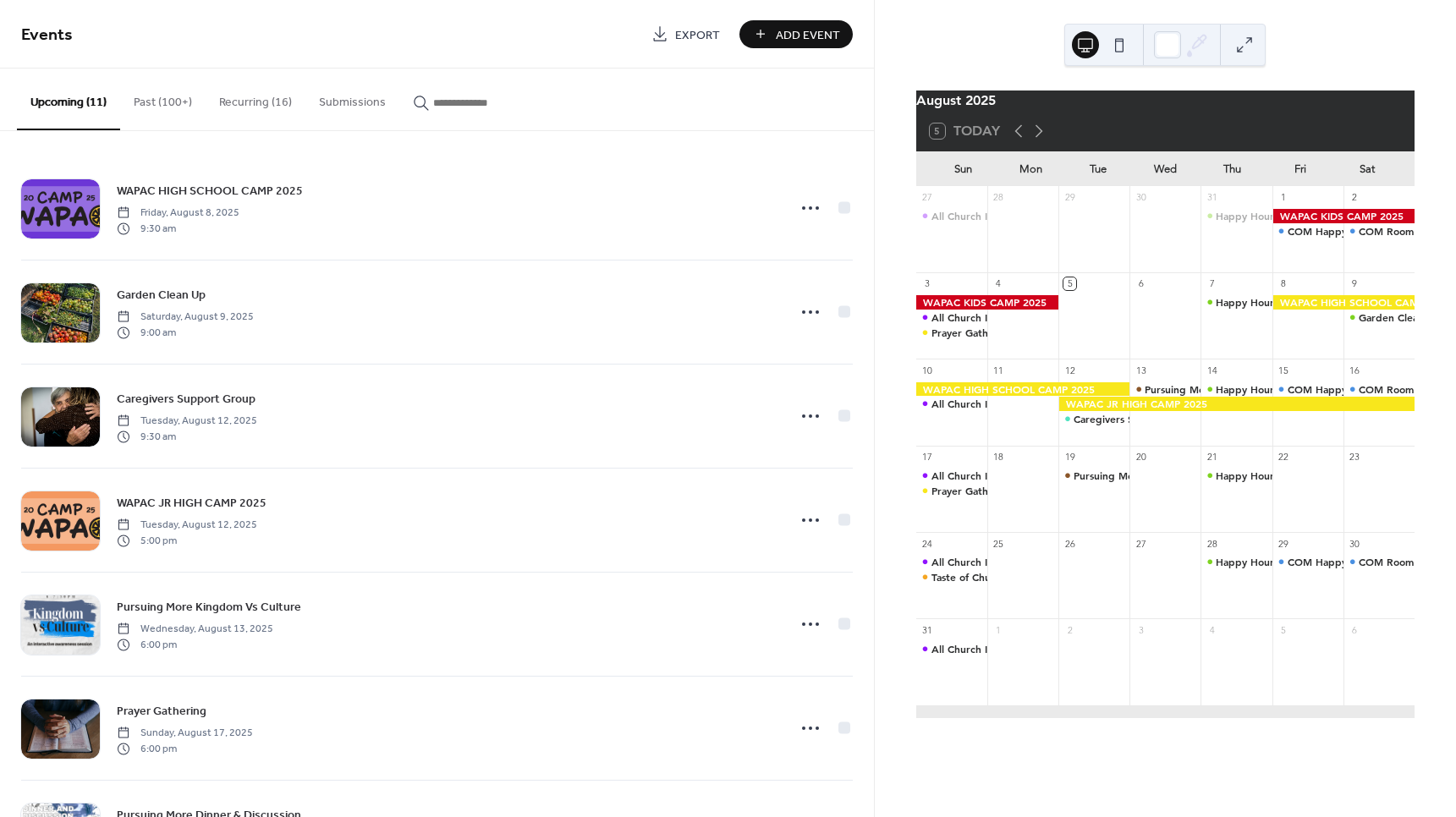 click on "Add Event" at bounding box center [808, 35] 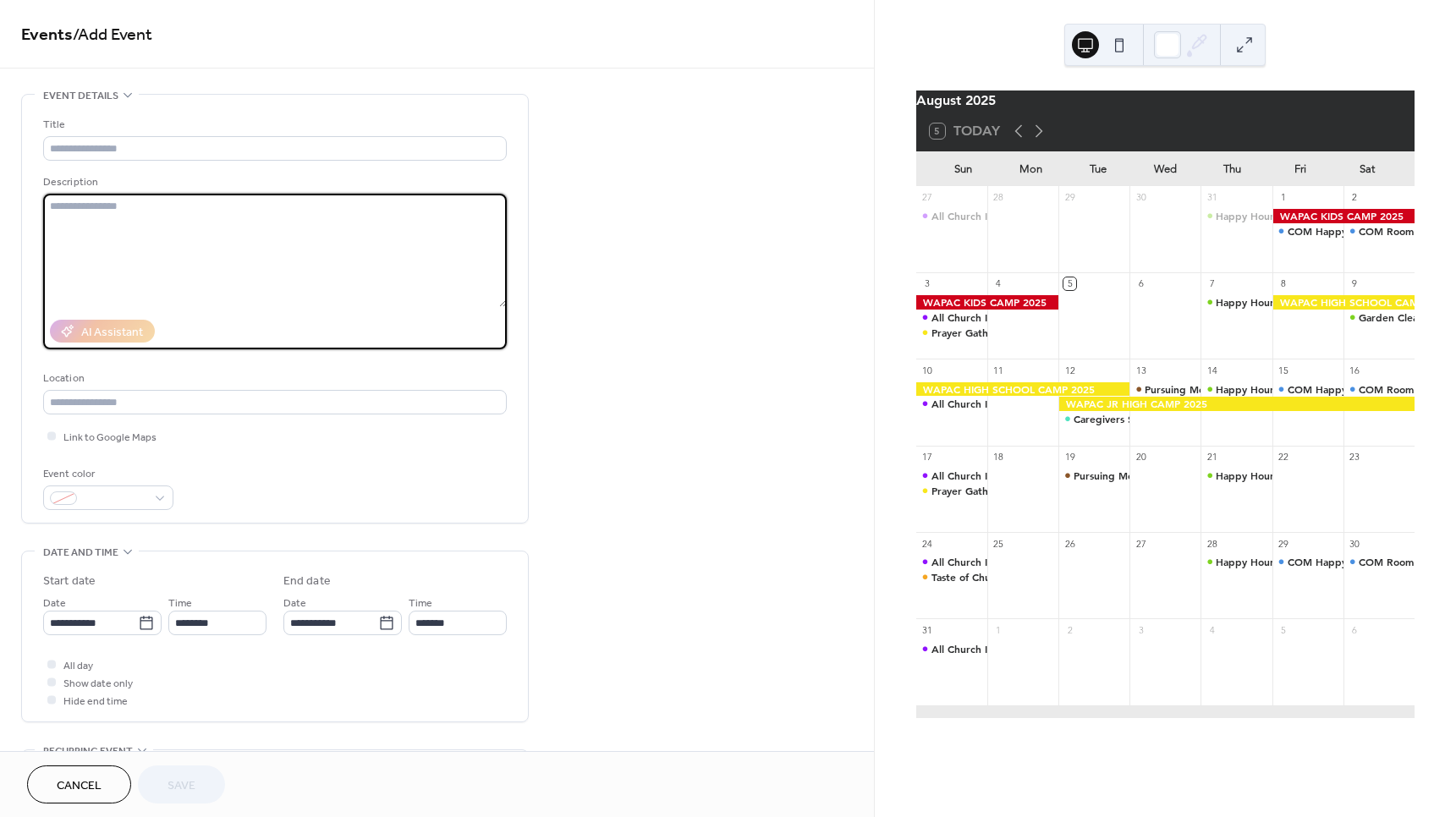 click at bounding box center (275, 250) 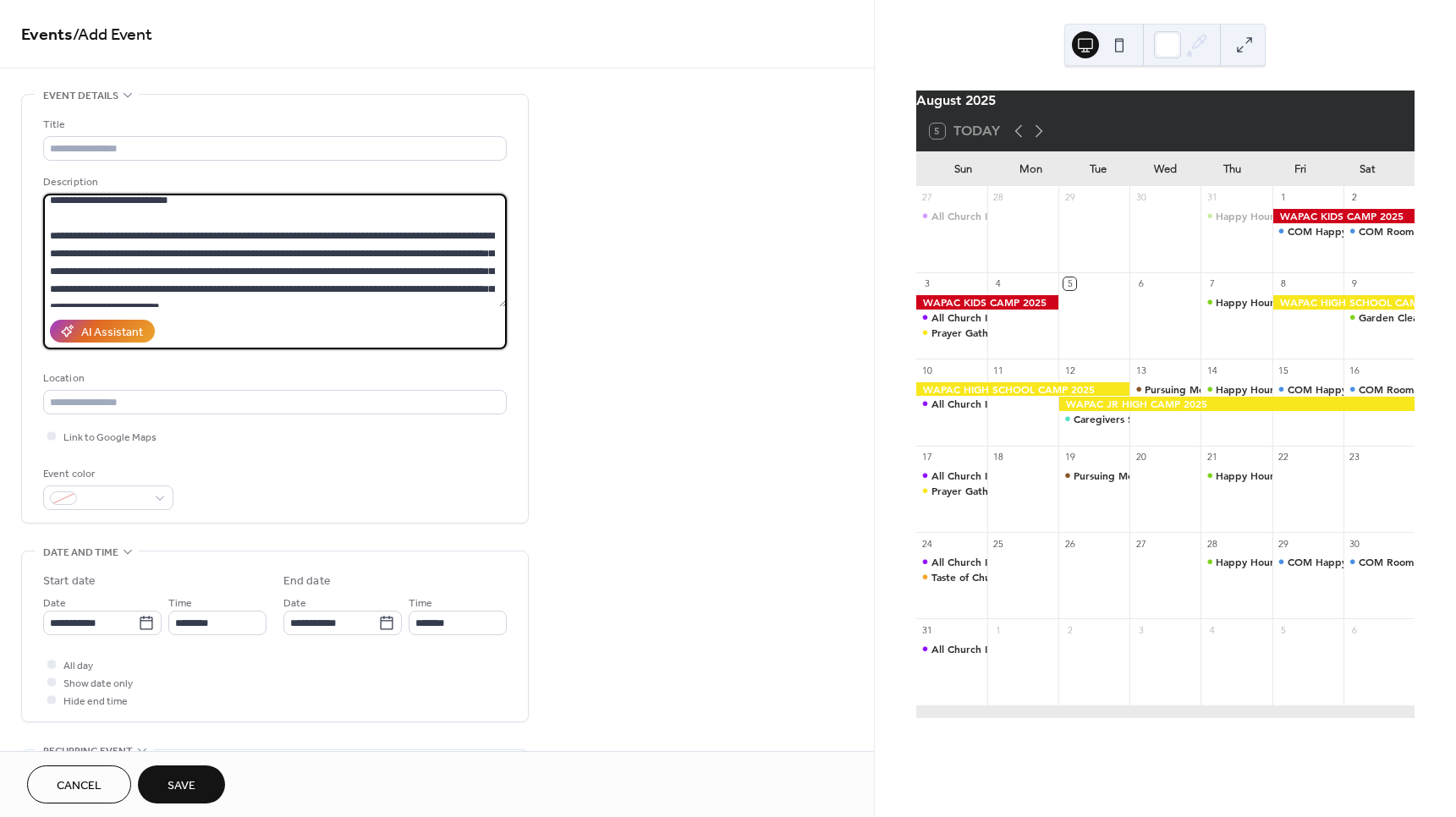 scroll, scrollTop: 89, scrollLeft: 0, axis: vertical 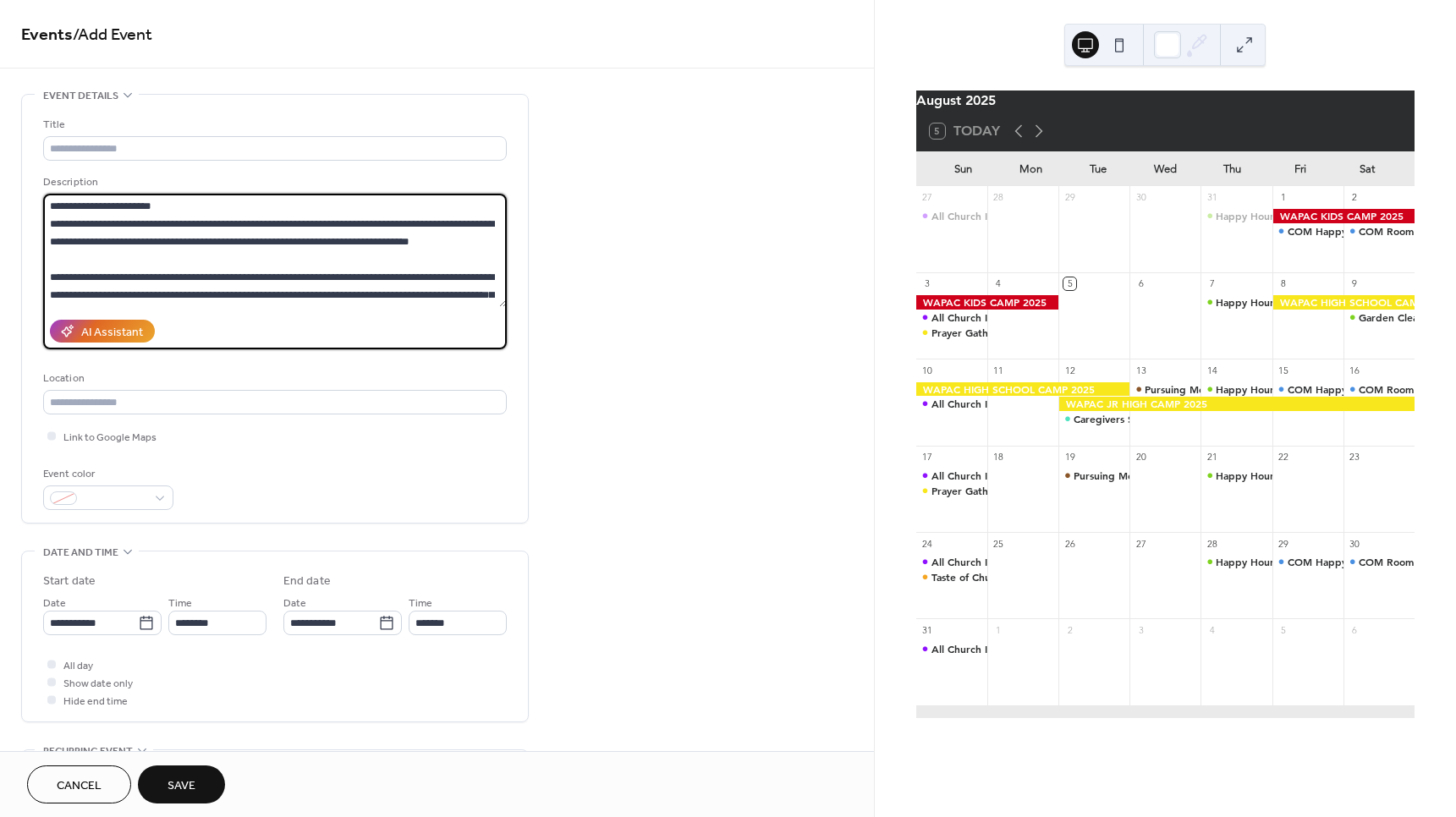click on "**********" at bounding box center [275, 250] 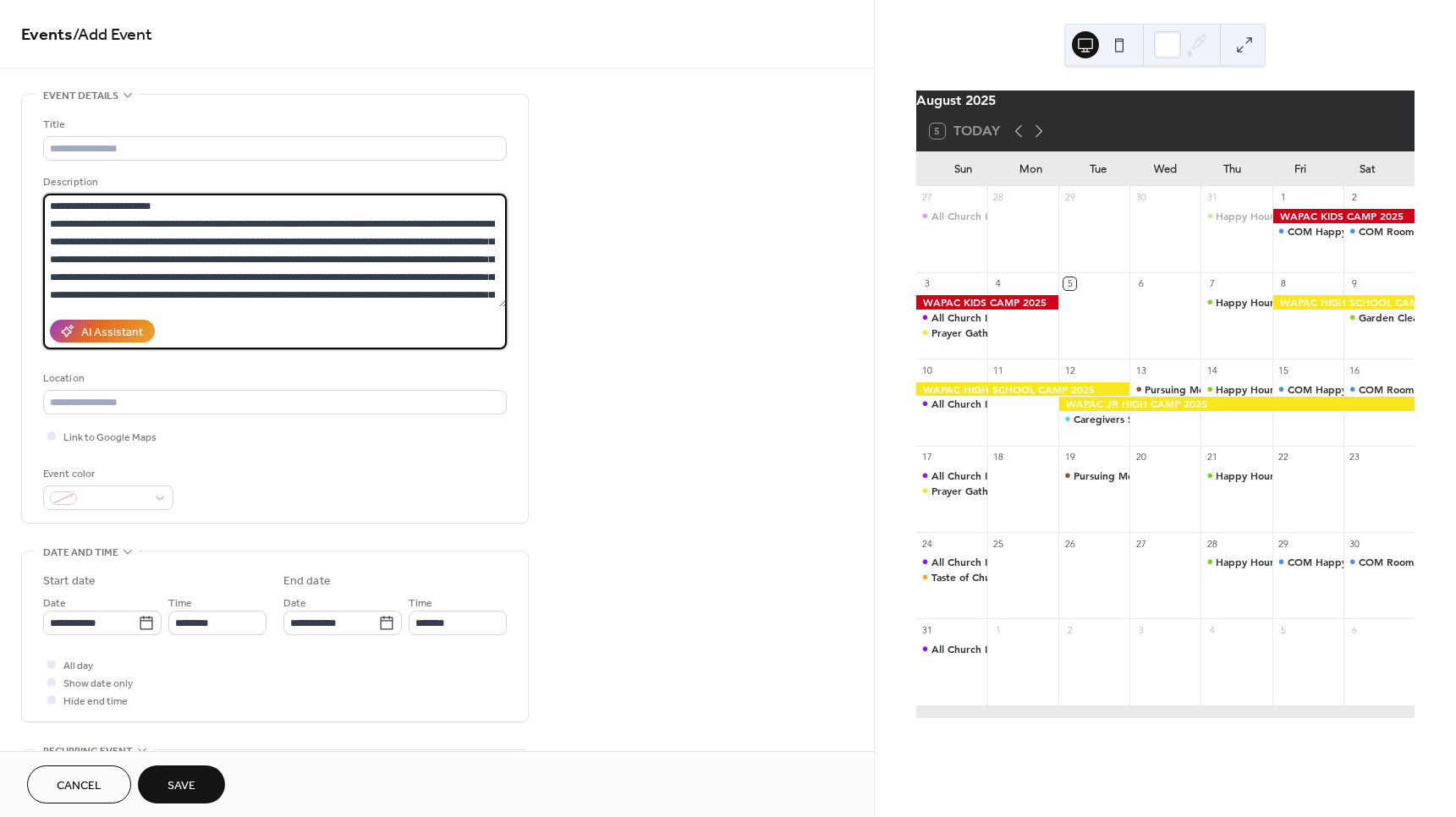 click on "**********" at bounding box center (275, 250) 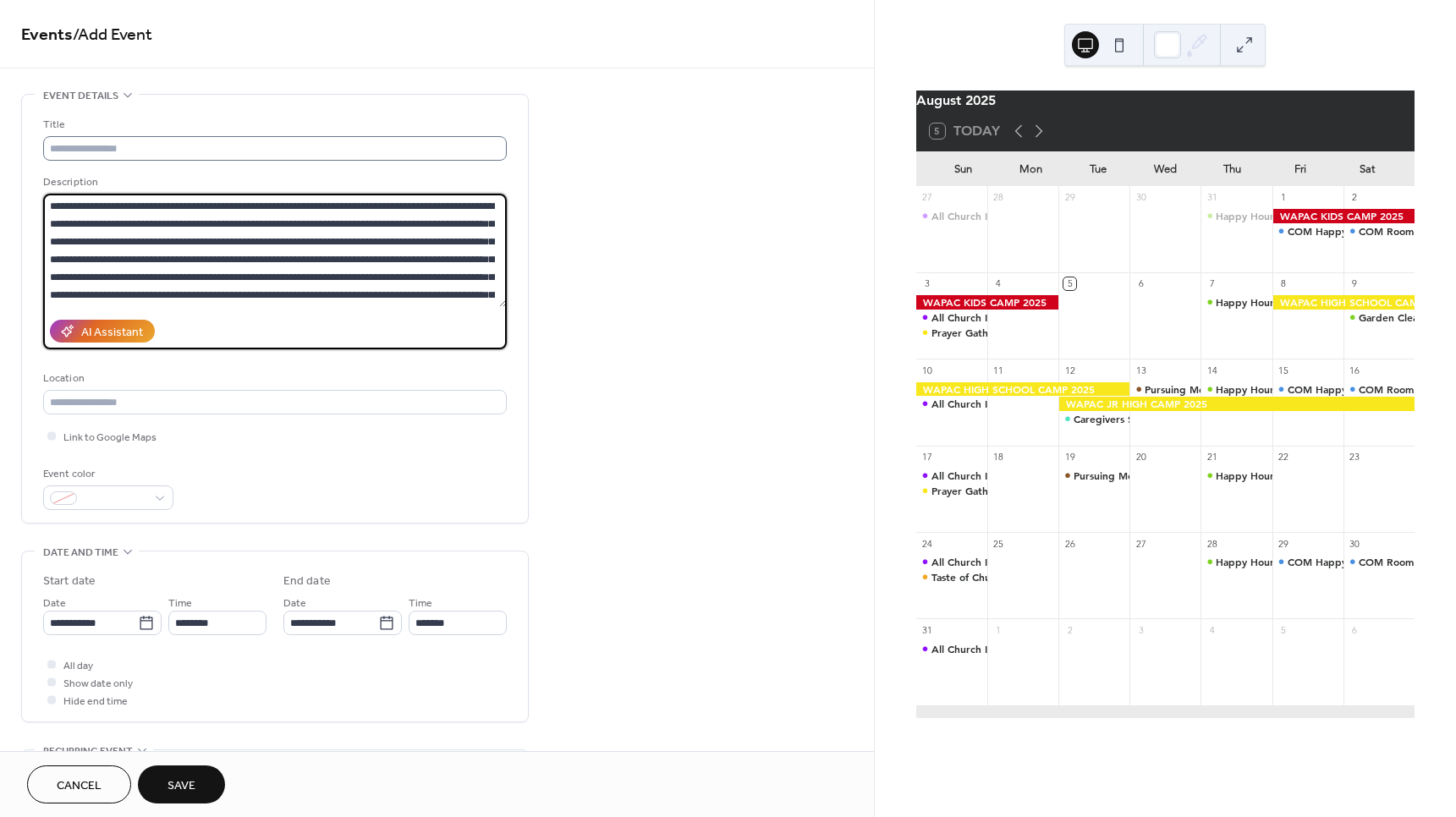 type on "**********" 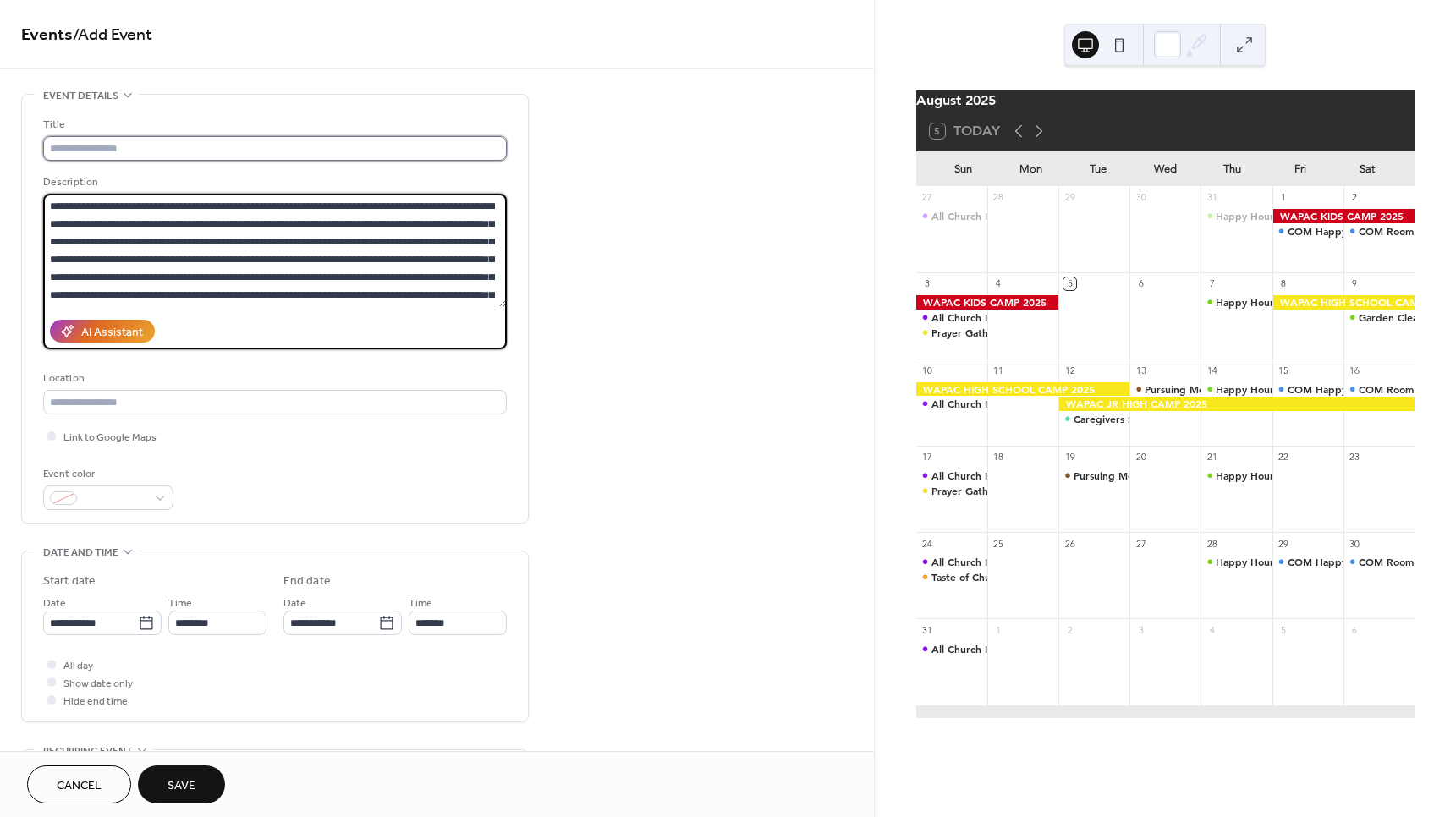 click at bounding box center (275, 148) 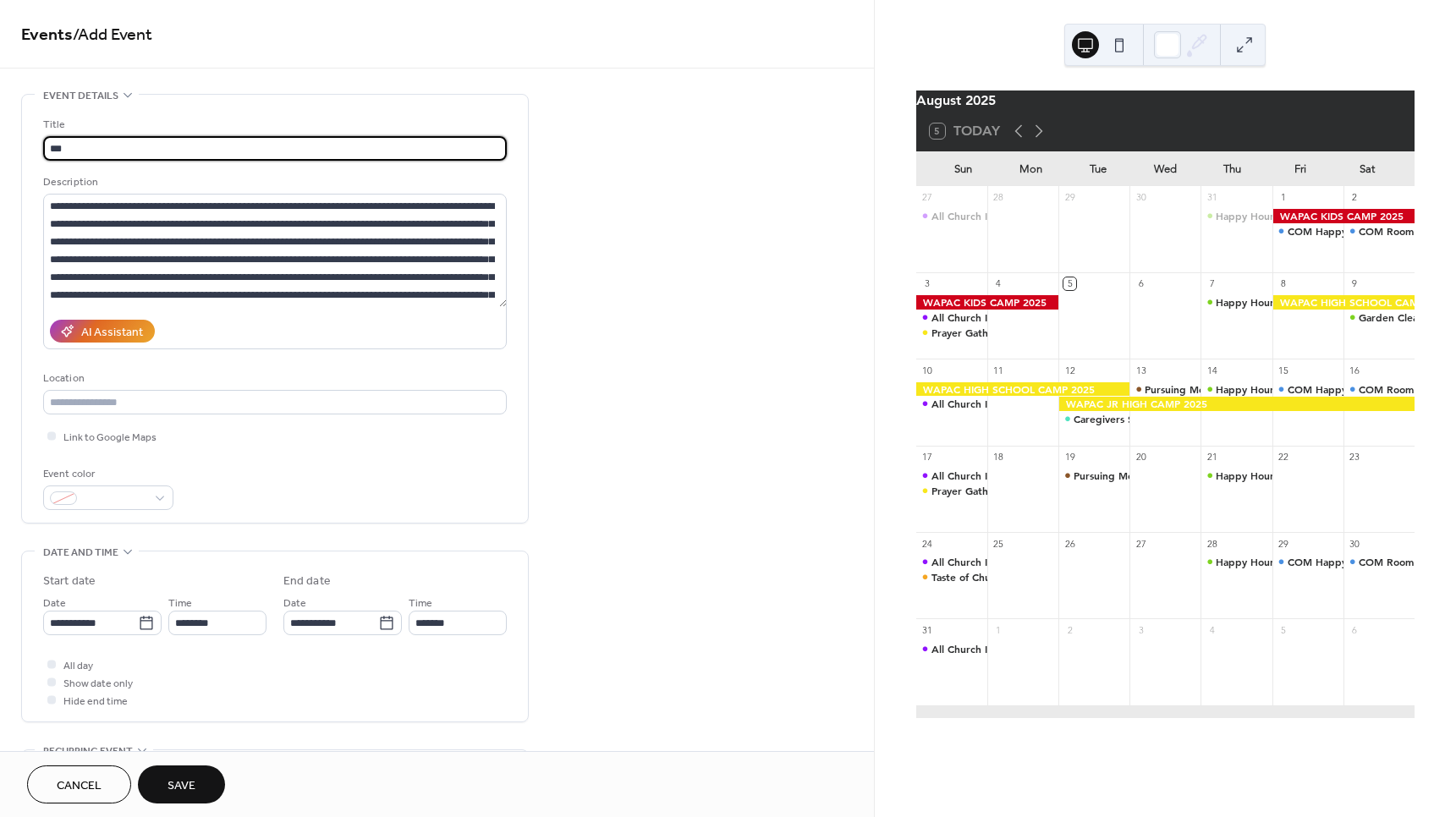 type on "**********" 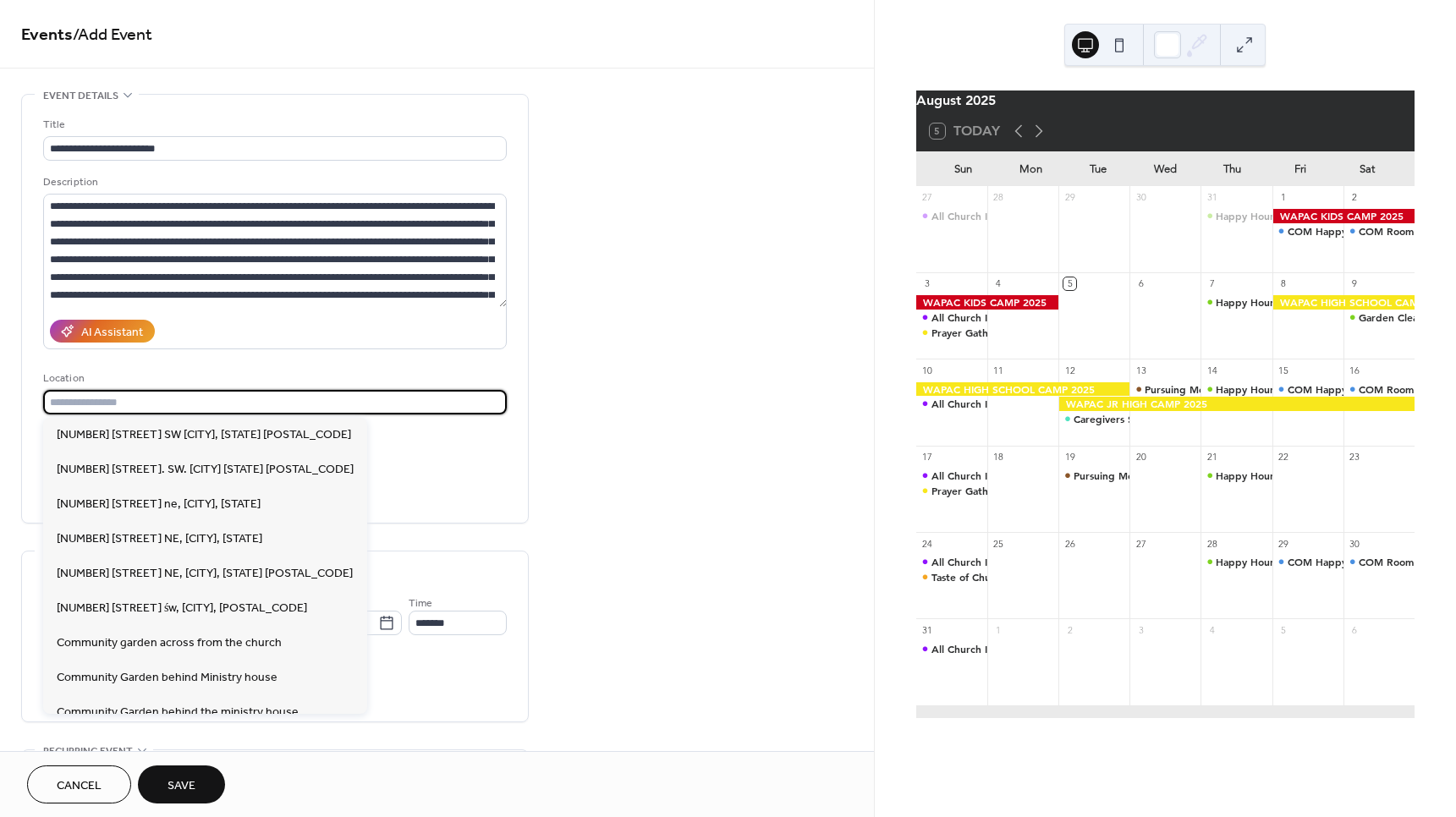 click at bounding box center [275, 402] 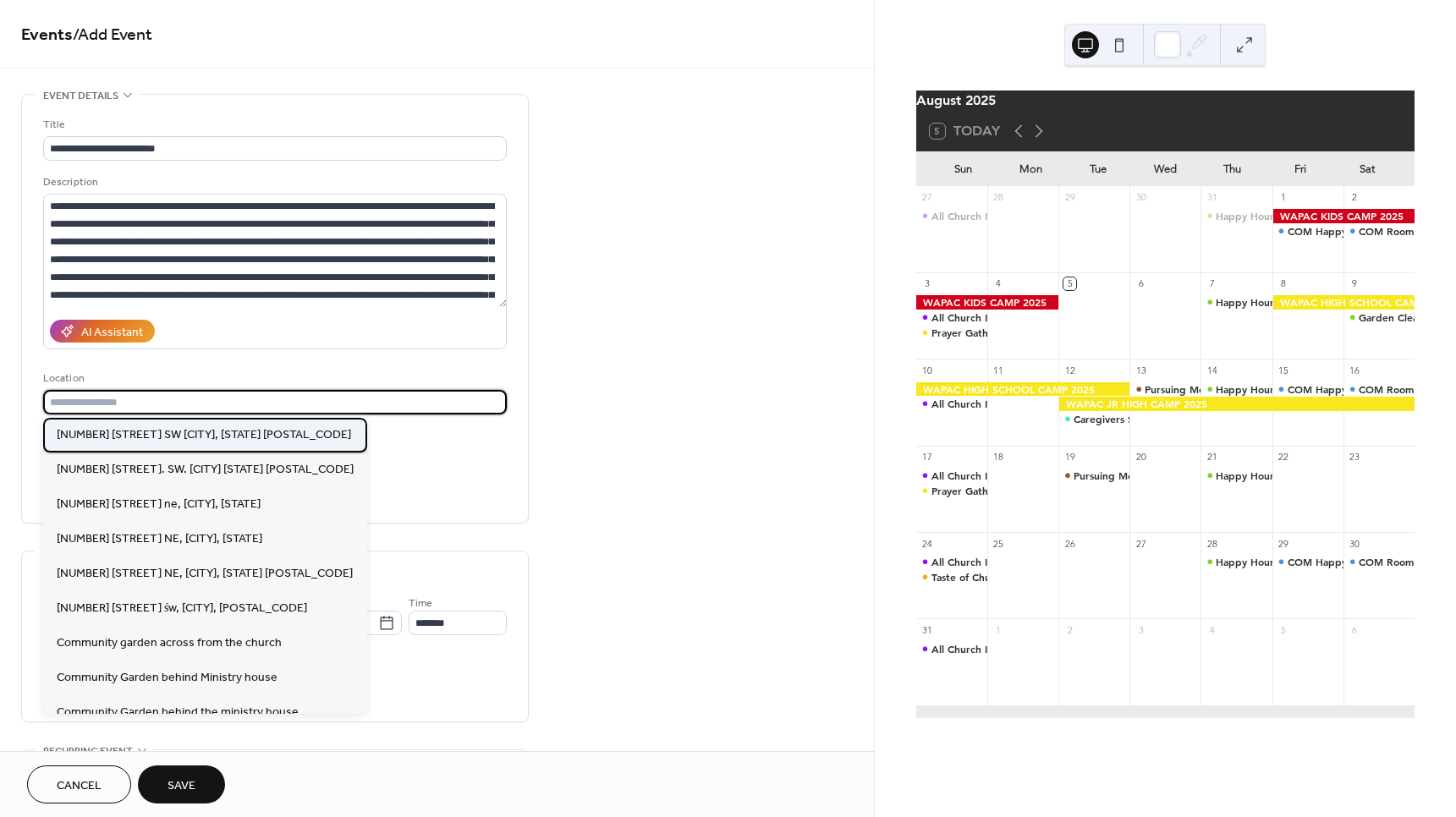 click on "[NUMBER] [STREET] SW [CITY], [STATE] [POSTAL_CODE]" at bounding box center (204, 435) 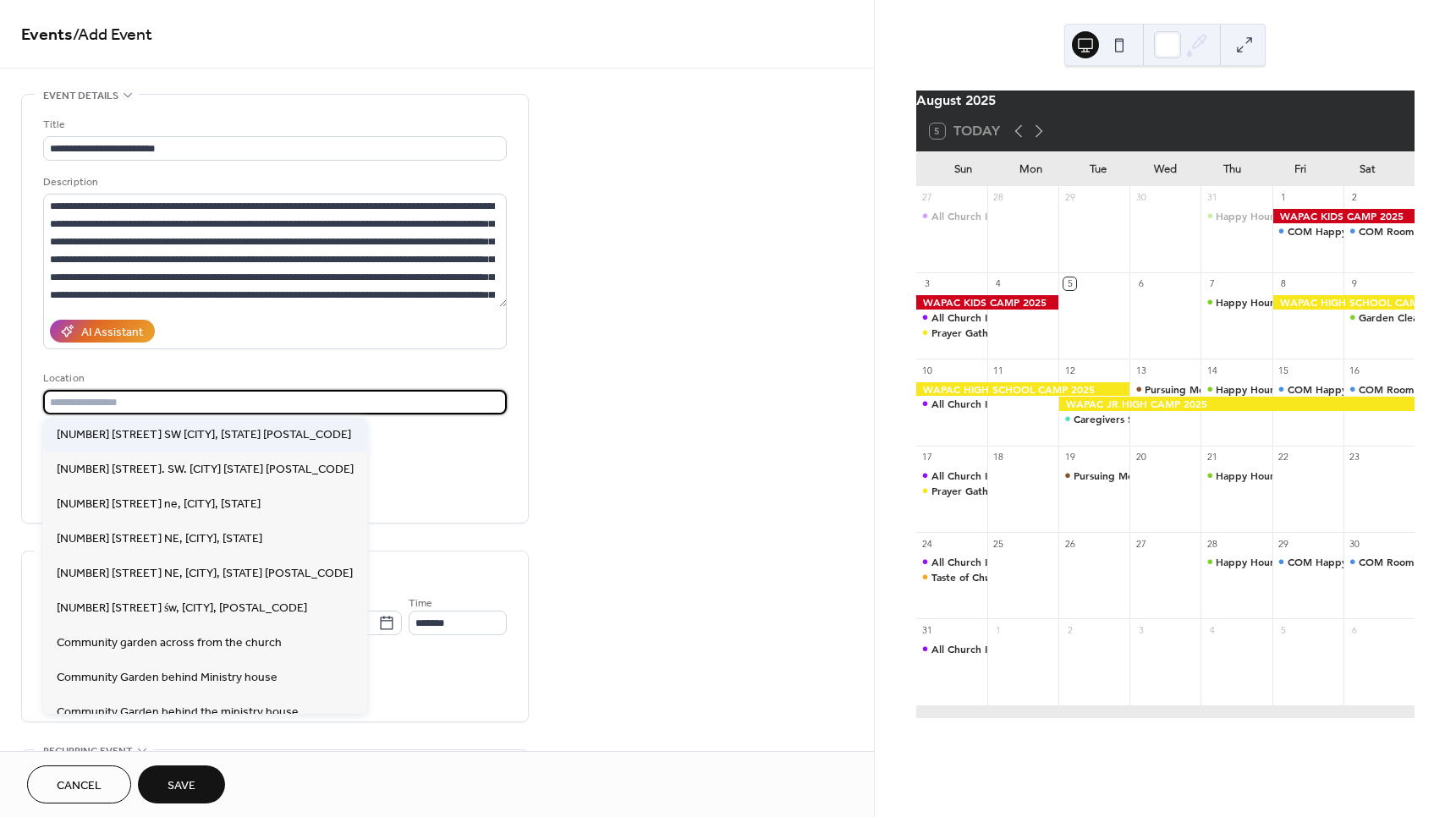 type on "**********" 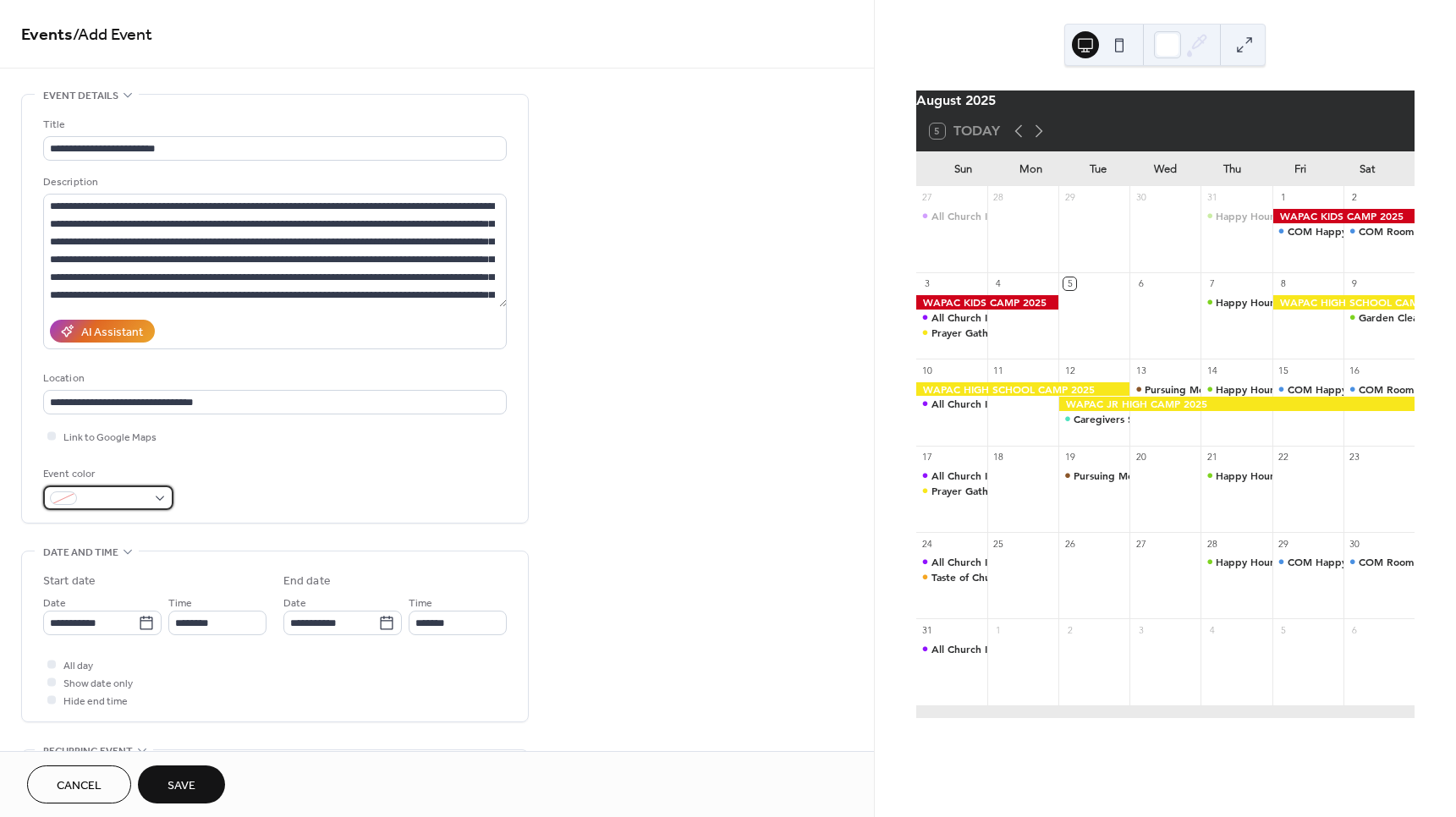 click at bounding box center (108, 497) 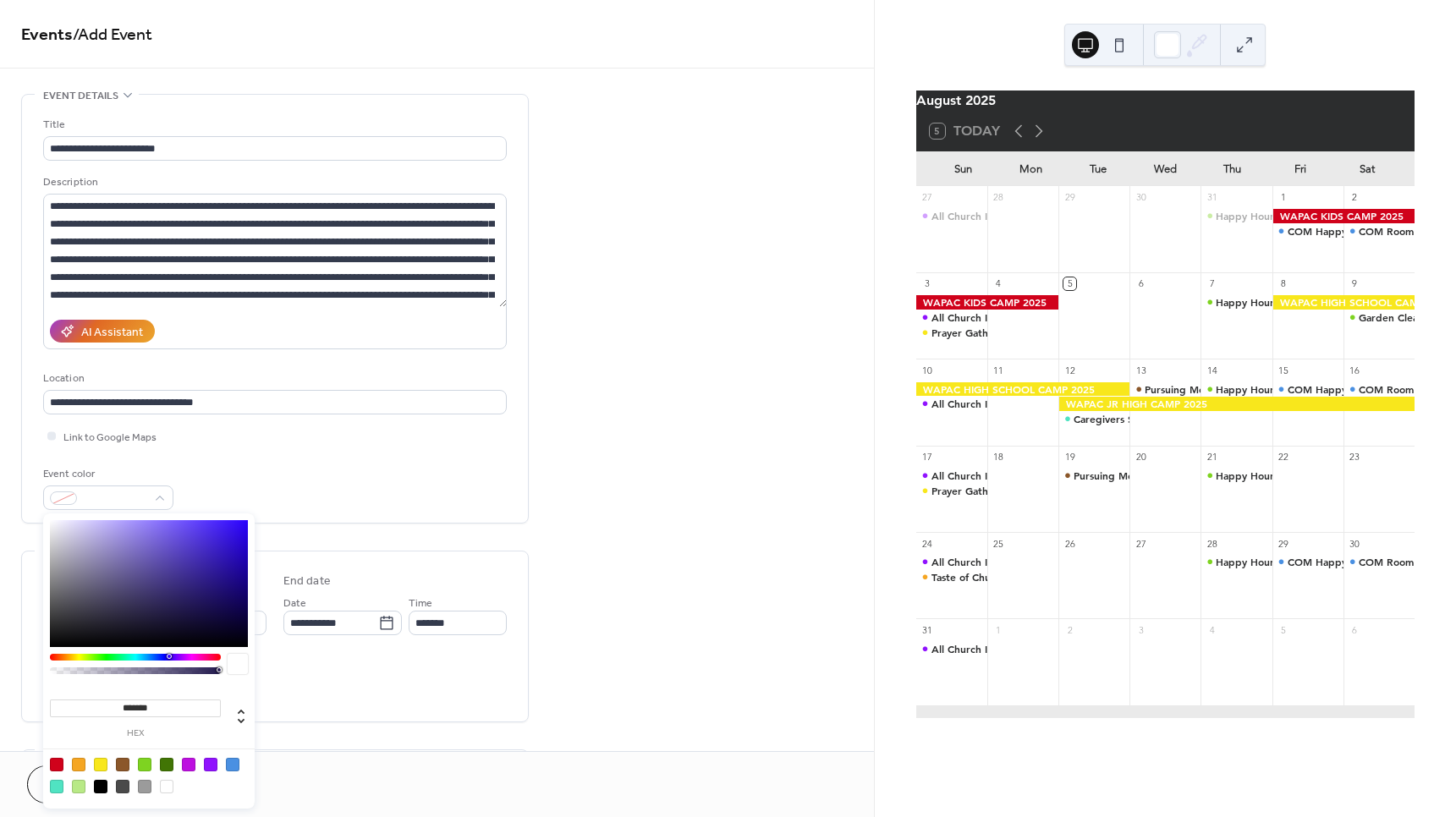 click at bounding box center (123, 765) 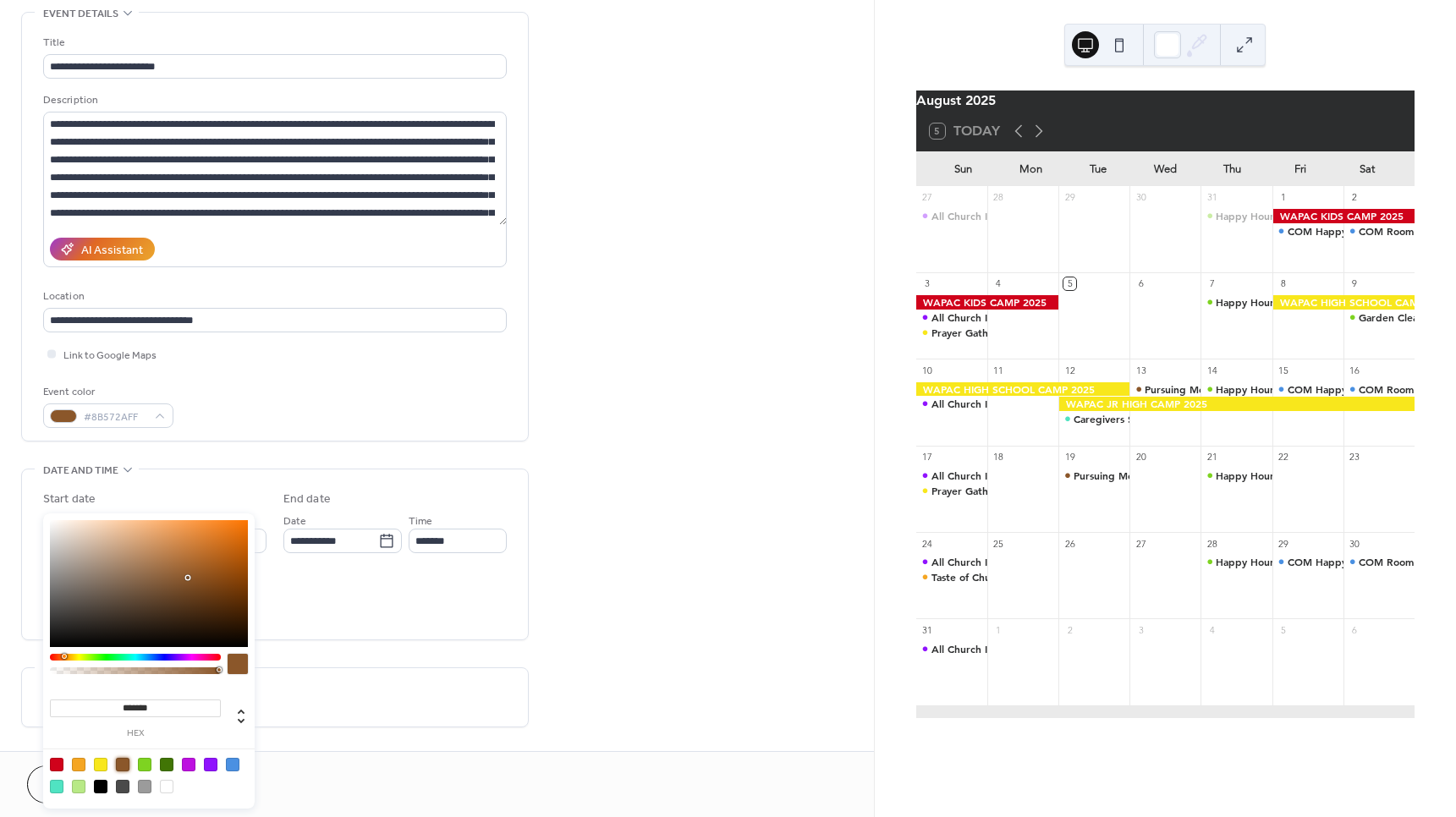 scroll, scrollTop: 85, scrollLeft: 0, axis: vertical 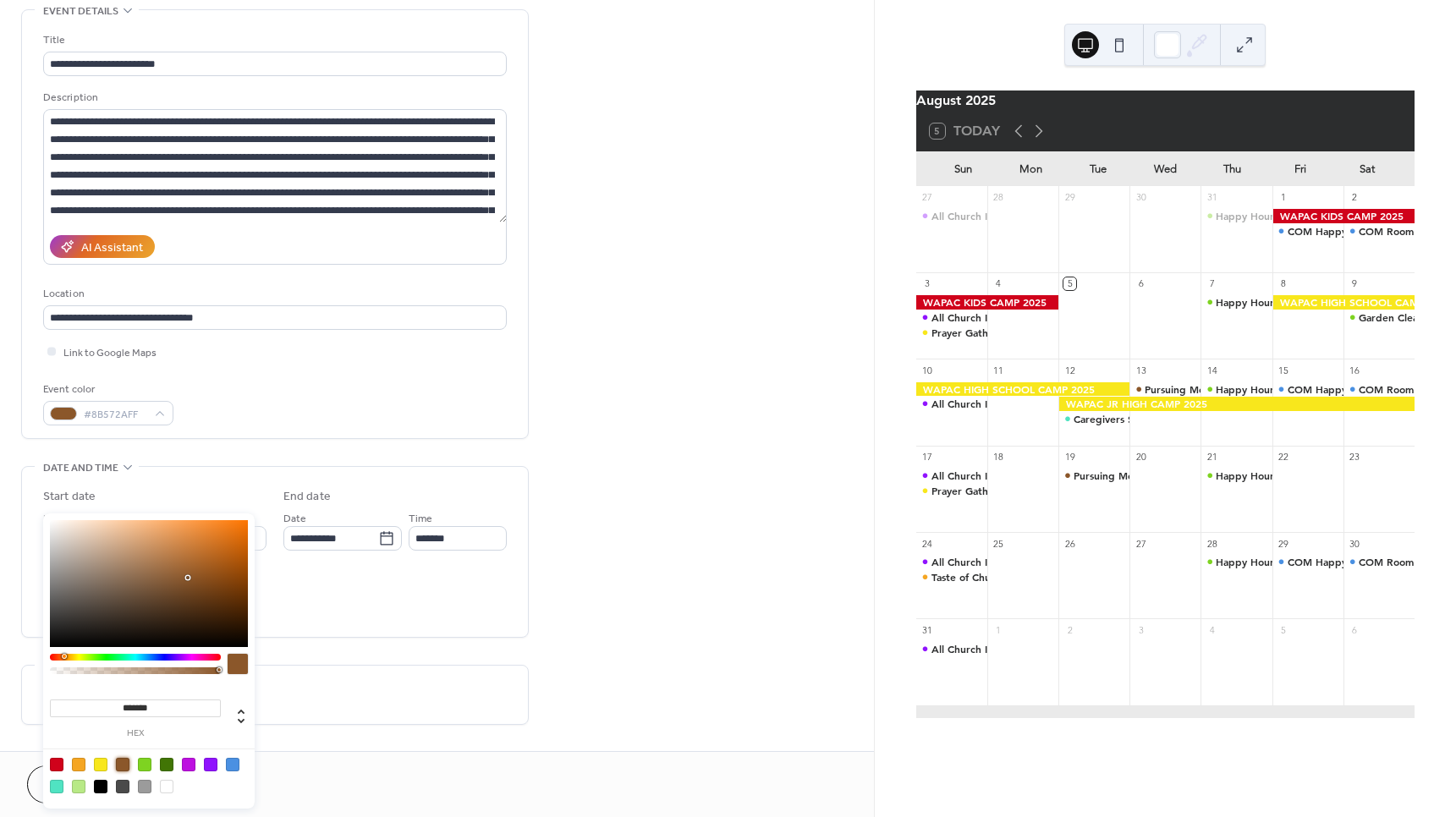 click on "**********" at bounding box center (275, 582) 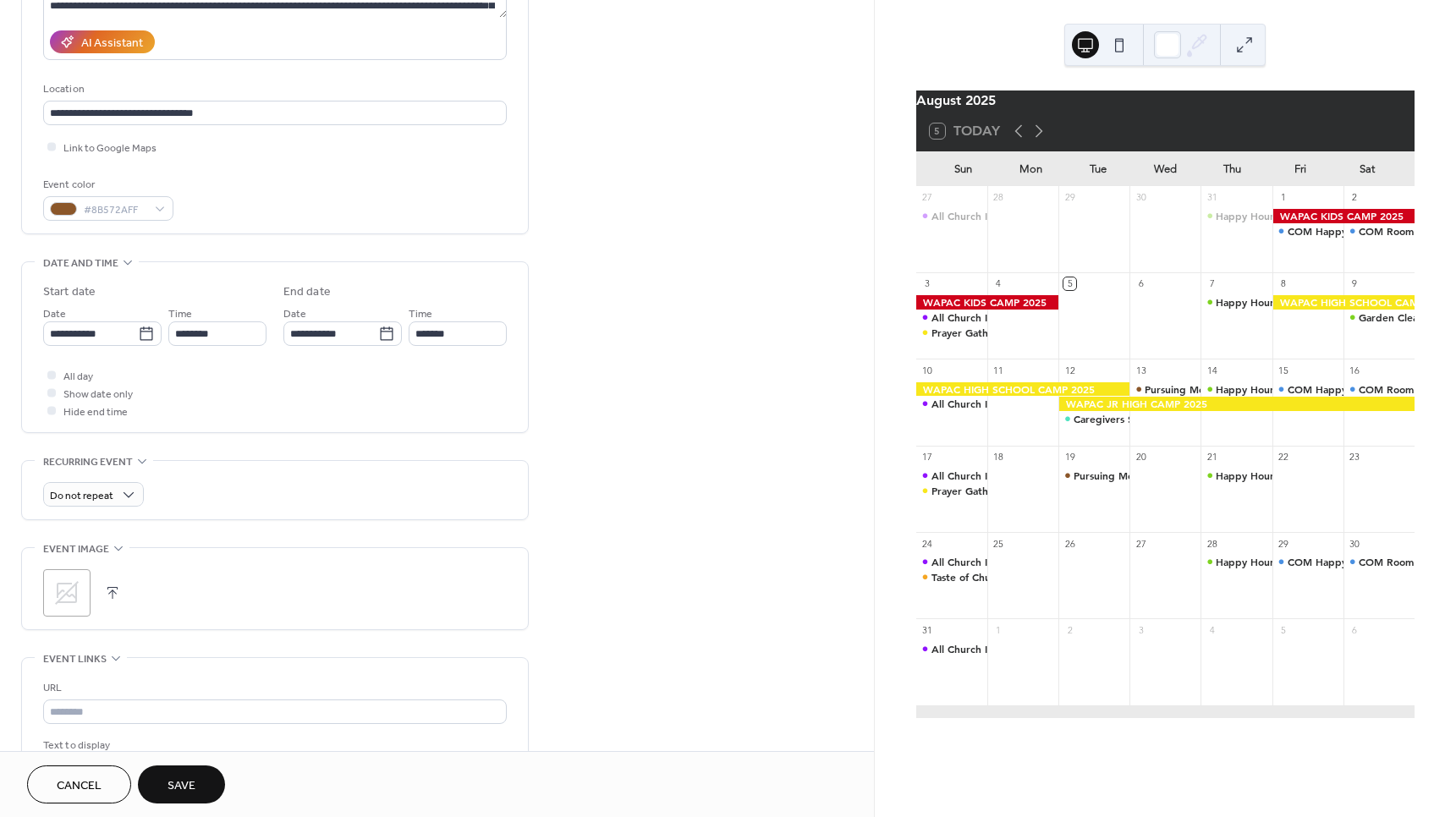 scroll, scrollTop: 338, scrollLeft: 0, axis: vertical 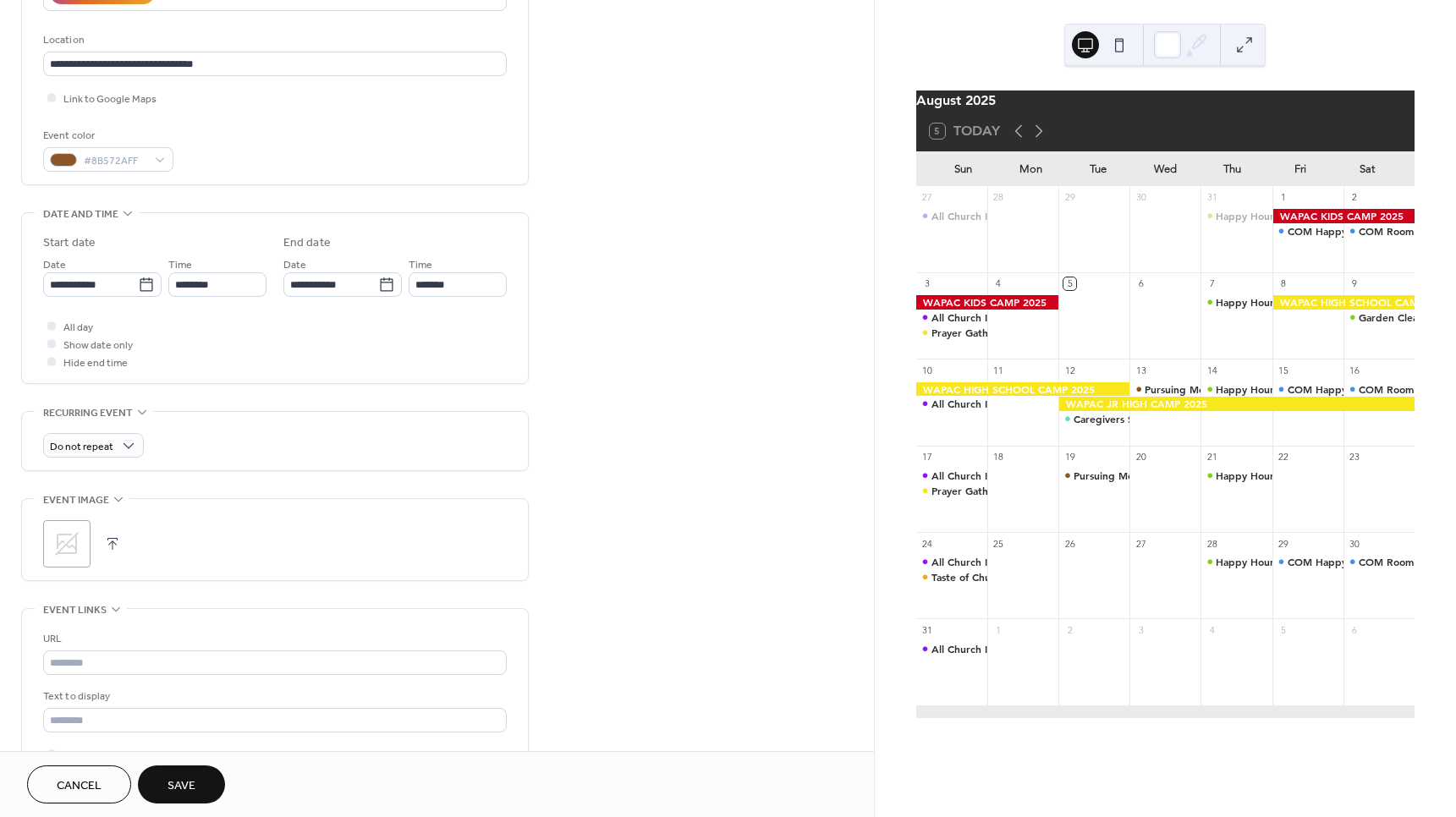 click at bounding box center [113, 544] 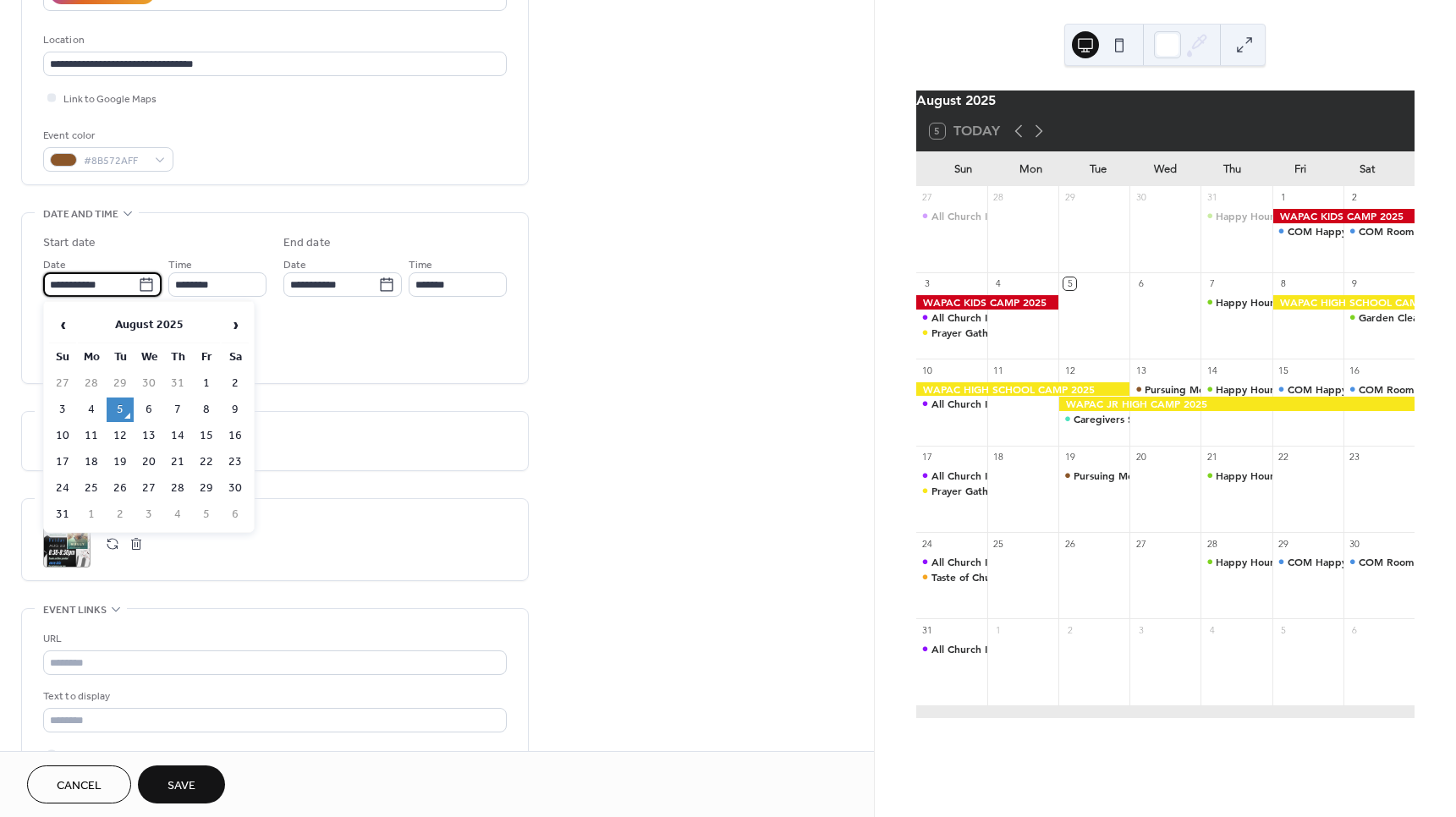 click on "**********" at bounding box center [91, 284] 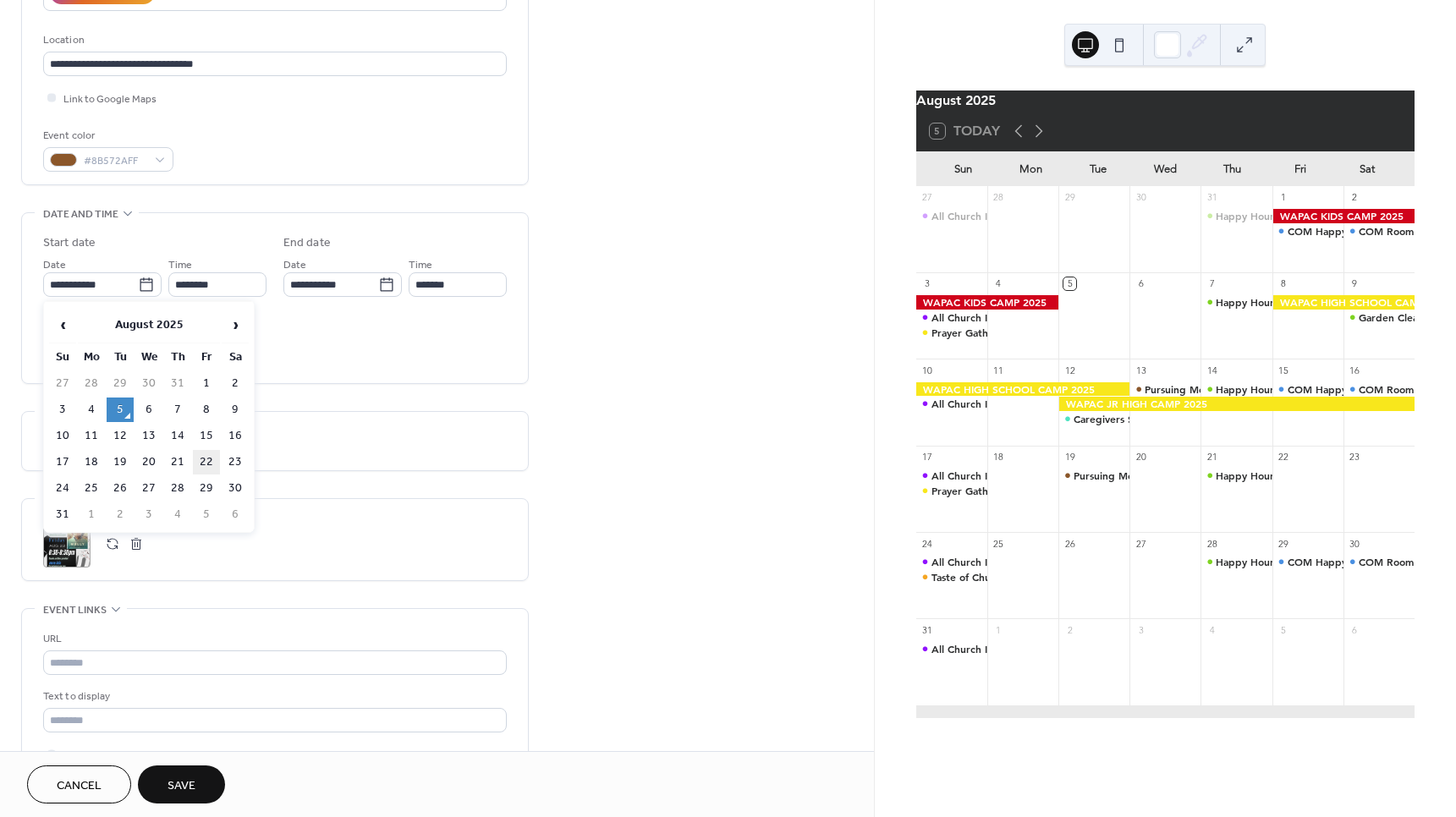 click on "22" at bounding box center (206, 462) 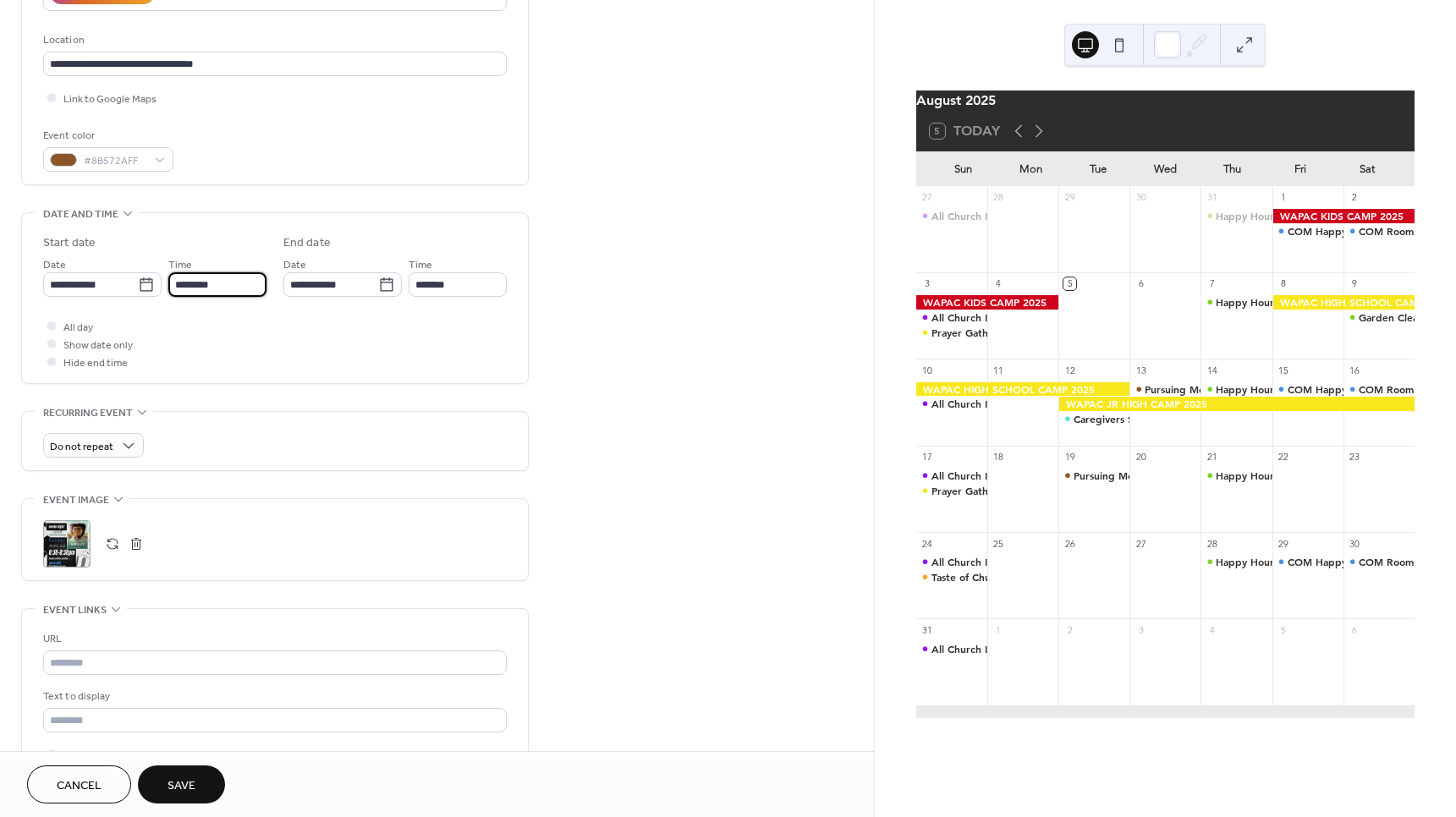 click on "********" at bounding box center (217, 284) 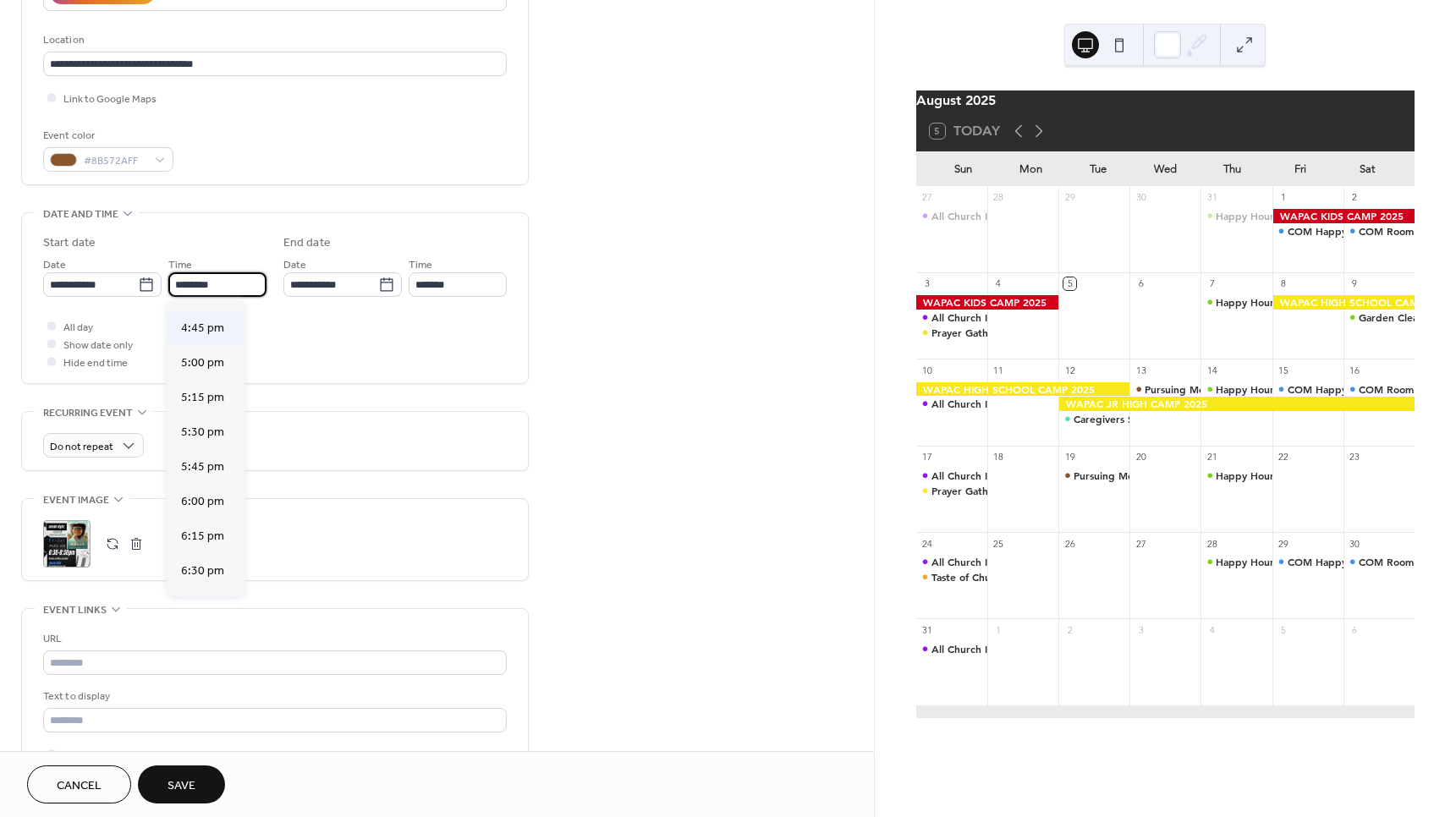 scroll, scrollTop: 2341, scrollLeft: 0, axis: vertical 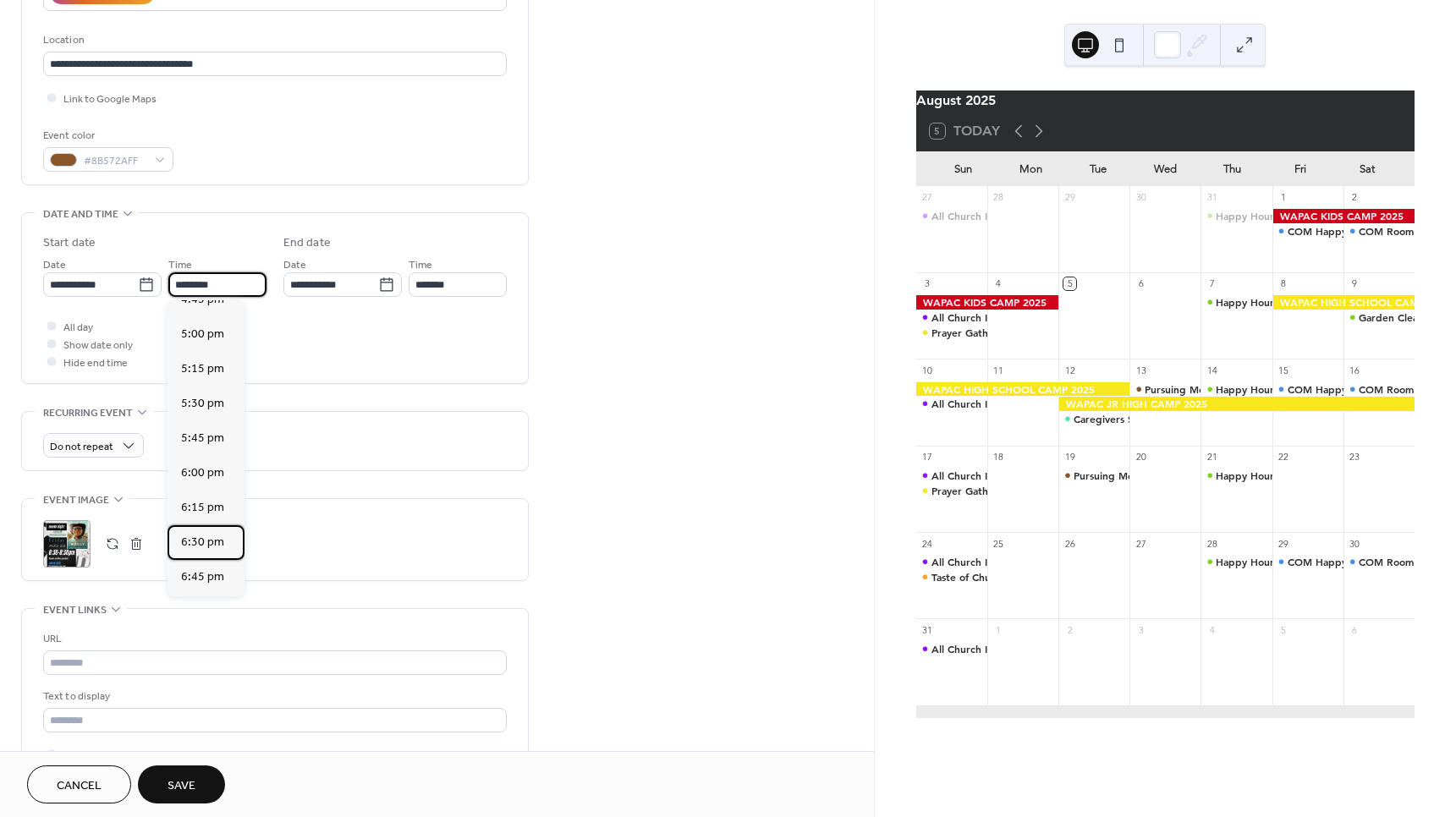 click on "6:30 pm" at bounding box center (202, 542) 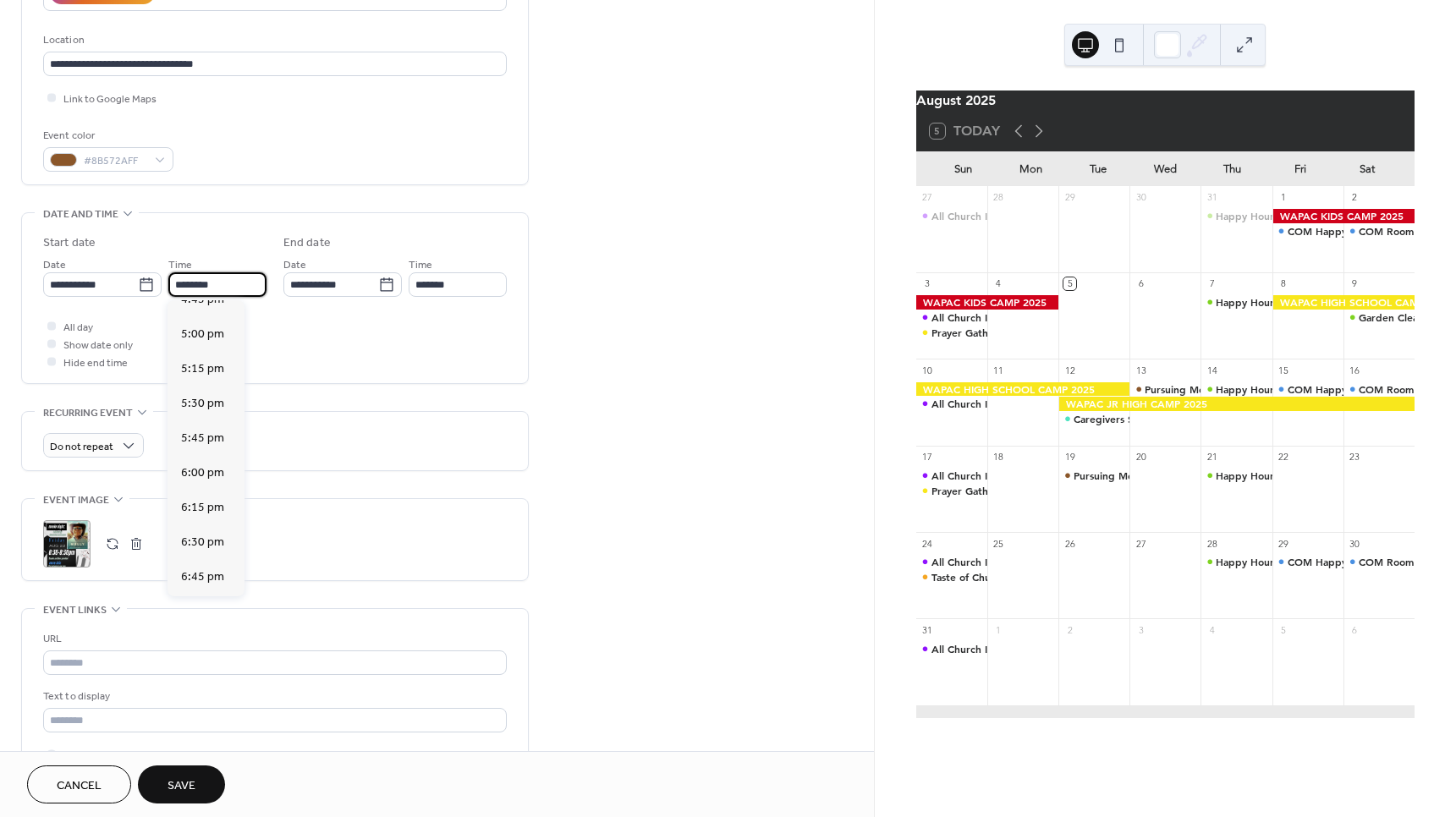 type on "*******" 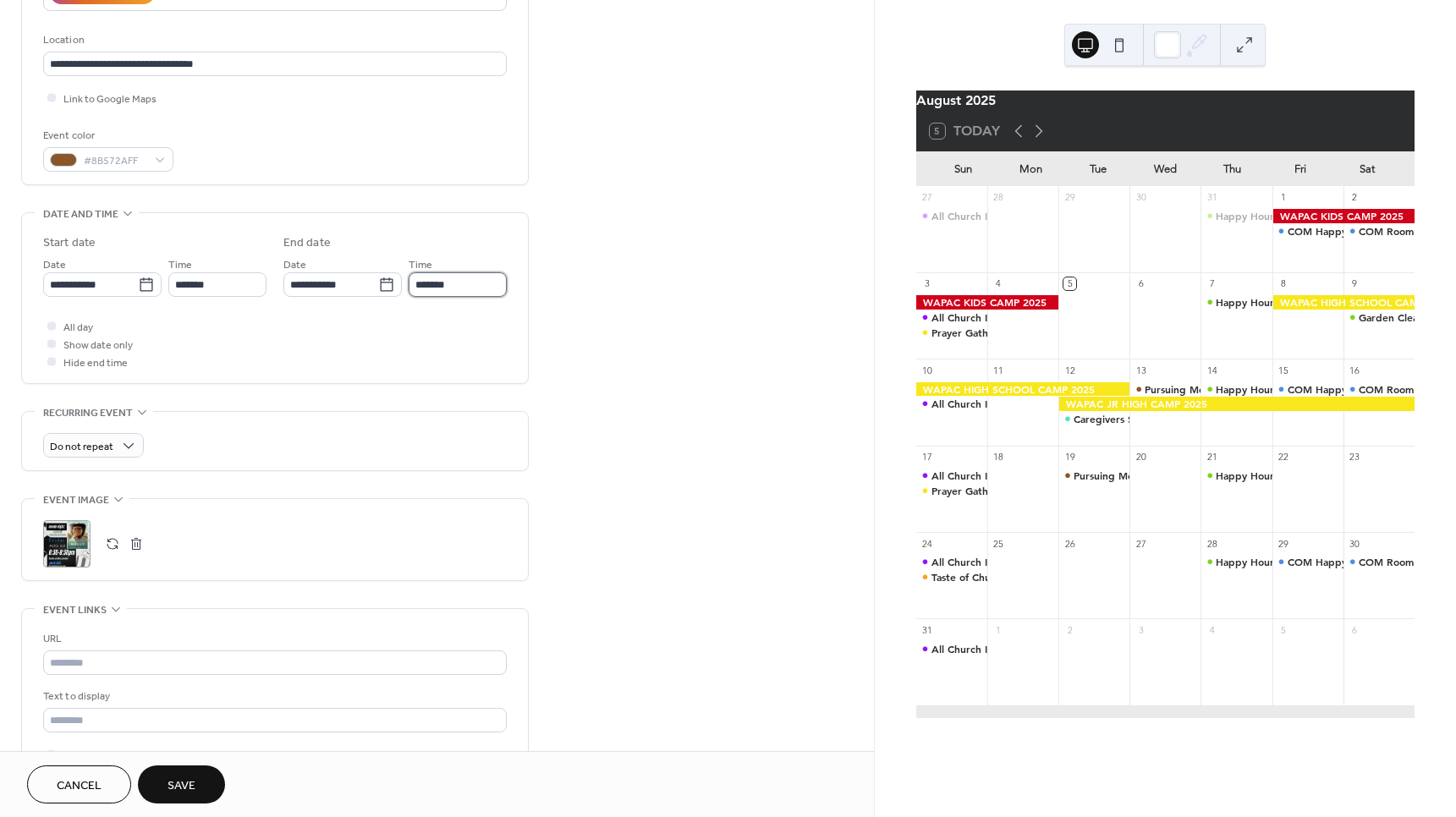 click on "*******" at bounding box center [458, 284] 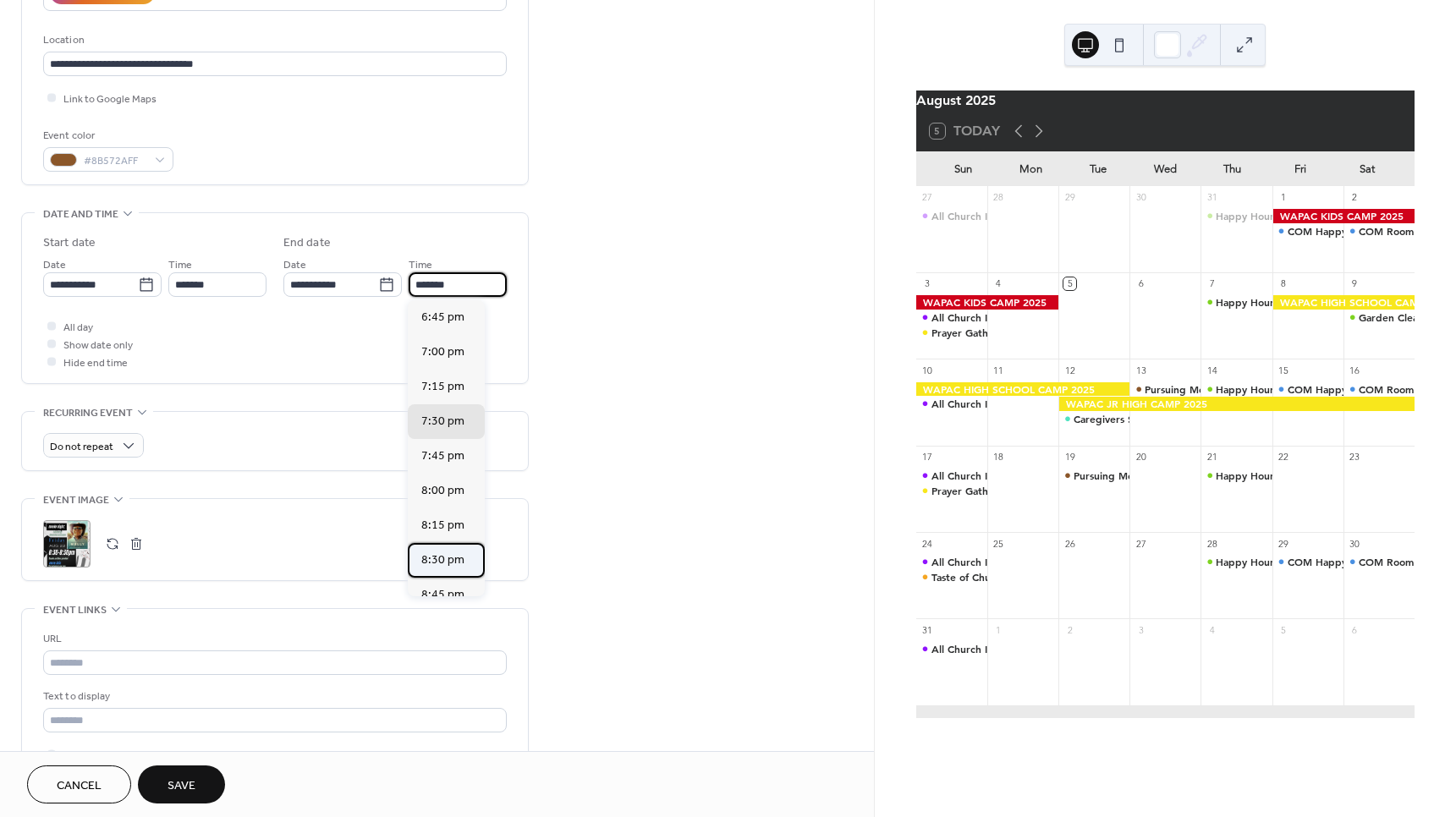 click on "8:30 pm" at bounding box center (442, 560) 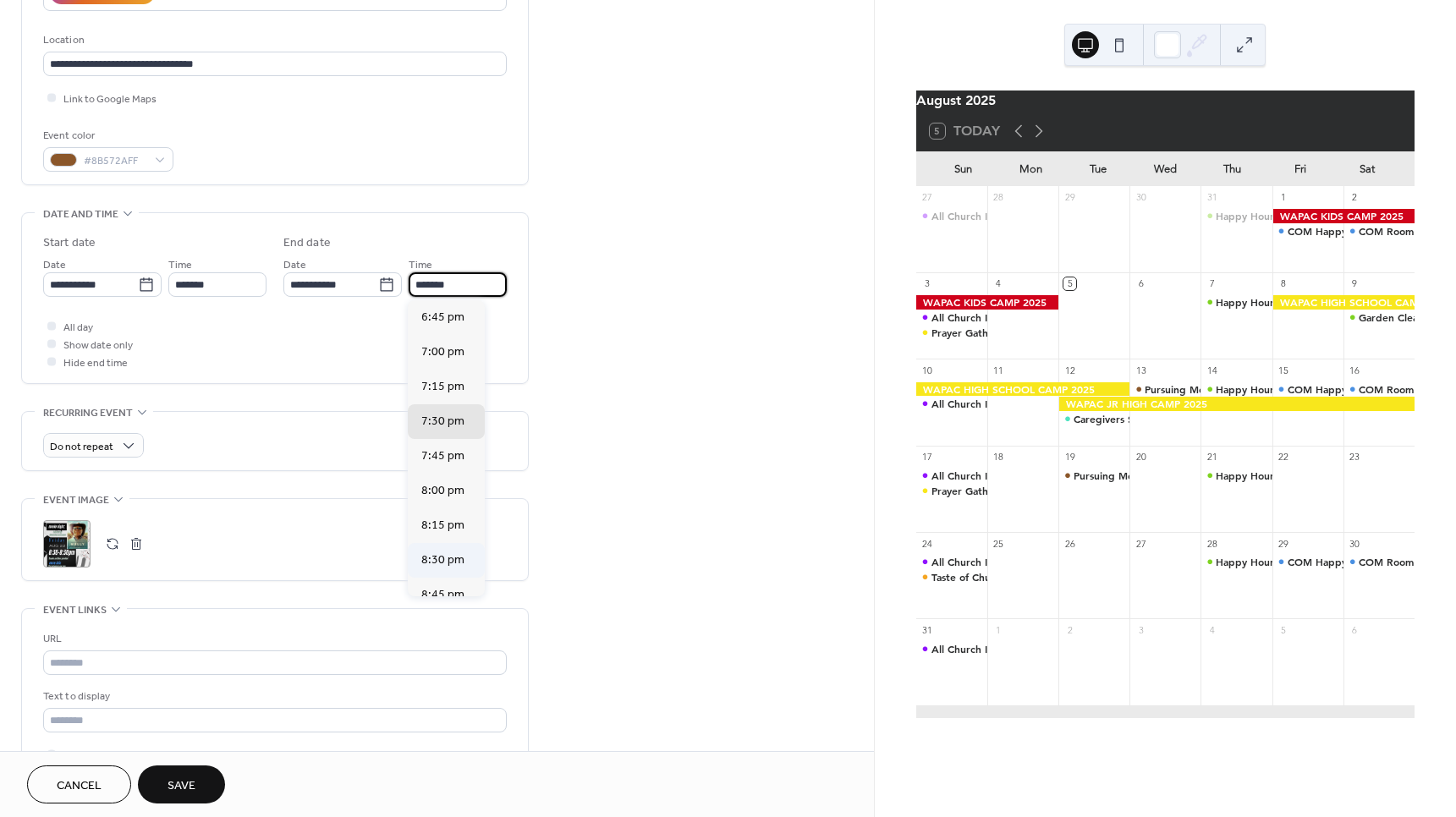 type on "*******" 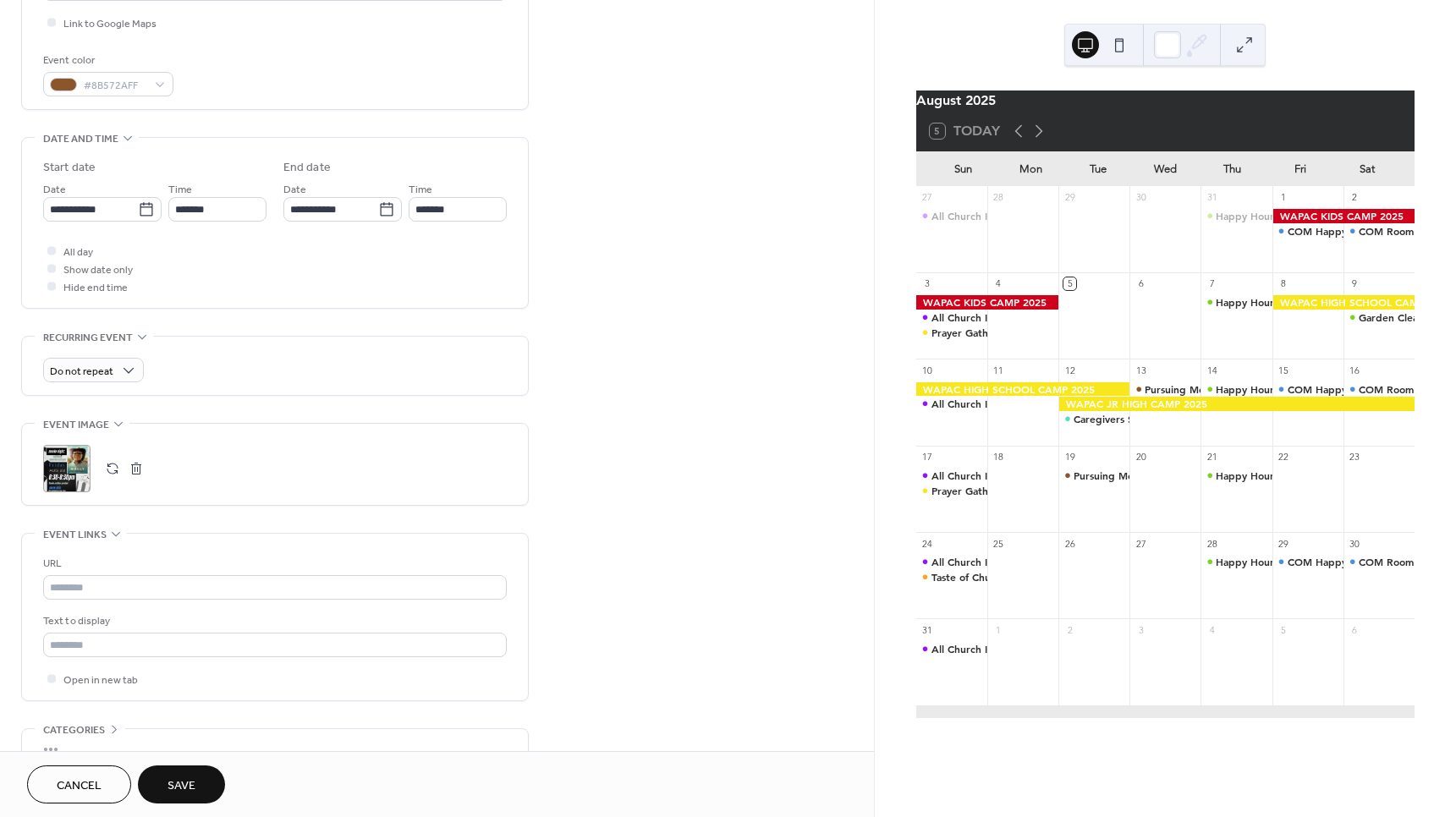 scroll, scrollTop: 423, scrollLeft: 0, axis: vertical 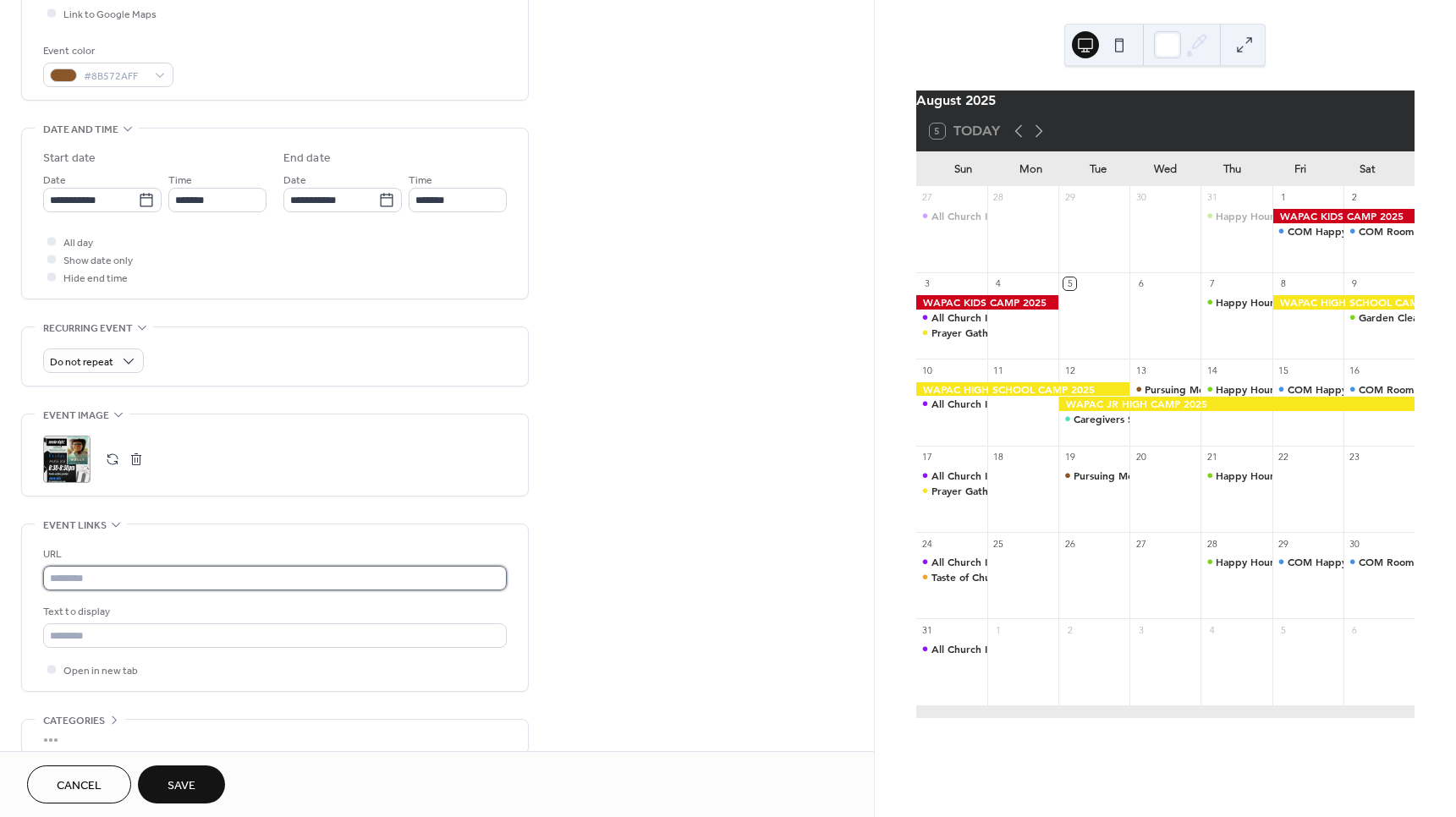click at bounding box center (275, 578) 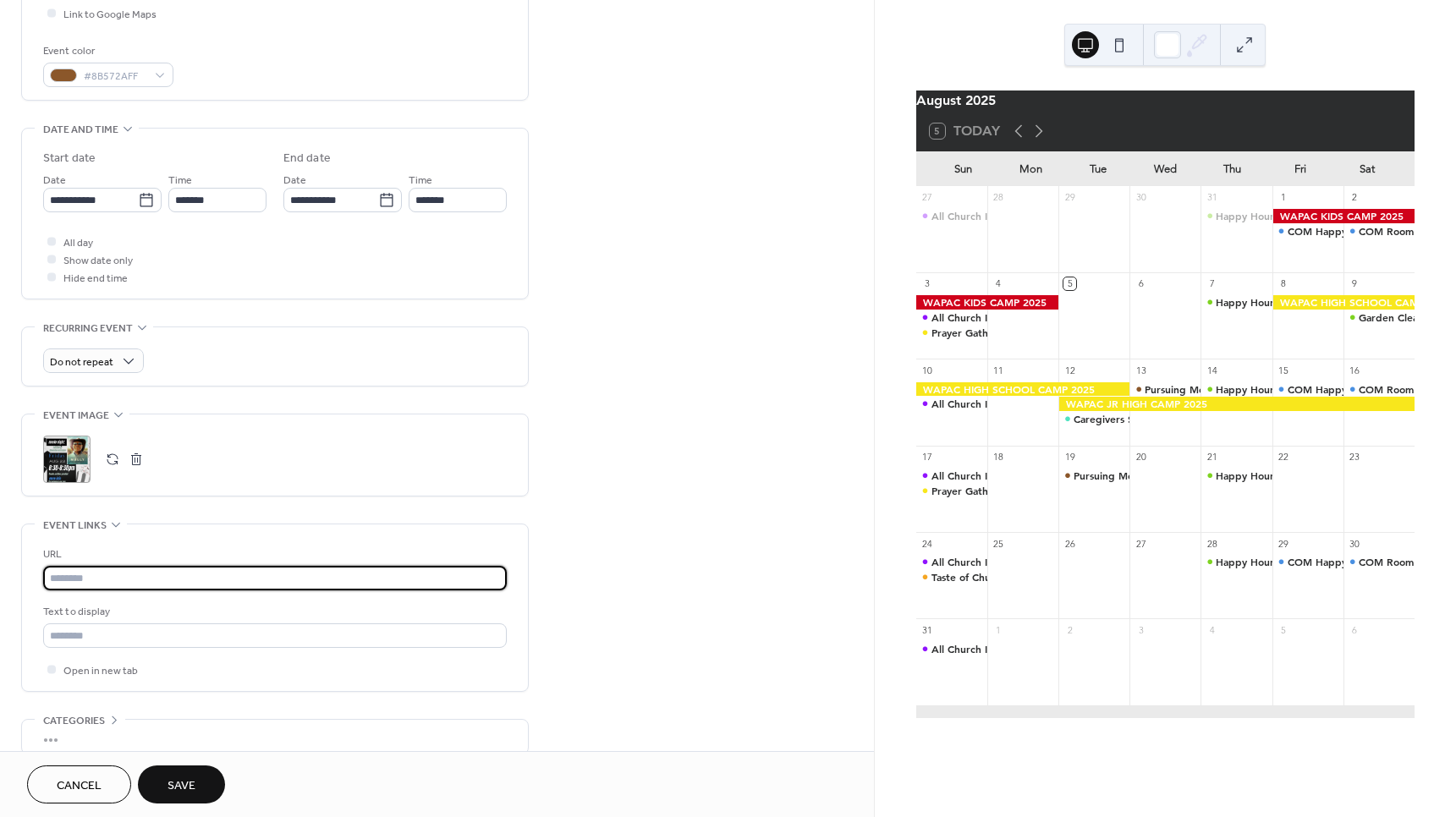 paste on "**********" 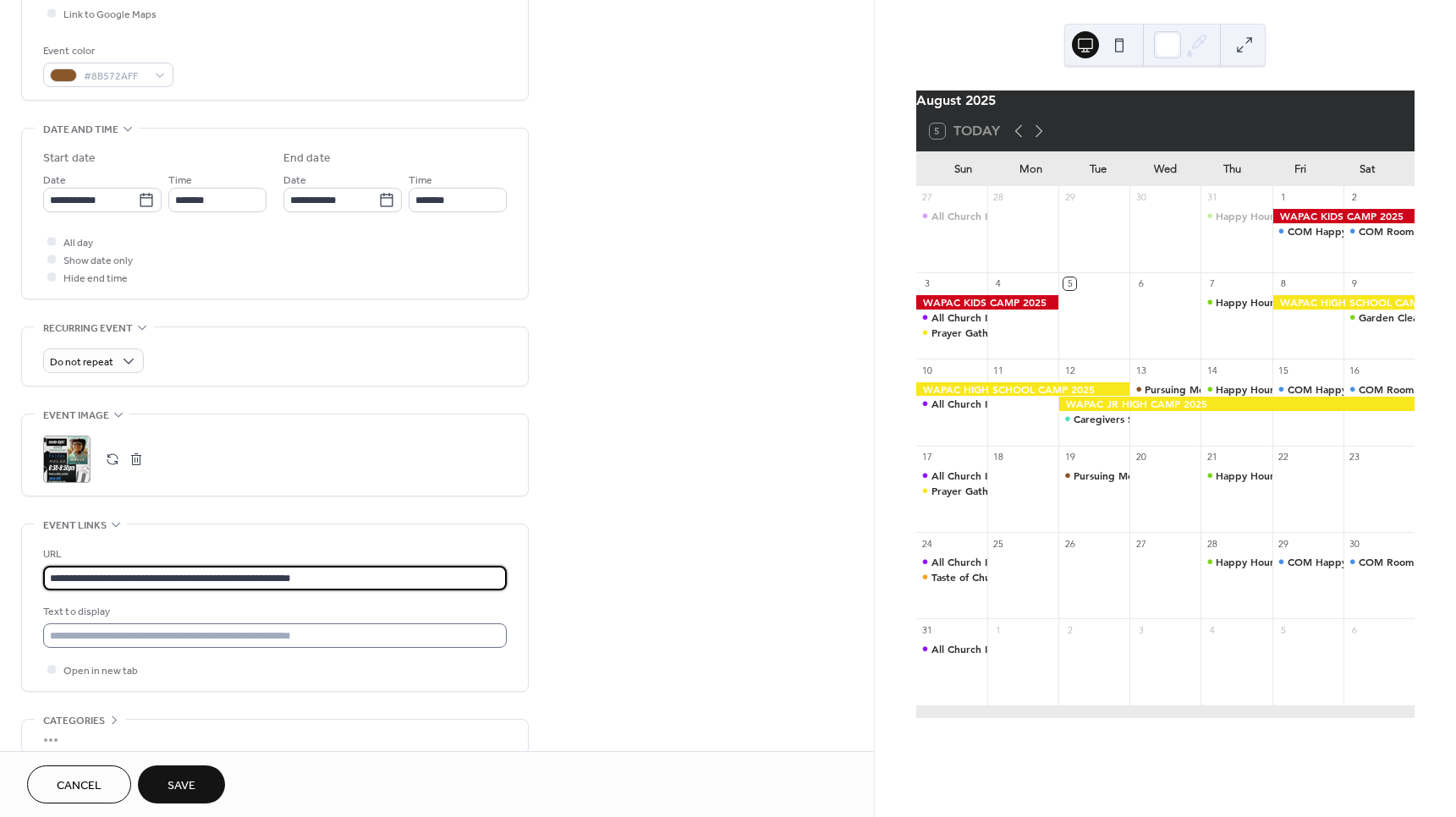 type on "**********" 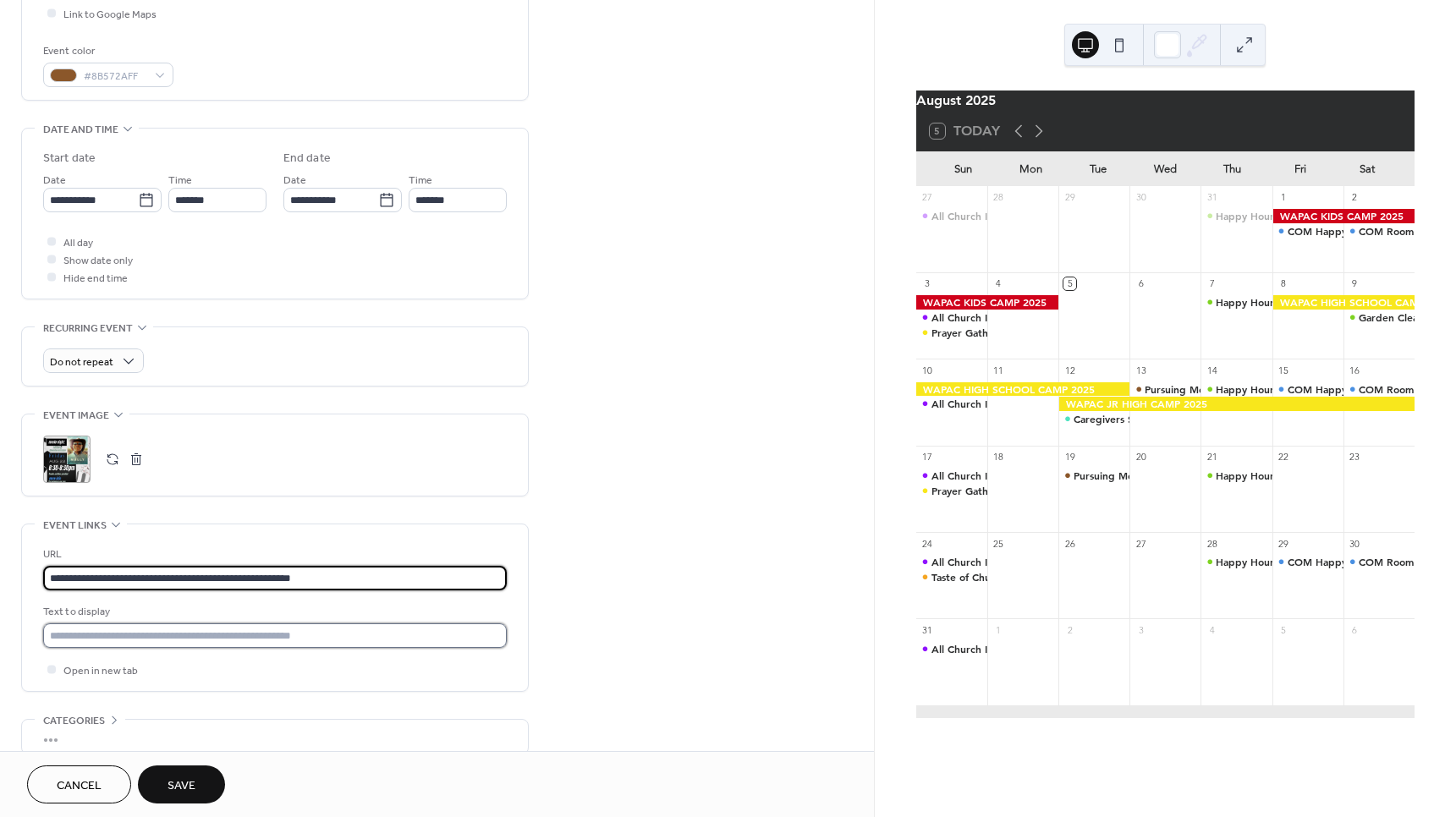 click at bounding box center [275, 635] 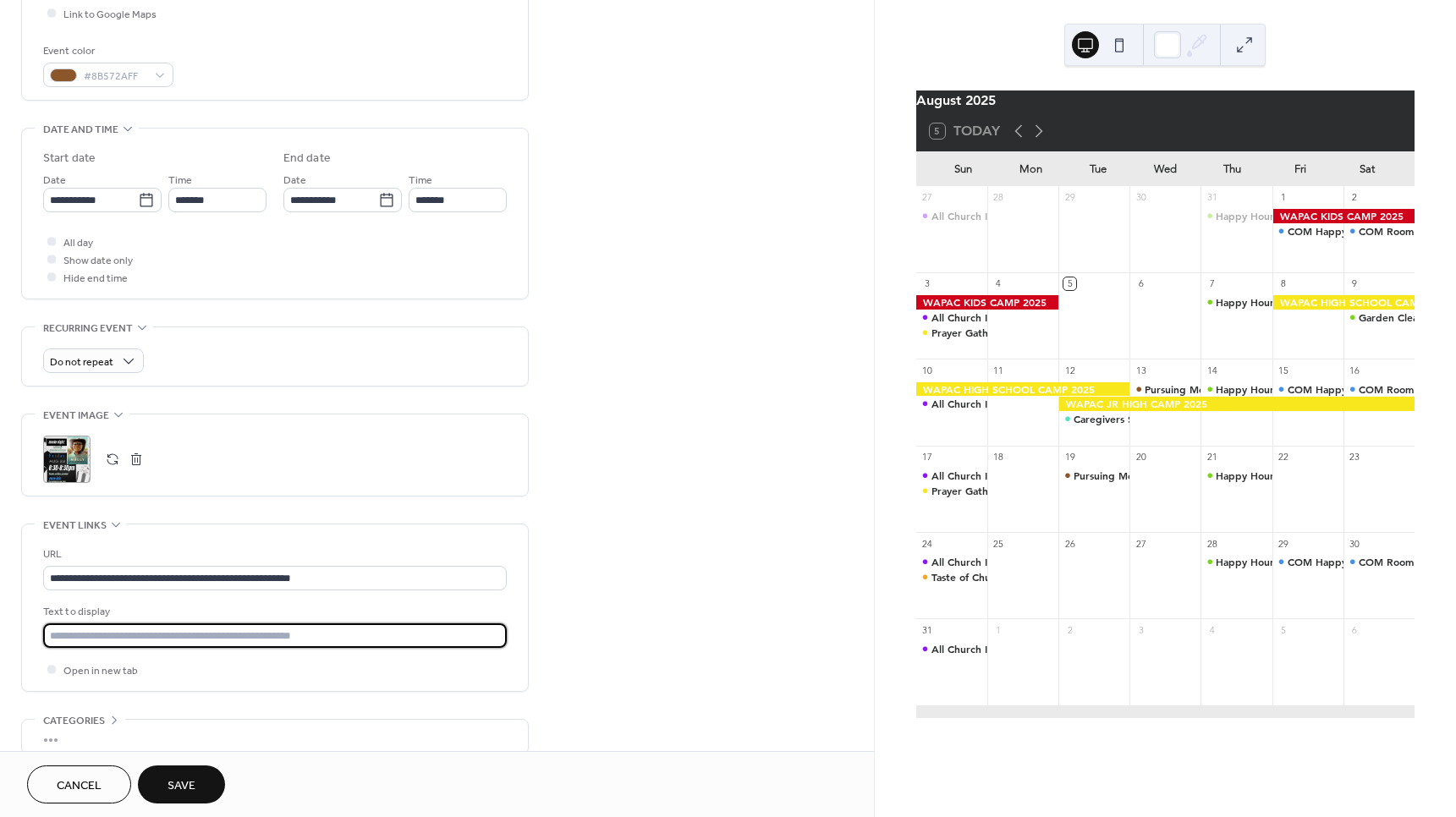 click on "Save" at bounding box center (181, 784) 